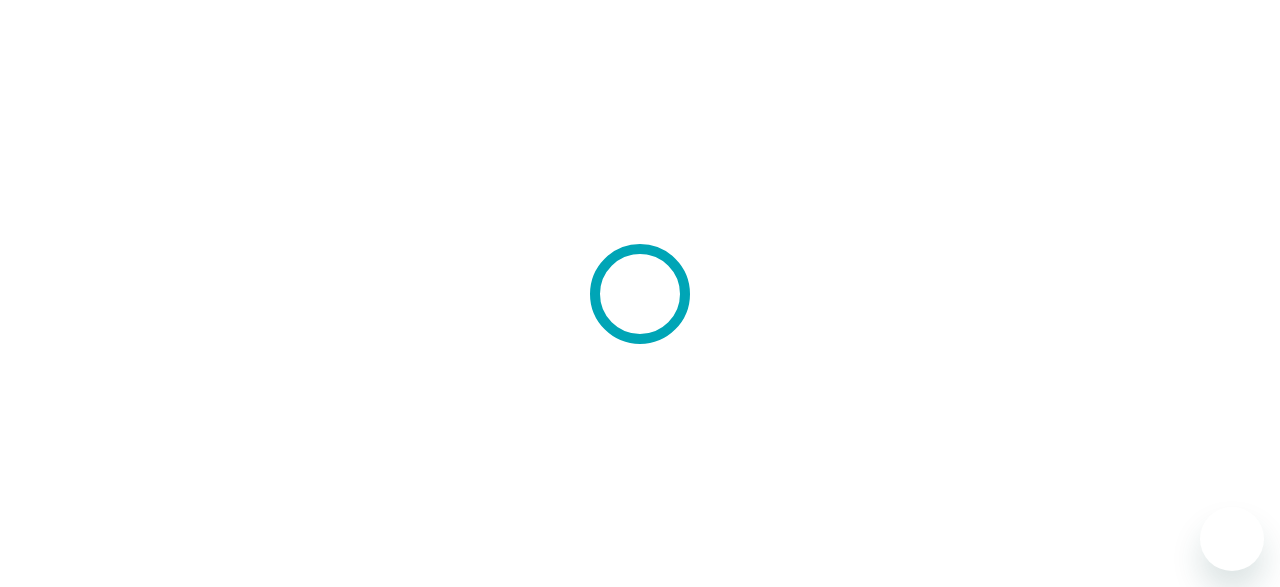 scroll, scrollTop: 0, scrollLeft: 0, axis: both 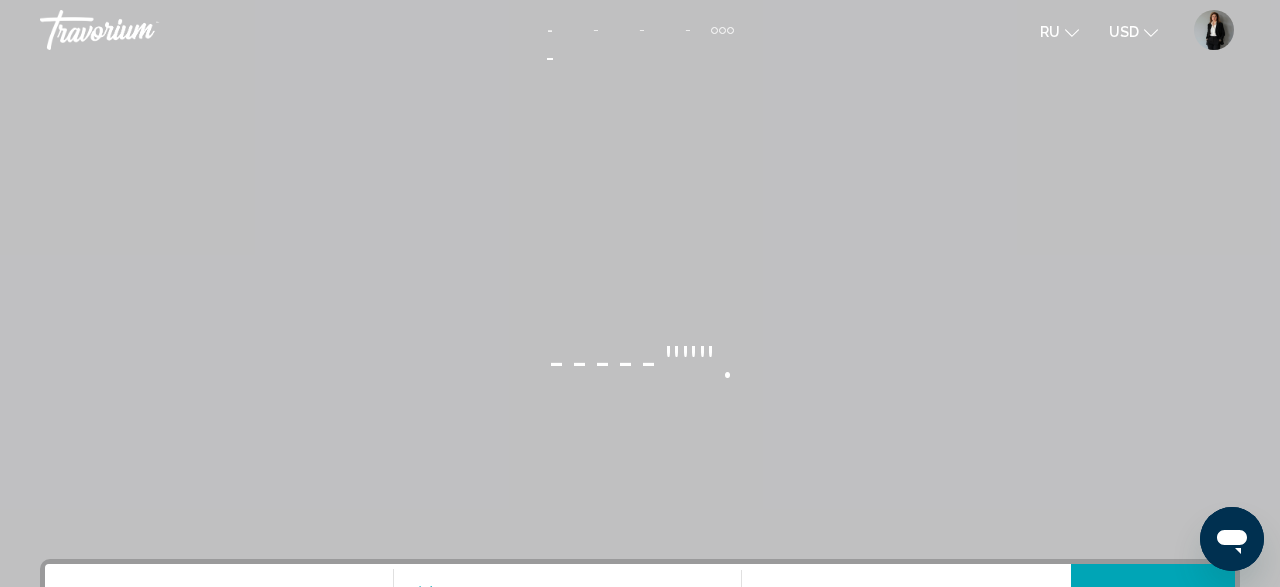 click on "USD" 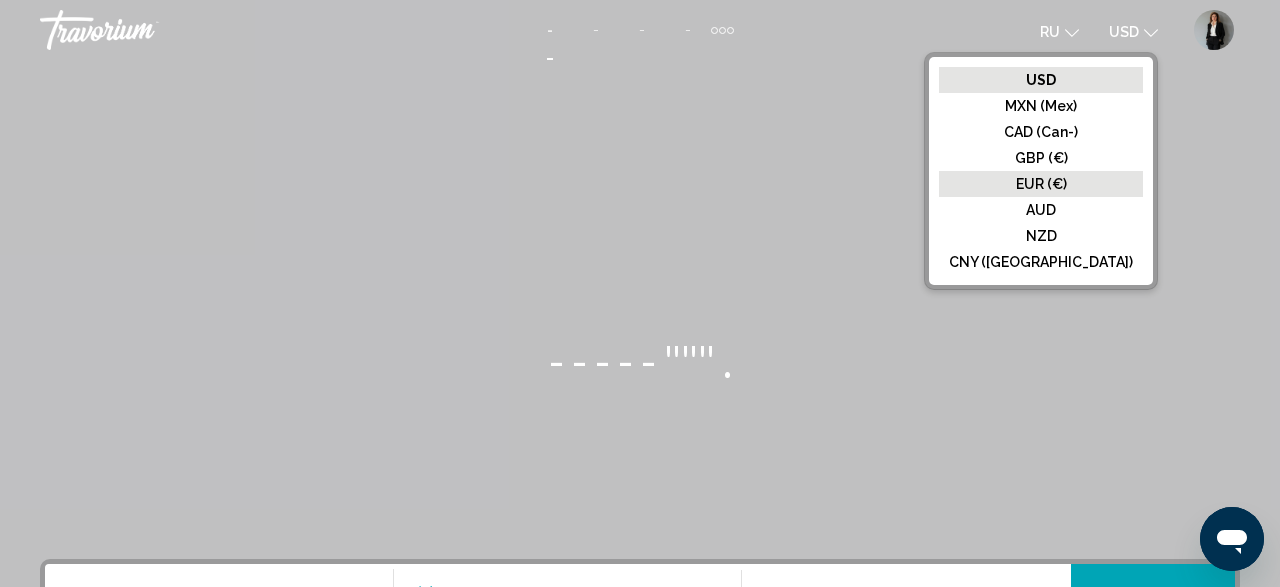 click on "EUR (€)" 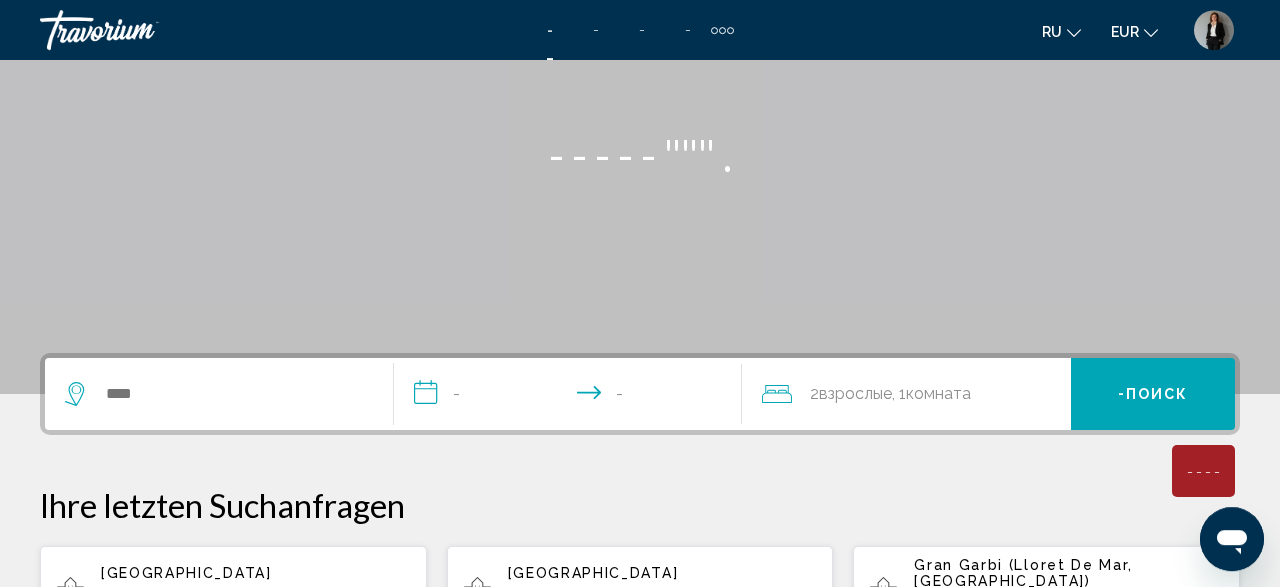 scroll, scrollTop: 208, scrollLeft: 0, axis: vertical 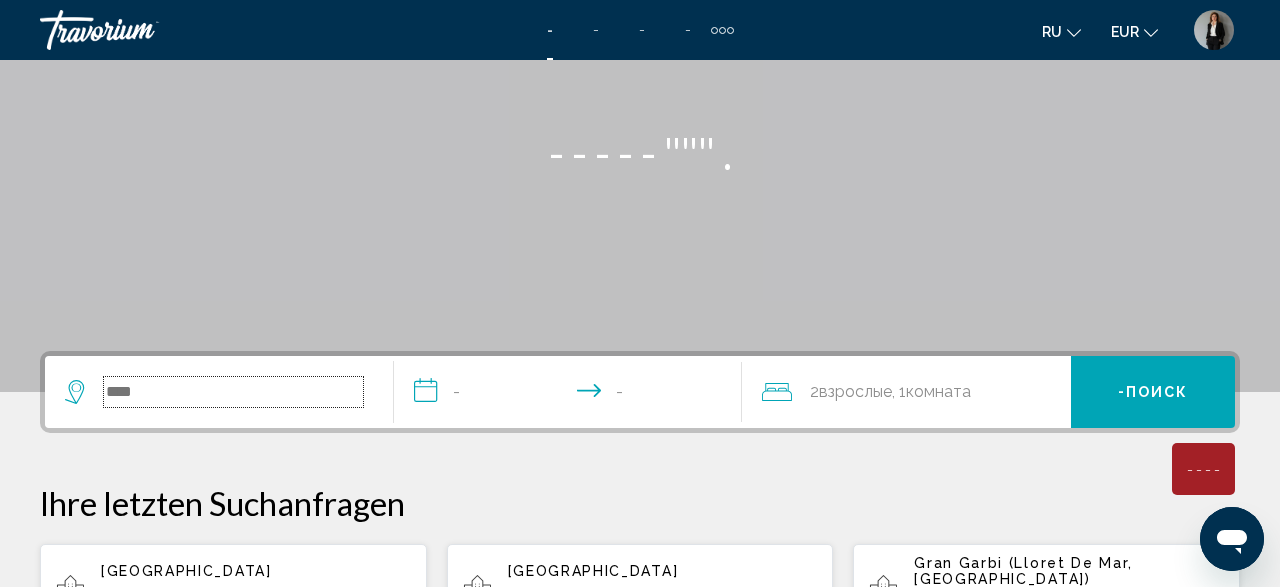 click at bounding box center (233, 392) 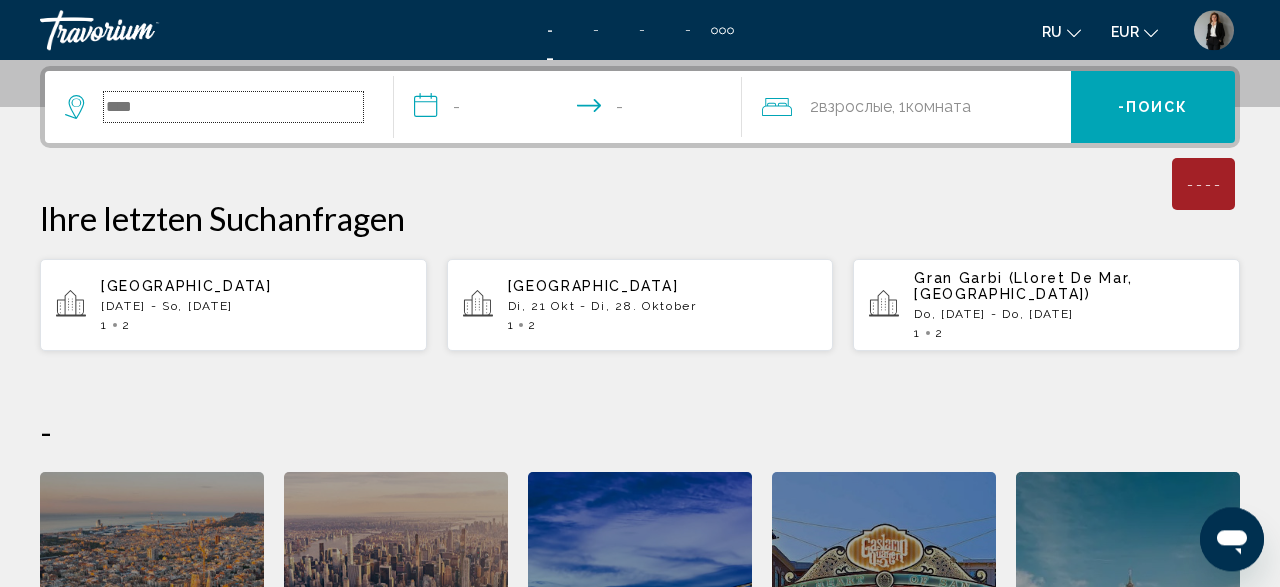 scroll, scrollTop: 494, scrollLeft: 0, axis: vertical 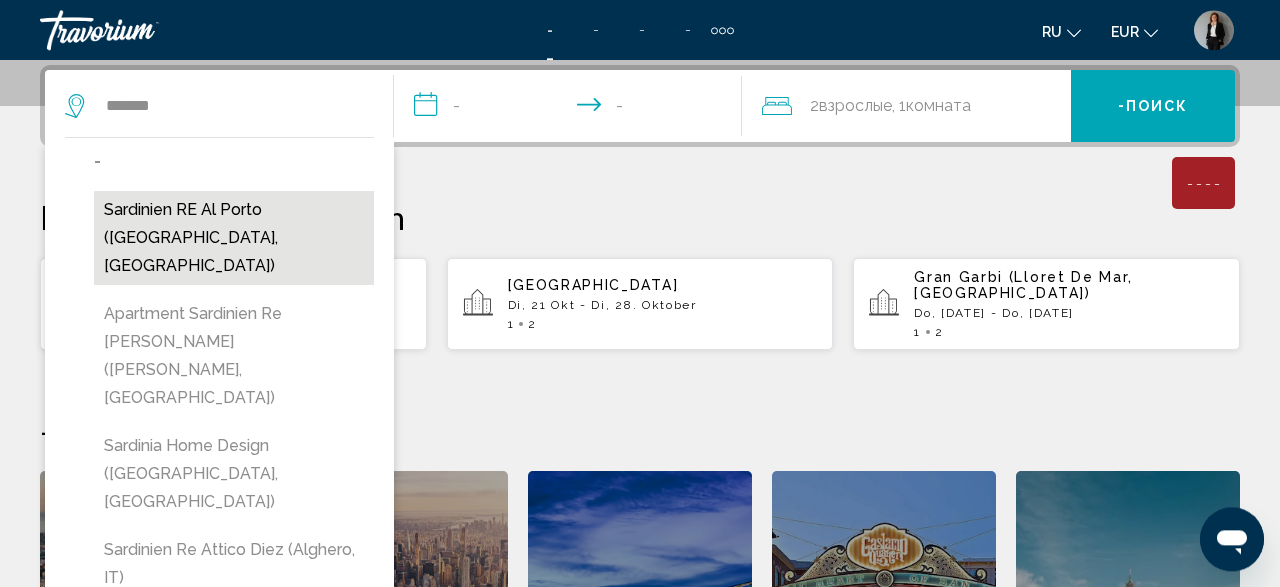 click on "Sardinien RE Al Porto (Alghero, IT)" at bounding box center [234, 238] 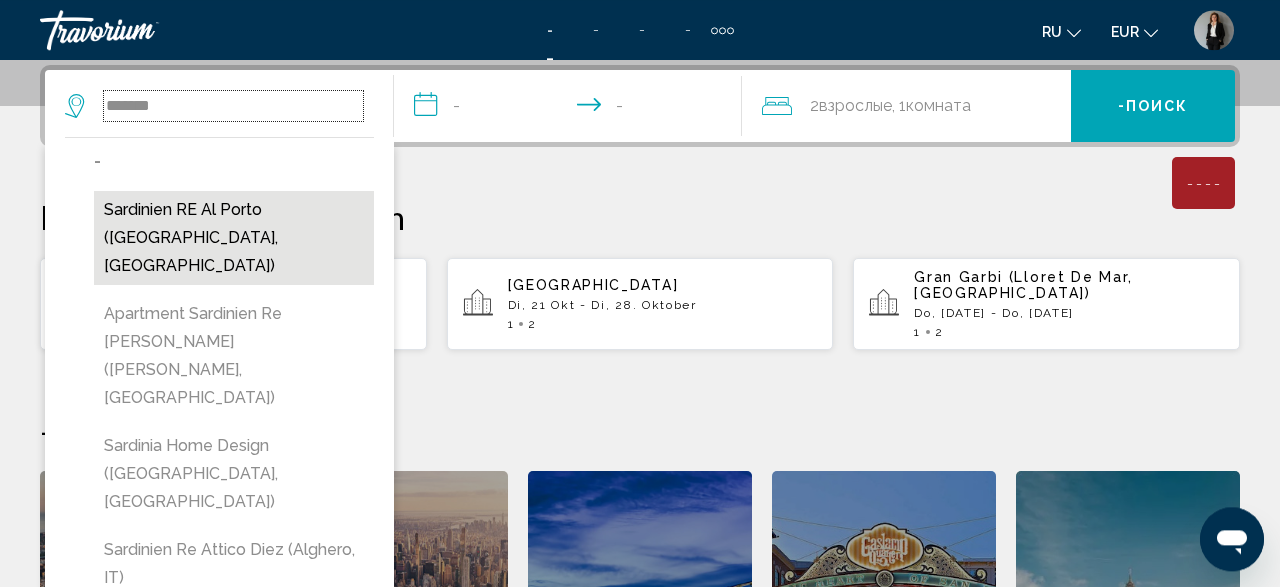 type on "**********" 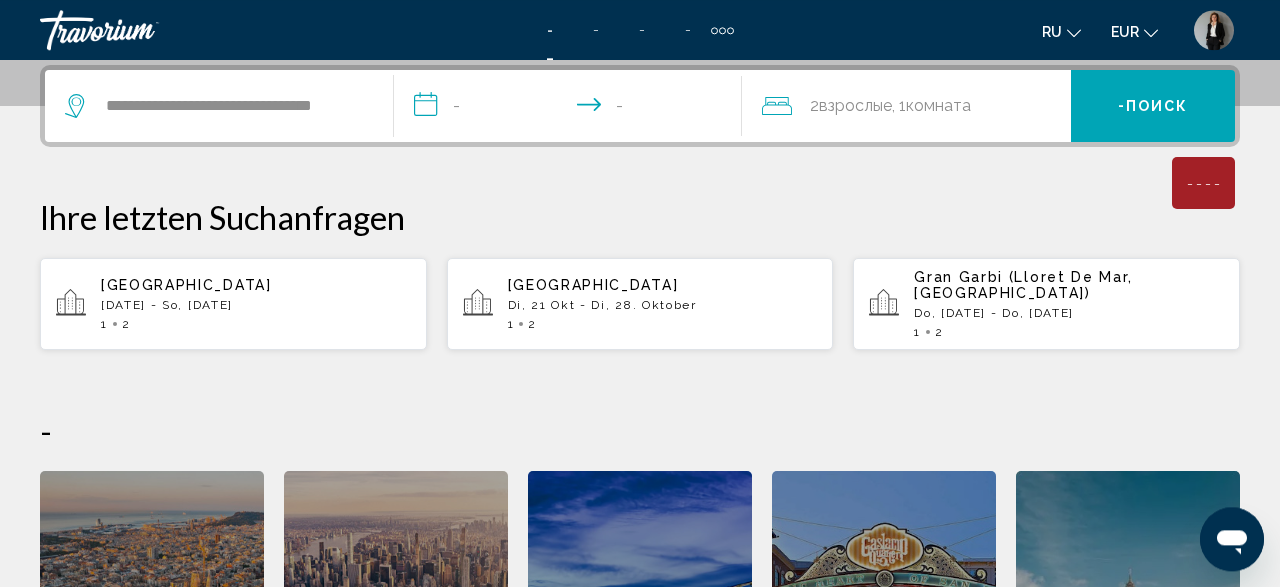 click on "**********" at bounding box center [572, 109] 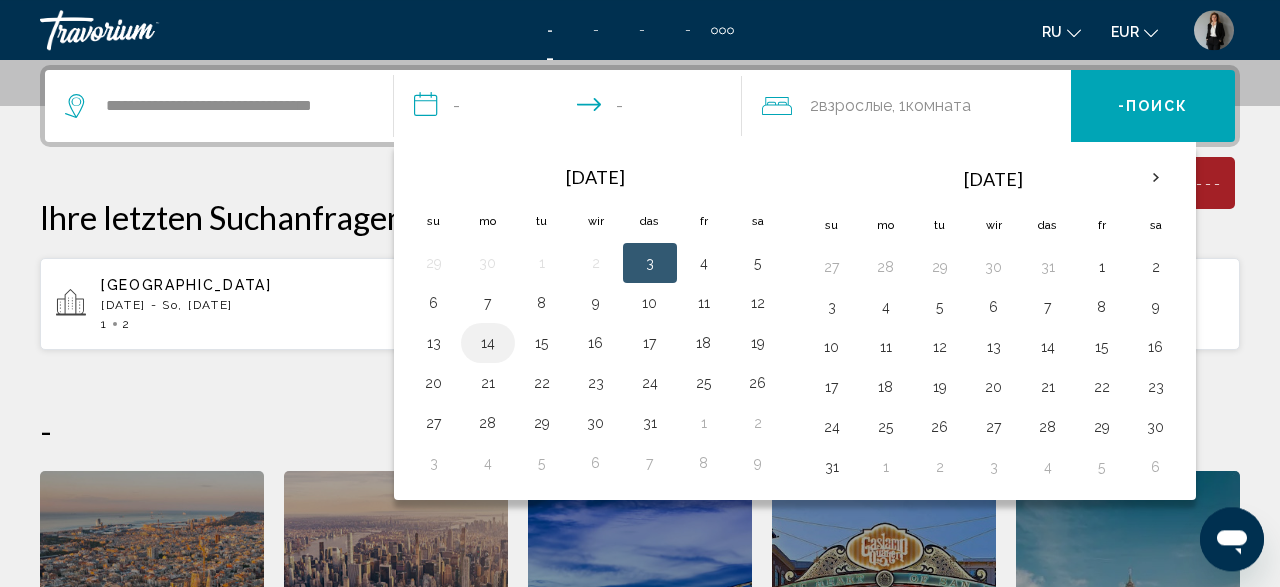 click on "14" at bounding box center [488, 343] 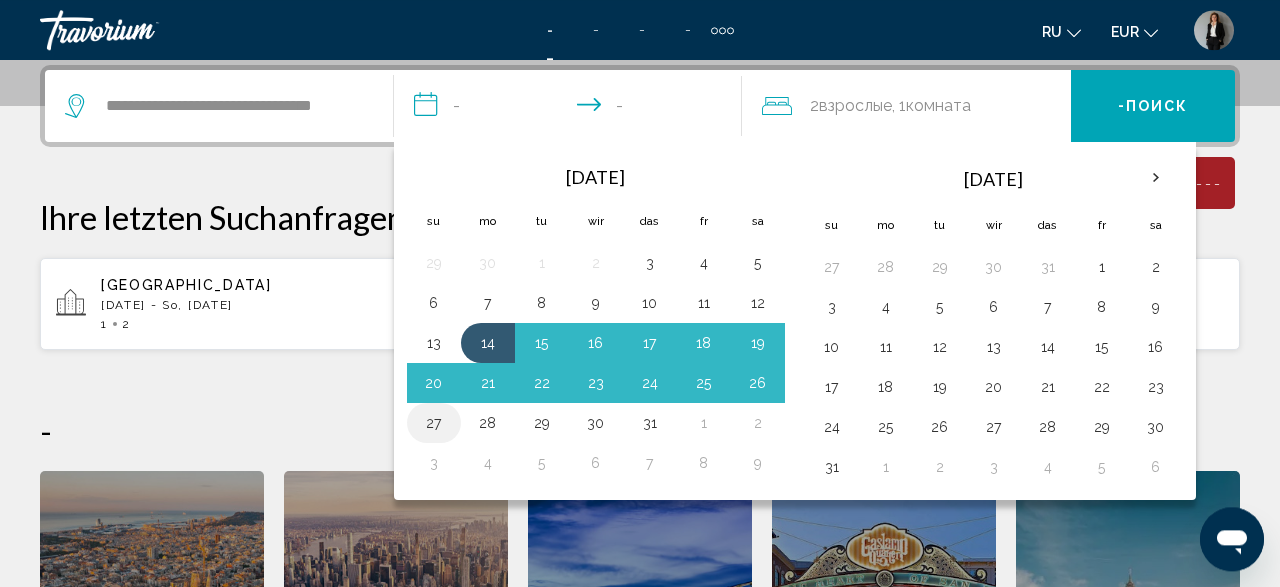 click on "27" at bounding box center (434, 423) 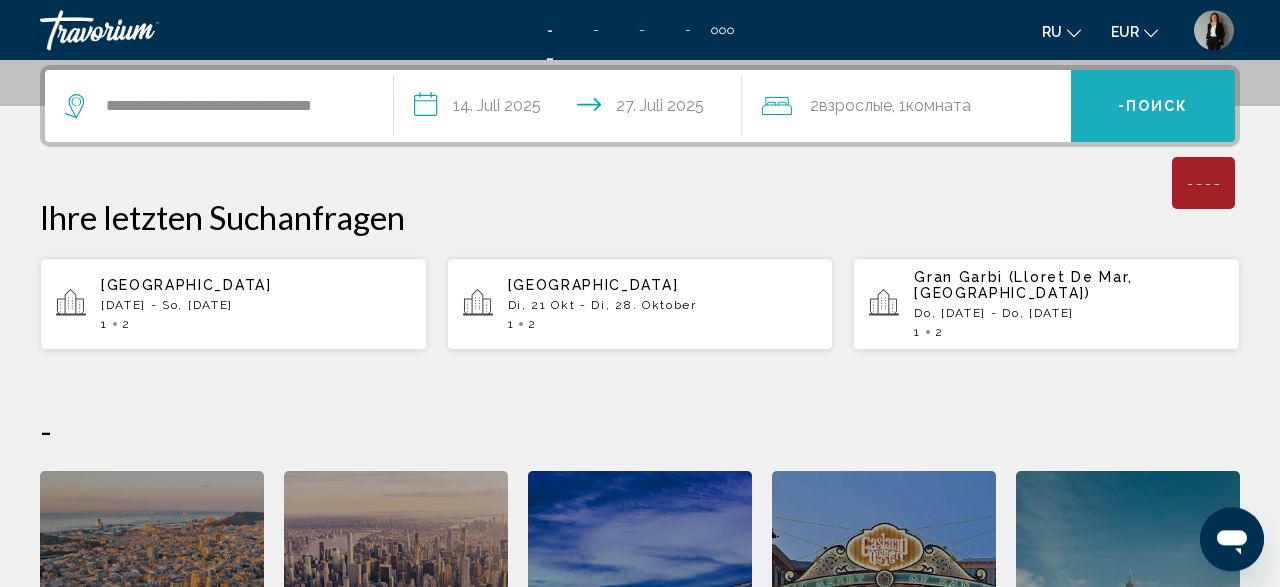 click on "- Поиск" at bounding box center [1153, 106] 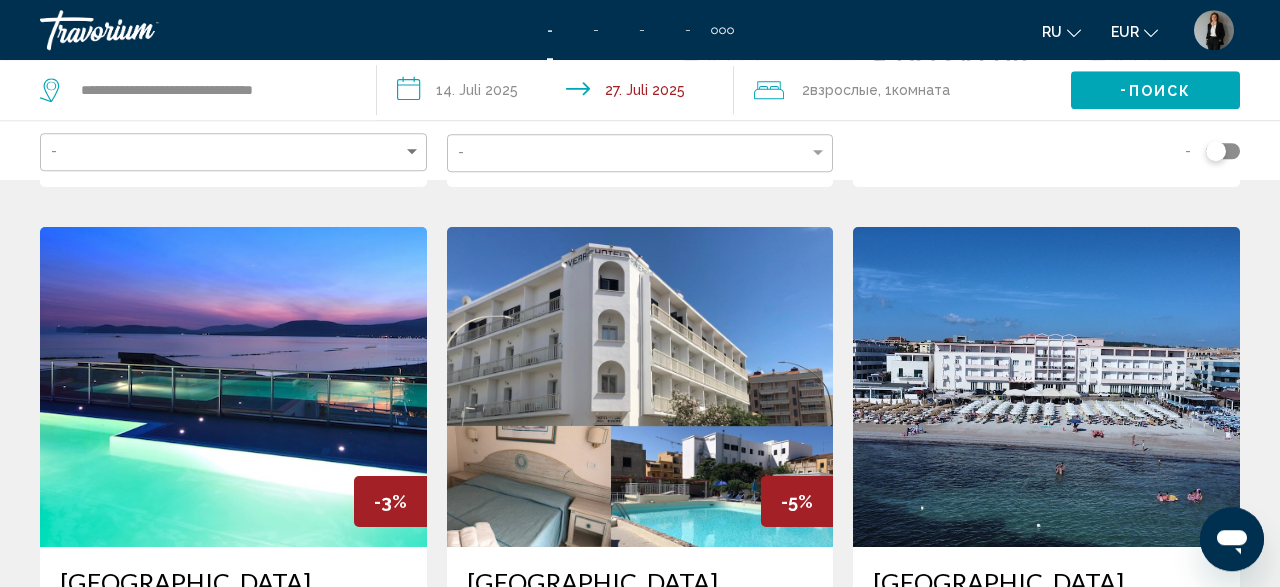 scroll, scrollTop: 1456, scrollLeft: 0, axis: vertical 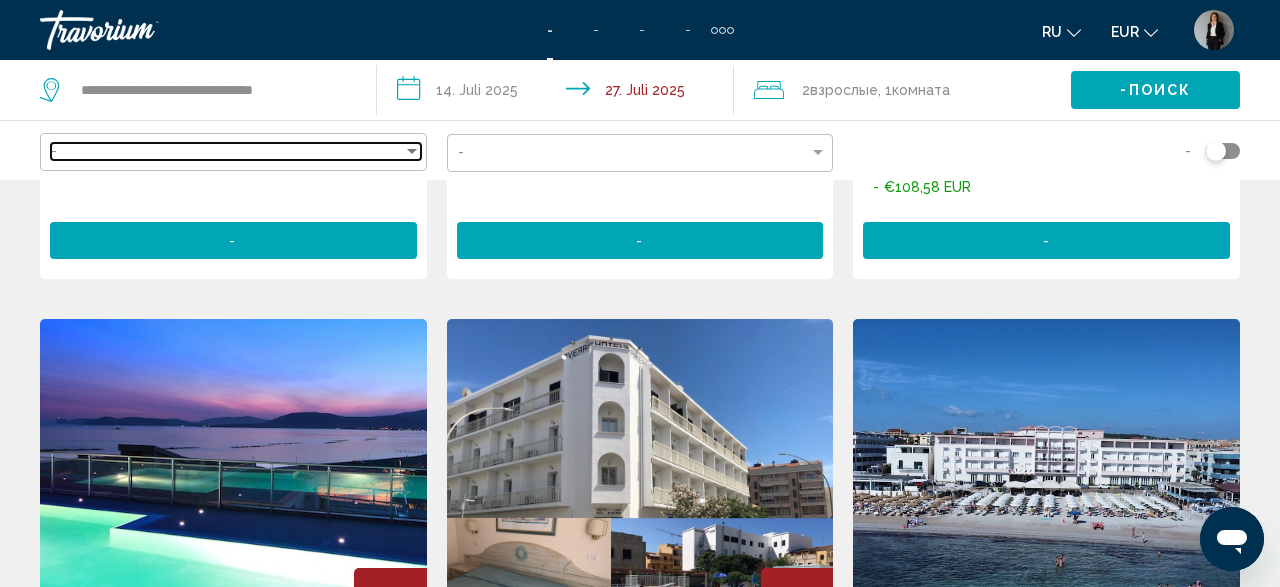 click at bounding box center (412, 151) 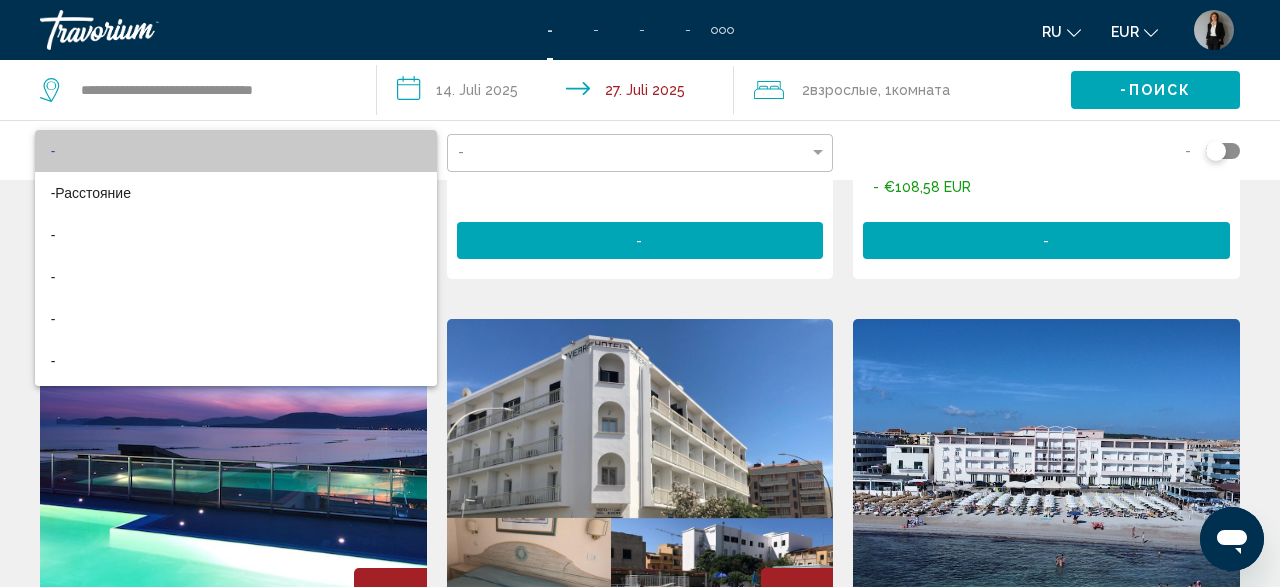 click on "-" at bounding box center [236, 151] 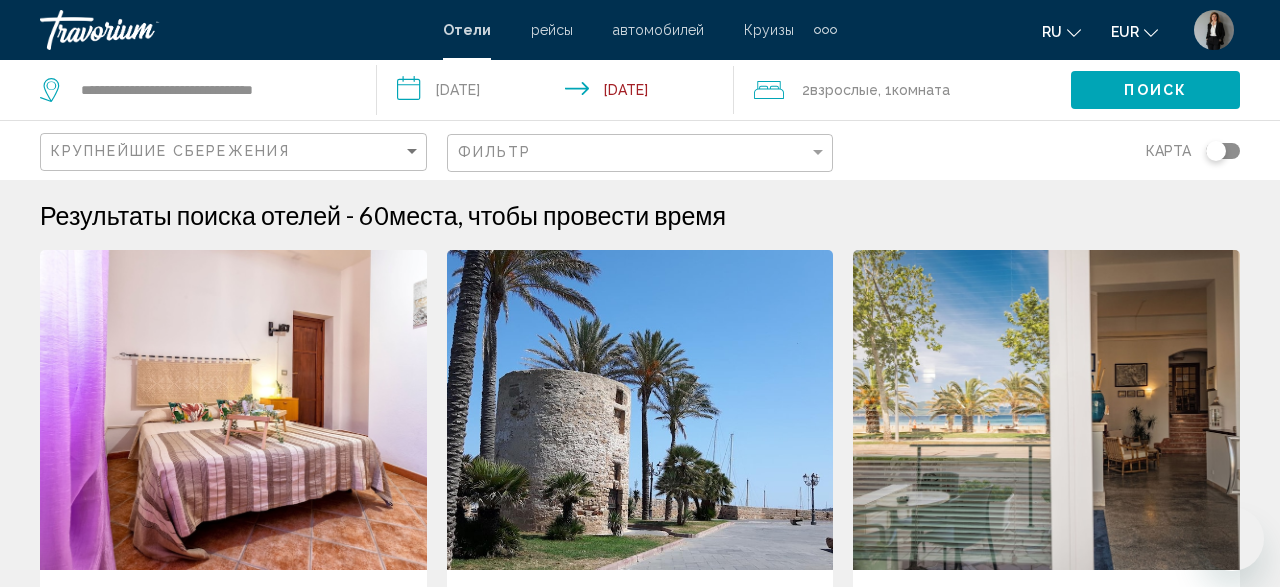scroll, scrollTop: 0, scrollLeft: 0, axis: both 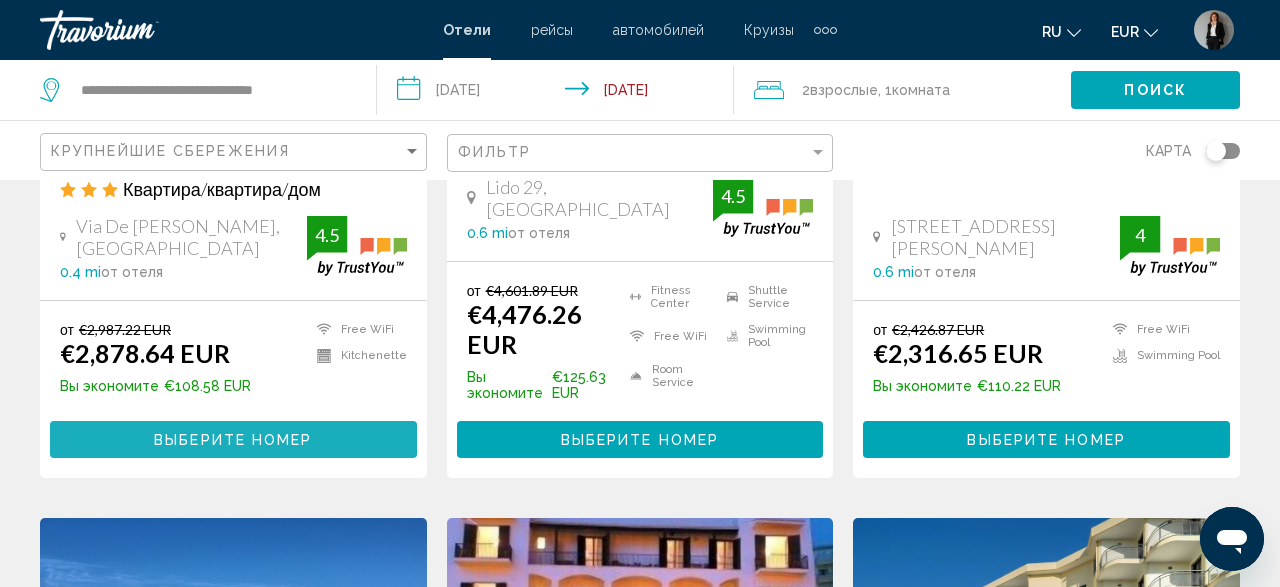 click on "Выберите номер" at bounding box center [233, 440] 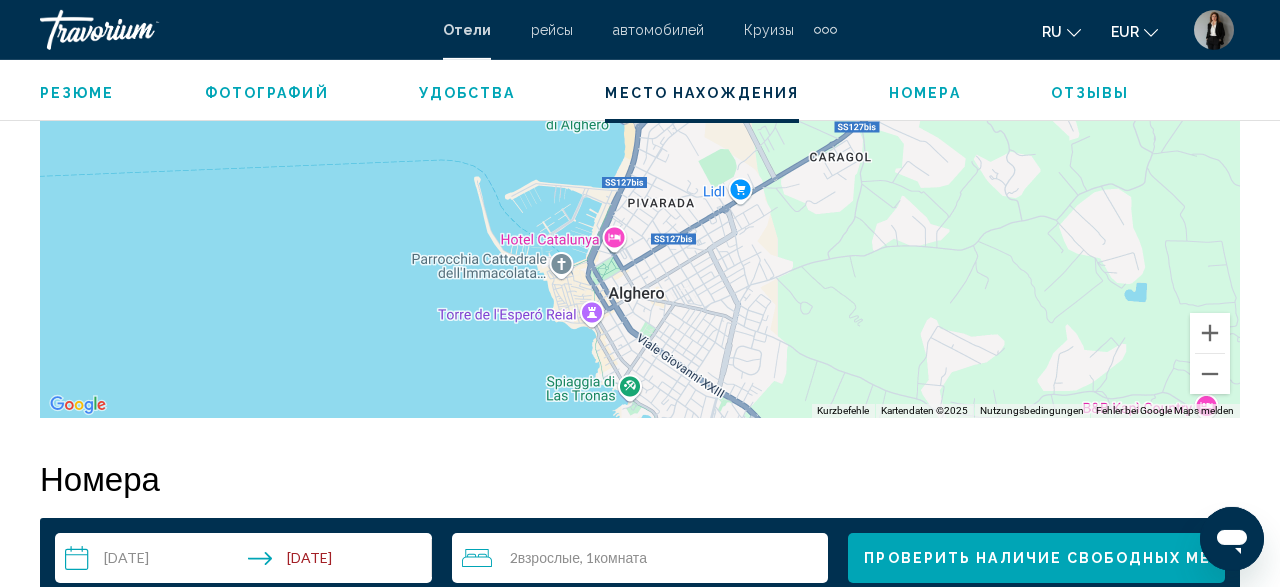 scroll, scrollTop: 2533, scrollLeft: 0, axis: vertical 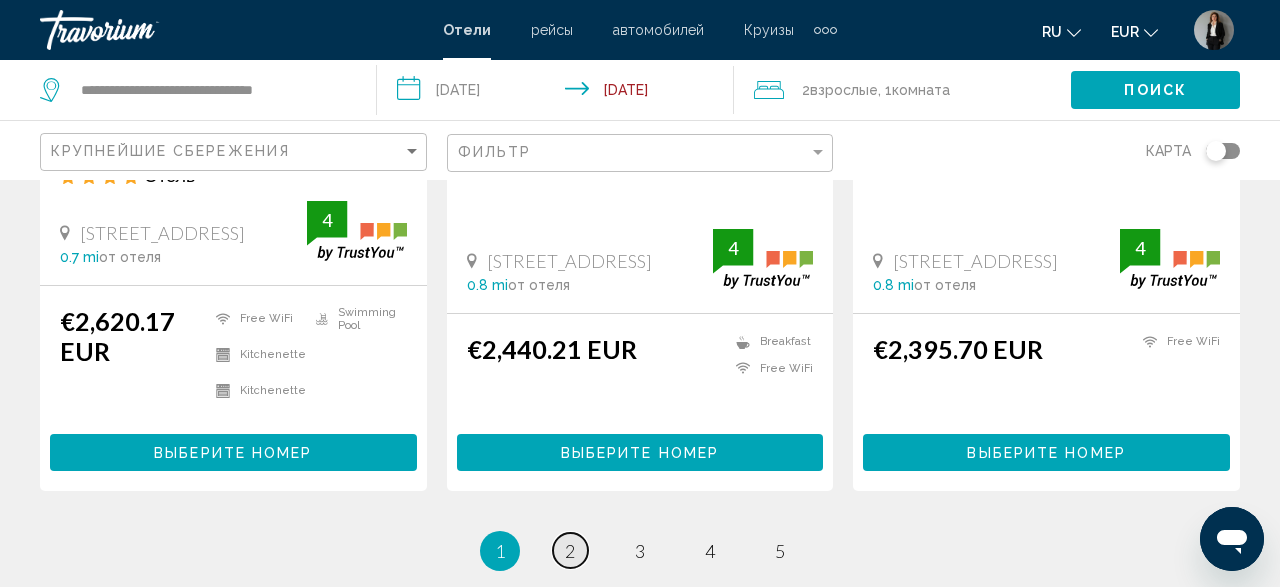 click on "page  2" at bounding box center [570, 550] 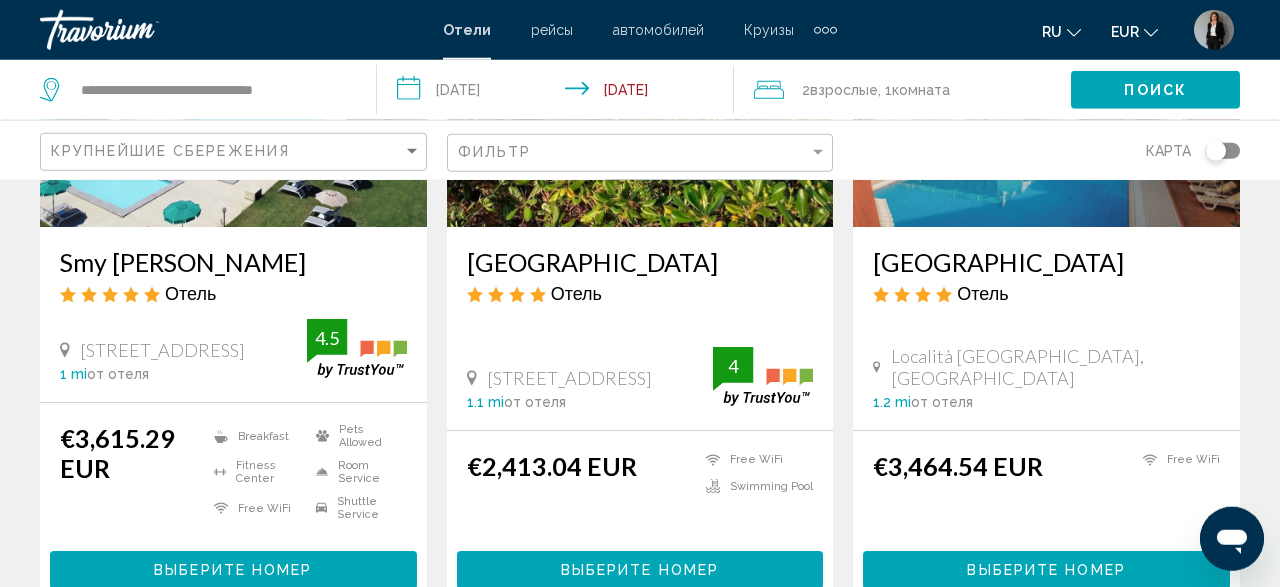scroll, scrollTop: 416, scrollLeft: 0, axis: vertical 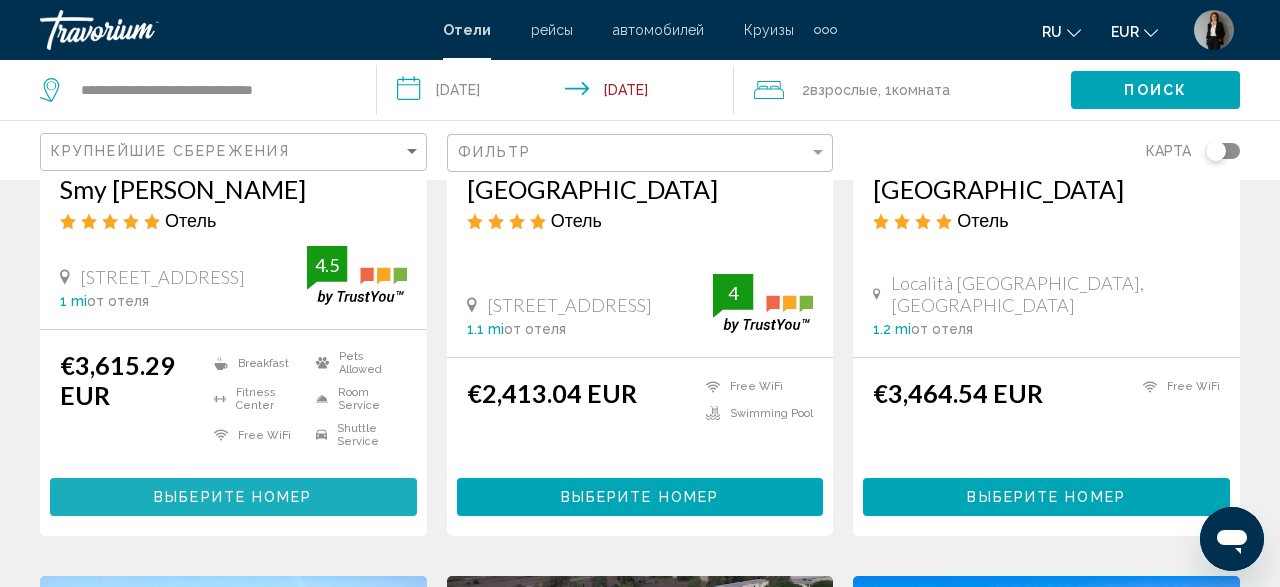 click on "Выберите номер" at bounding box center [233, 496] 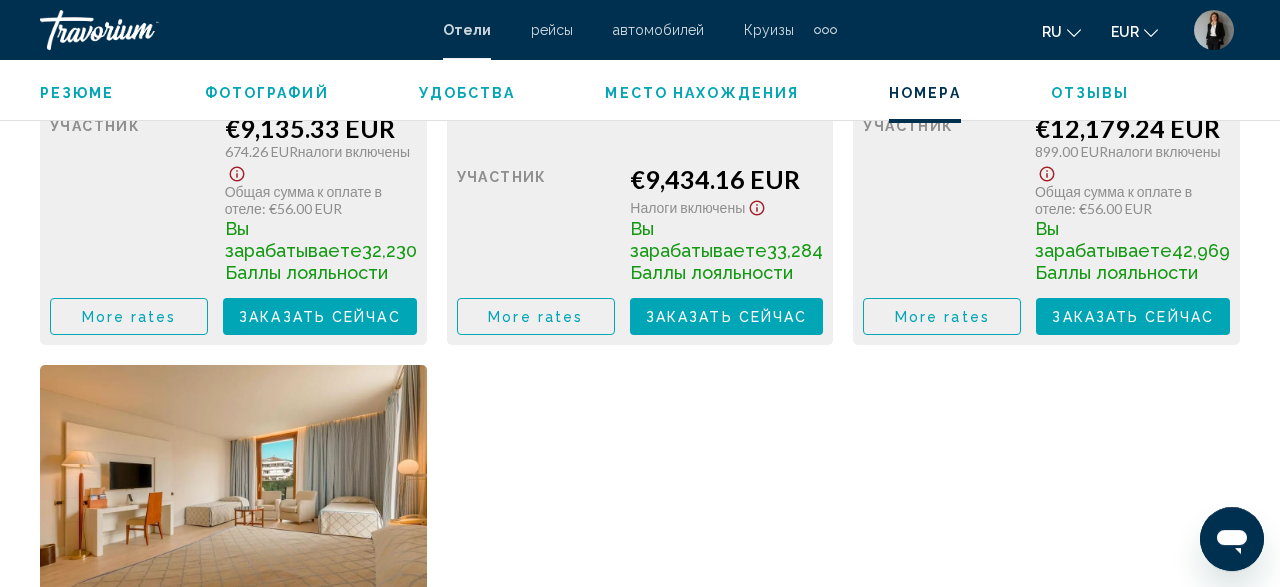 scroll, scrollTop: 7495, scrollLeft: 0, axis: vertical 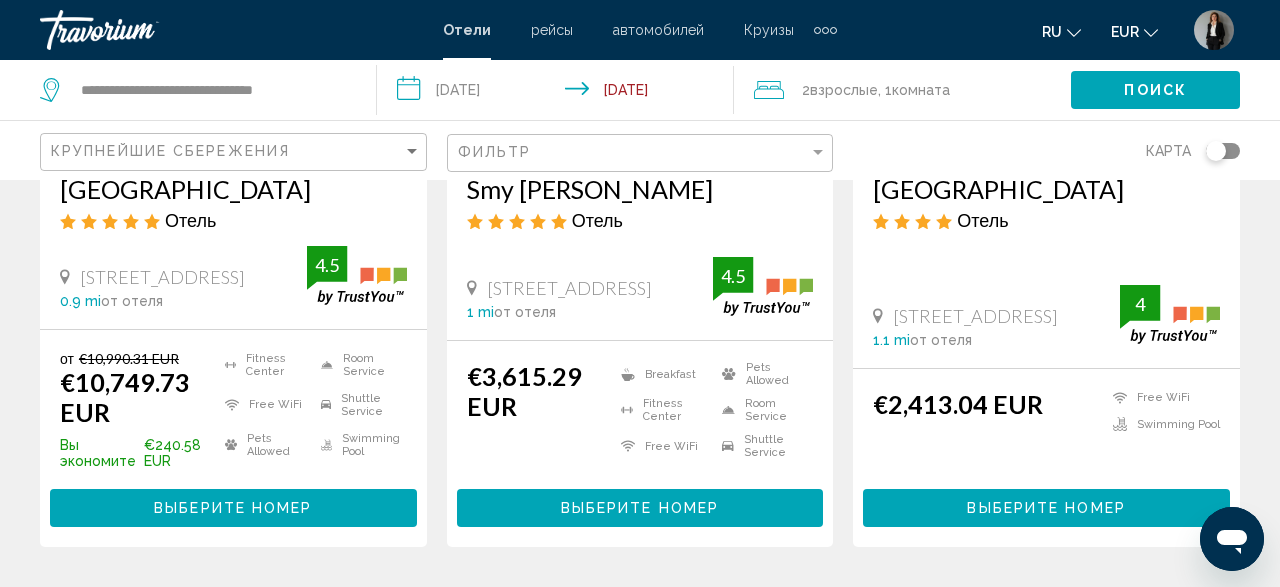 click on "Выберите номер" at bounding box center [640, 509] 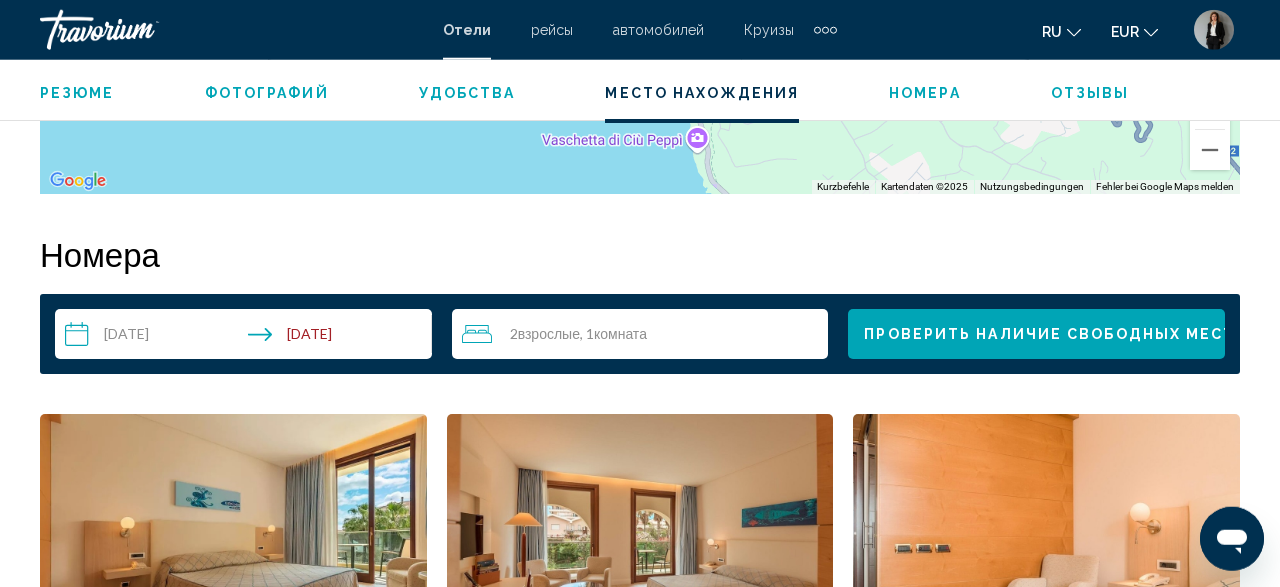 scroll, scrollTop: 2741, scrollLeft: 0, axis: vertical 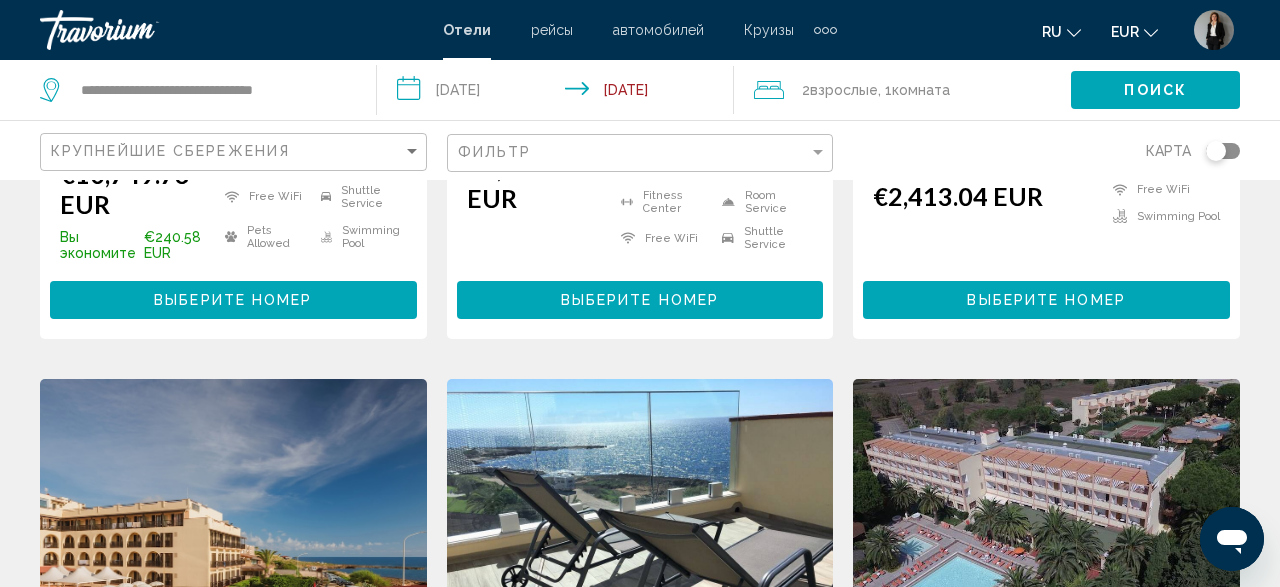 click on "Выберите номер" at bounding box center (233, 299) 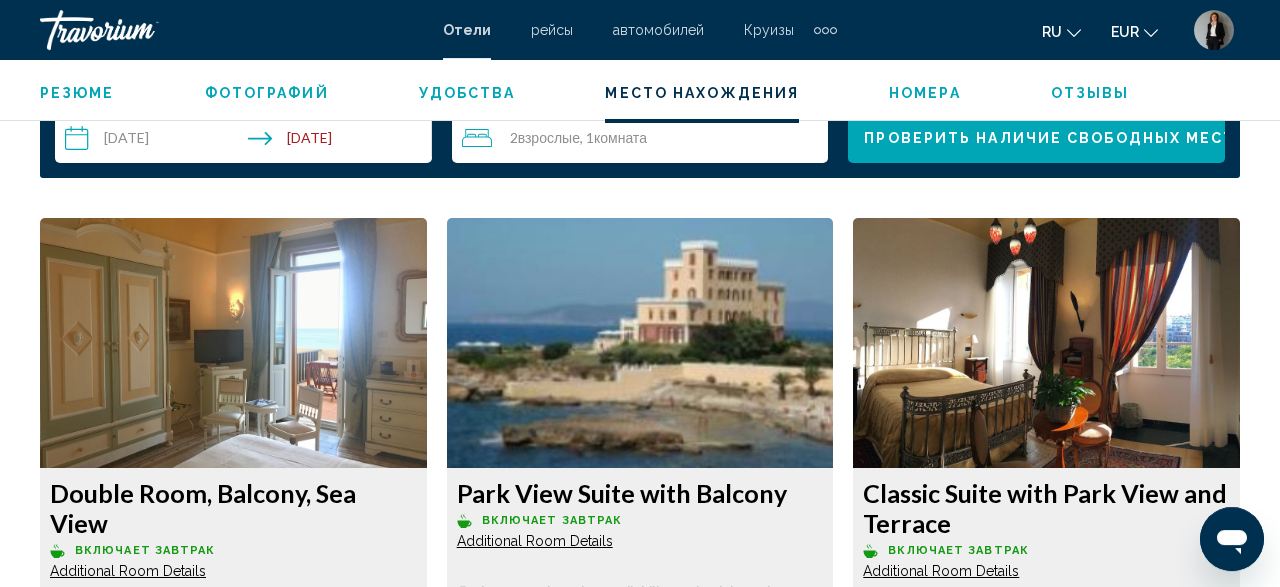 scroll, scrollTop: 2832, scrollLeft: 0, axis: vertical 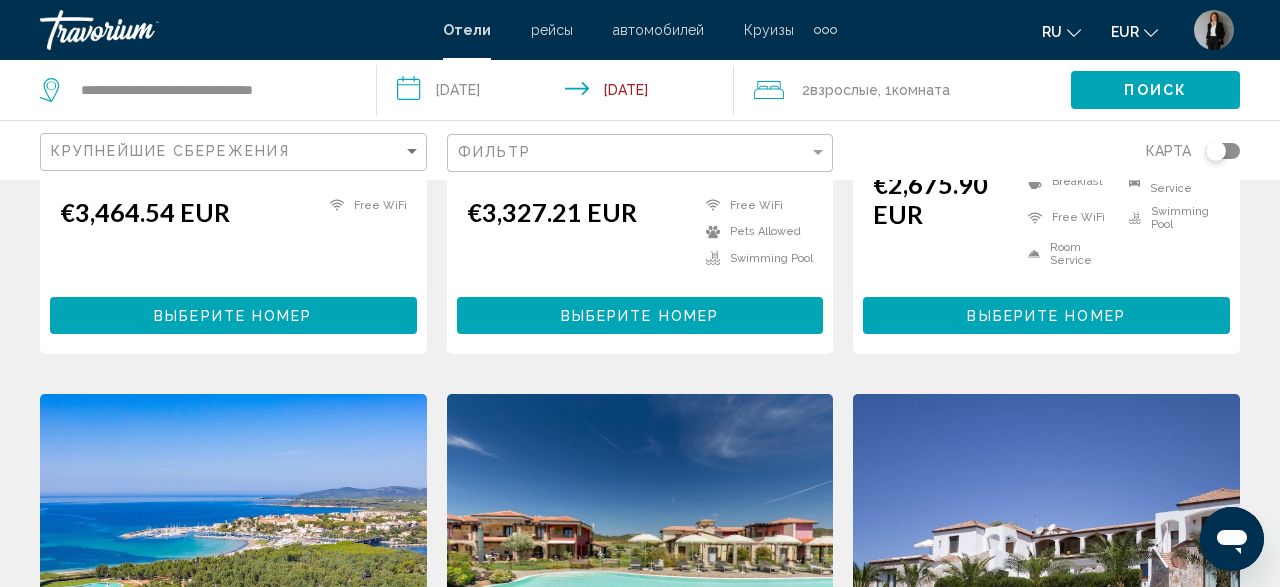 click on "Выберите номер" at bounding box center [1046, 316] 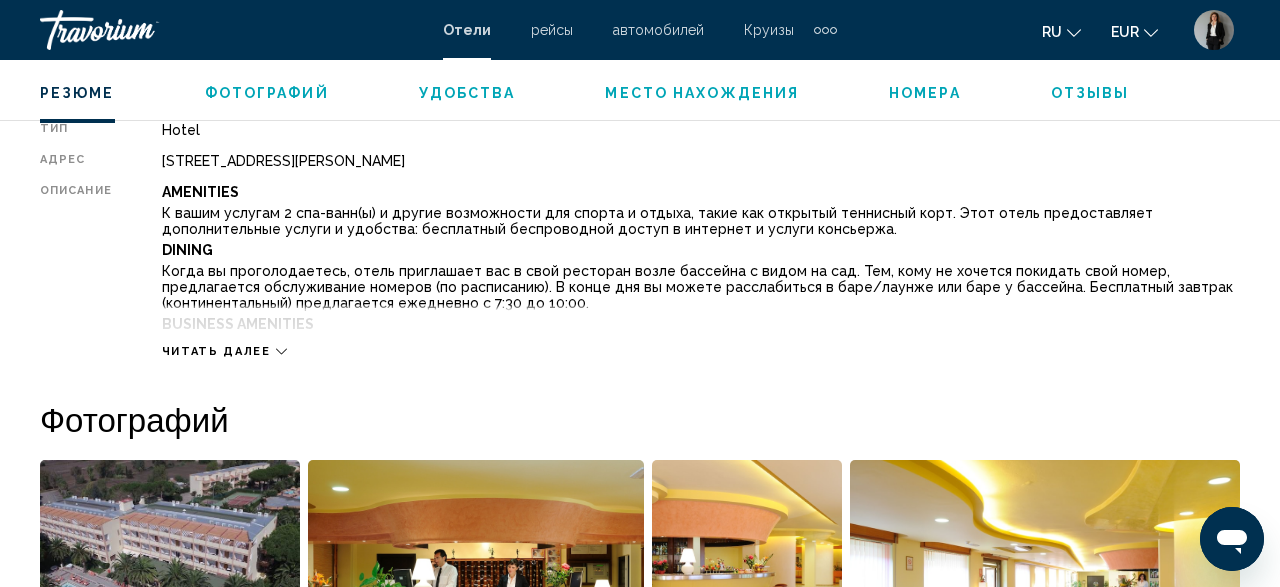 scroll, scrollTop: 529, scrollLeft: 0, axis: vertical 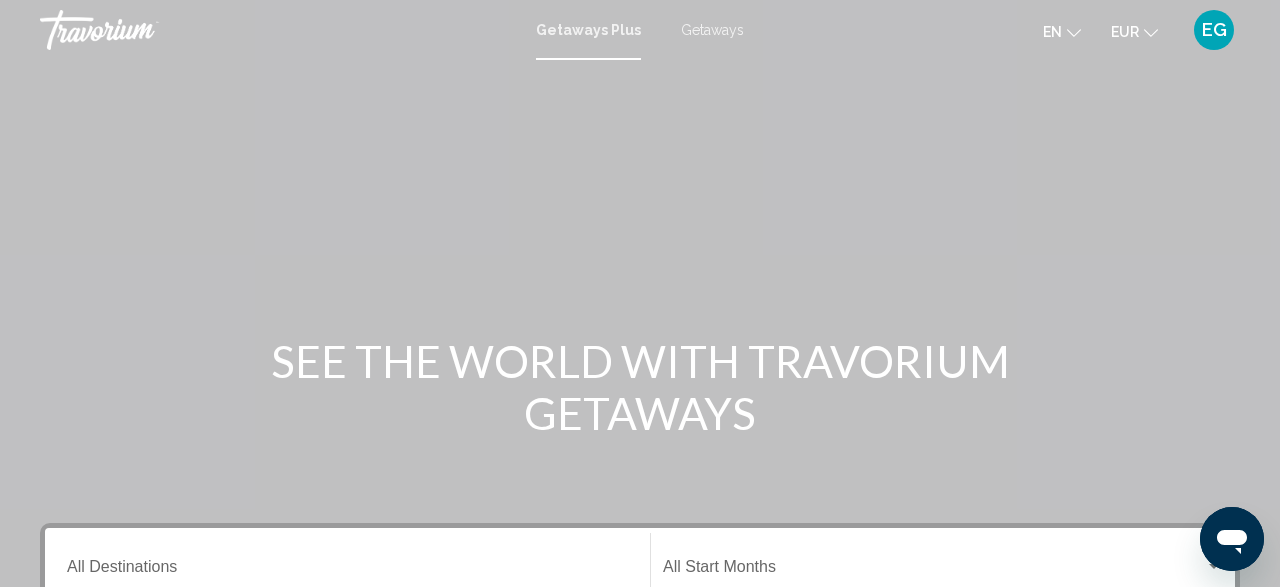 click on "EUR
USD ($) MXN (Mex$) CAD (Can$) GBP (£) EUR (€) AUD (A$) NZD (NZ$) CNY (CN¥)" 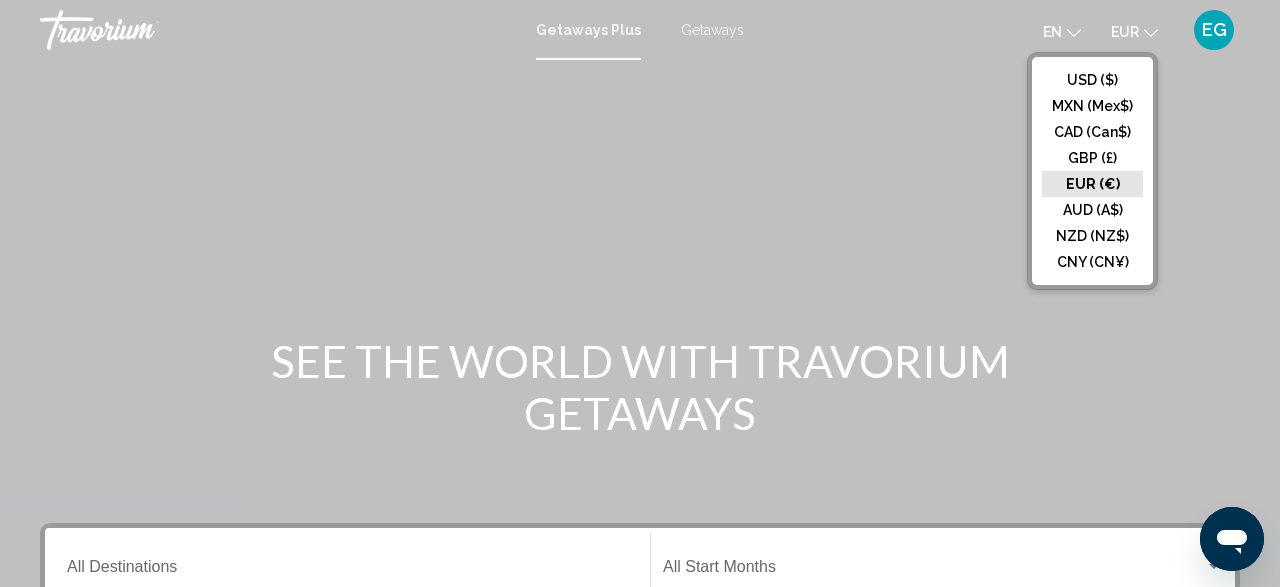 click on "EUR (€)" 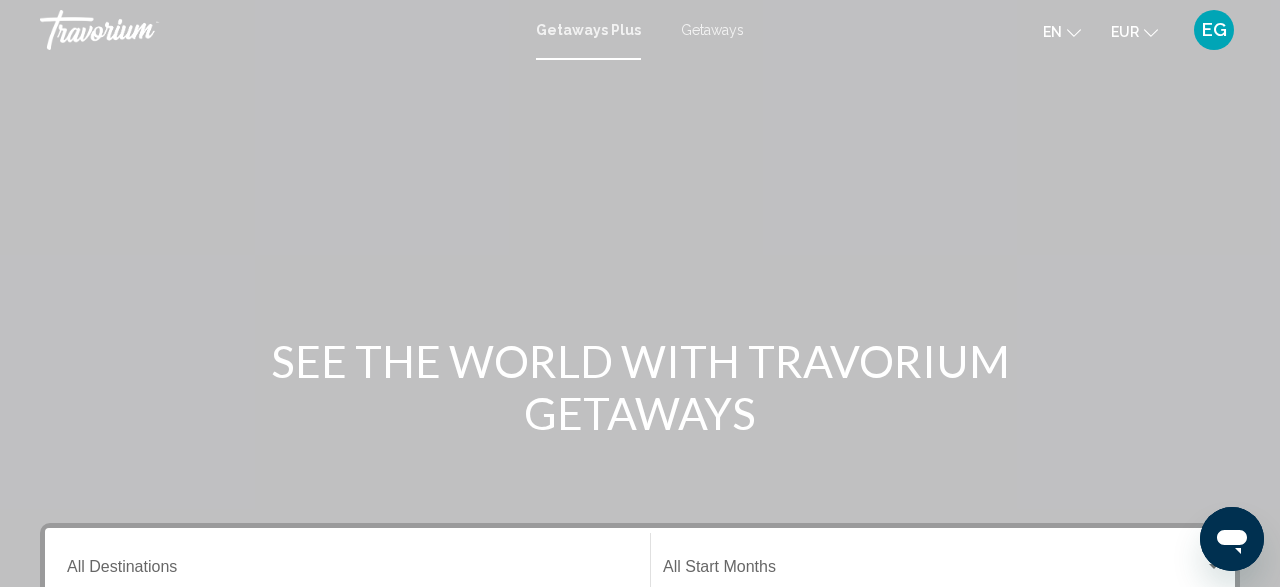 scroll, scrollTop: 416, scrollLeft: 0, axis: vertical 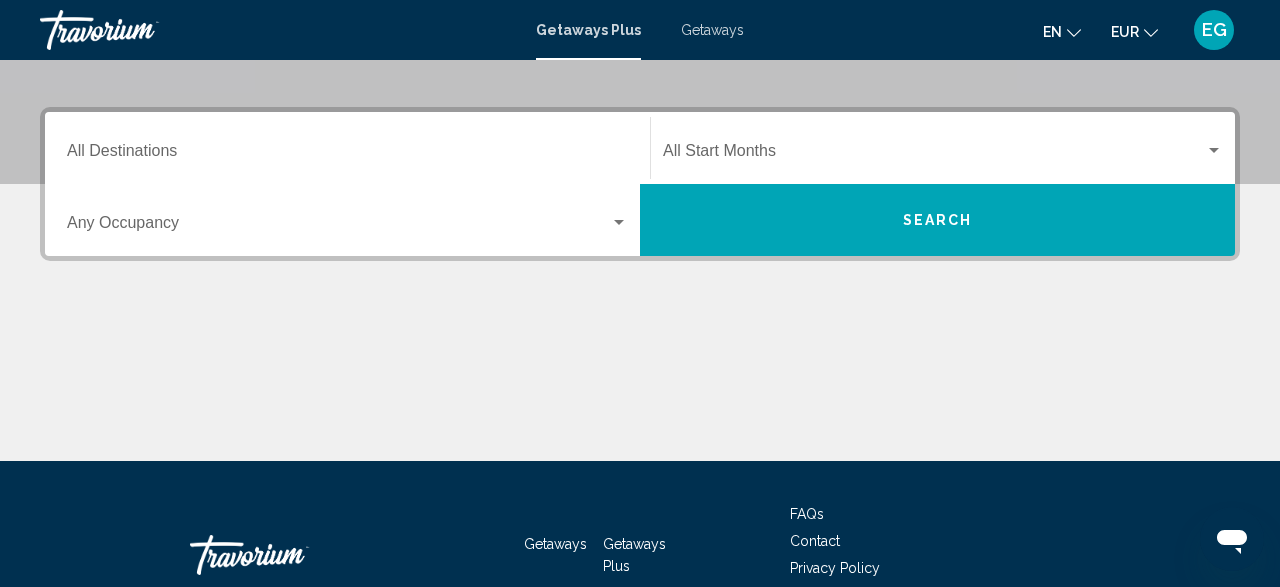 click on "Occupancy Any Occupancy" at bounding box center (347, 220) 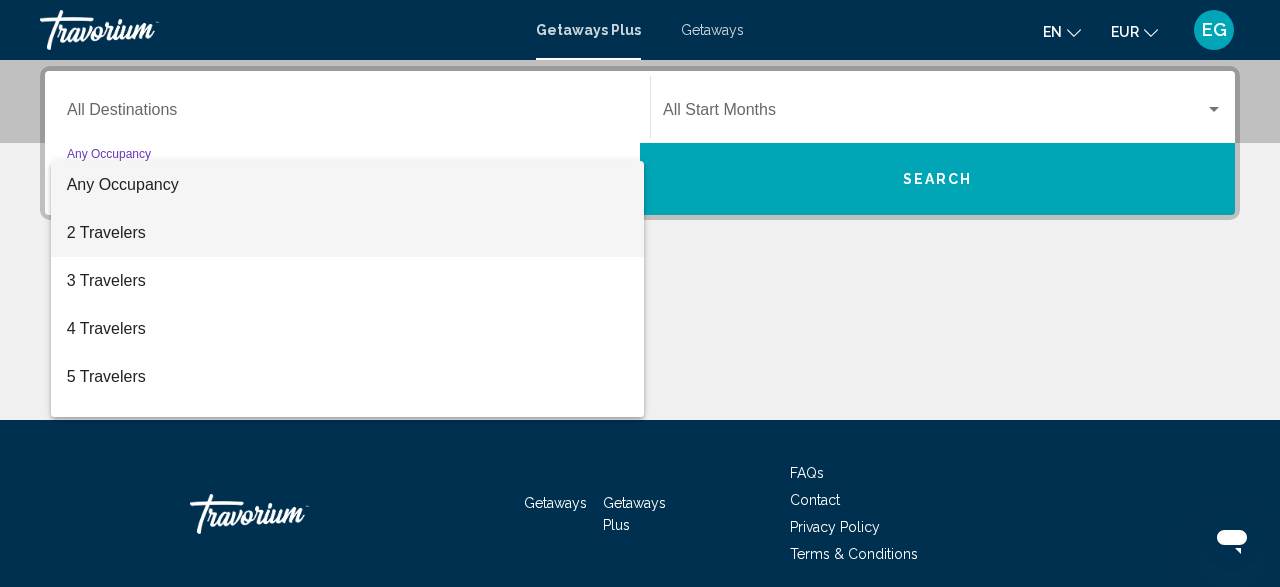 scroll, scrollTop: 458, scrollLeft: 0, axis: vertical 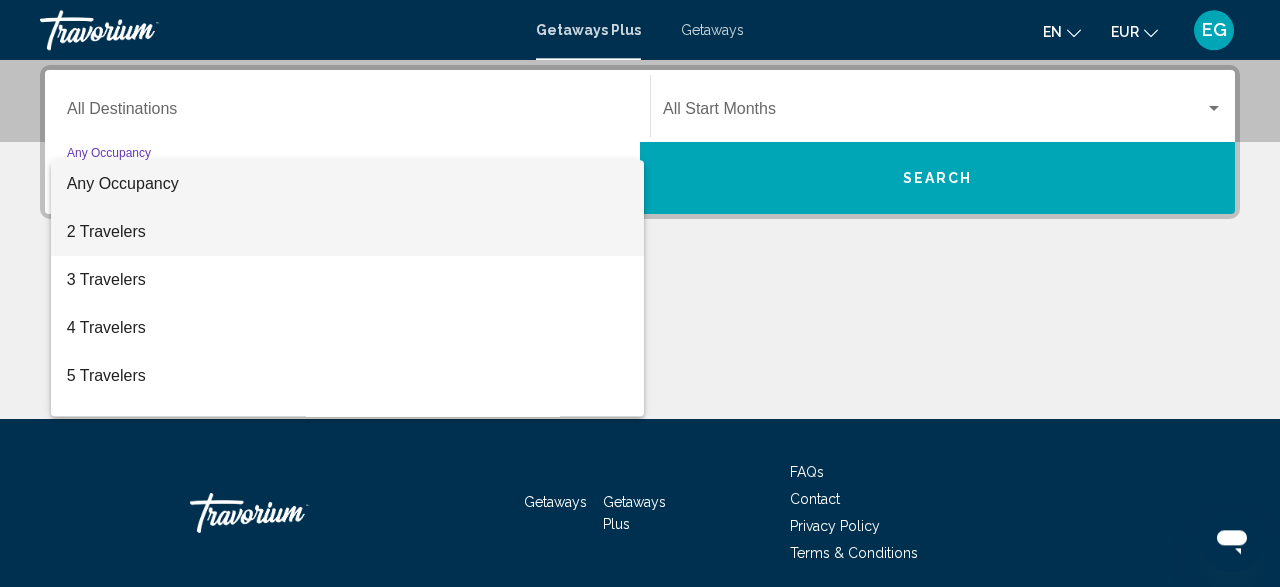 click on "2 Travelers" at bounding box center (347, 232) 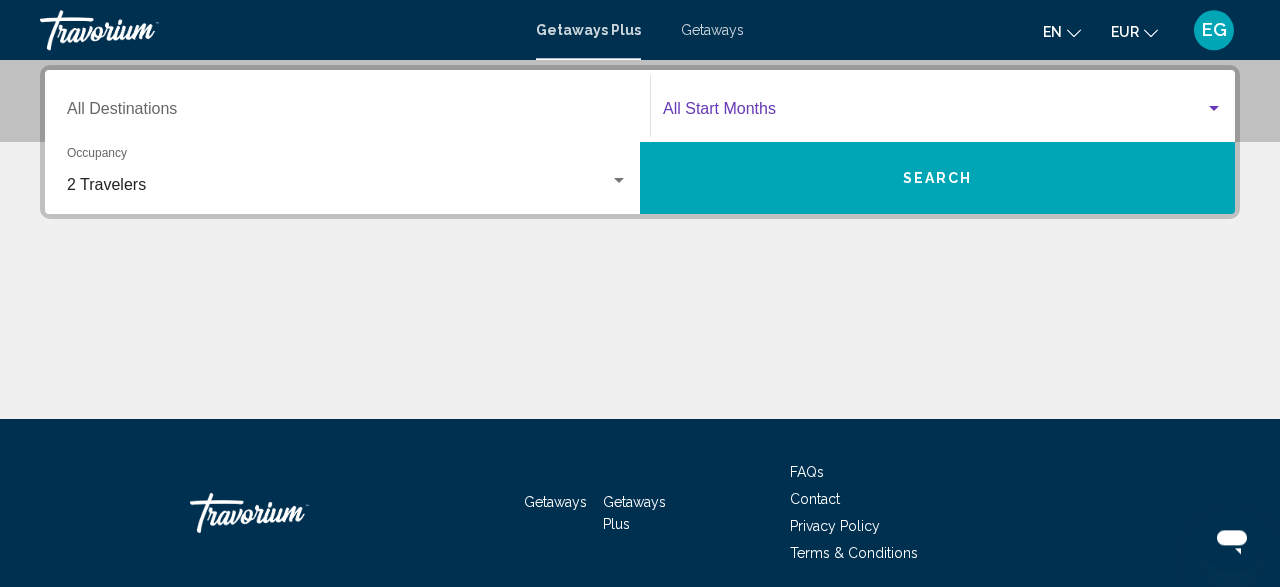 click at bounding box center (934, 113) 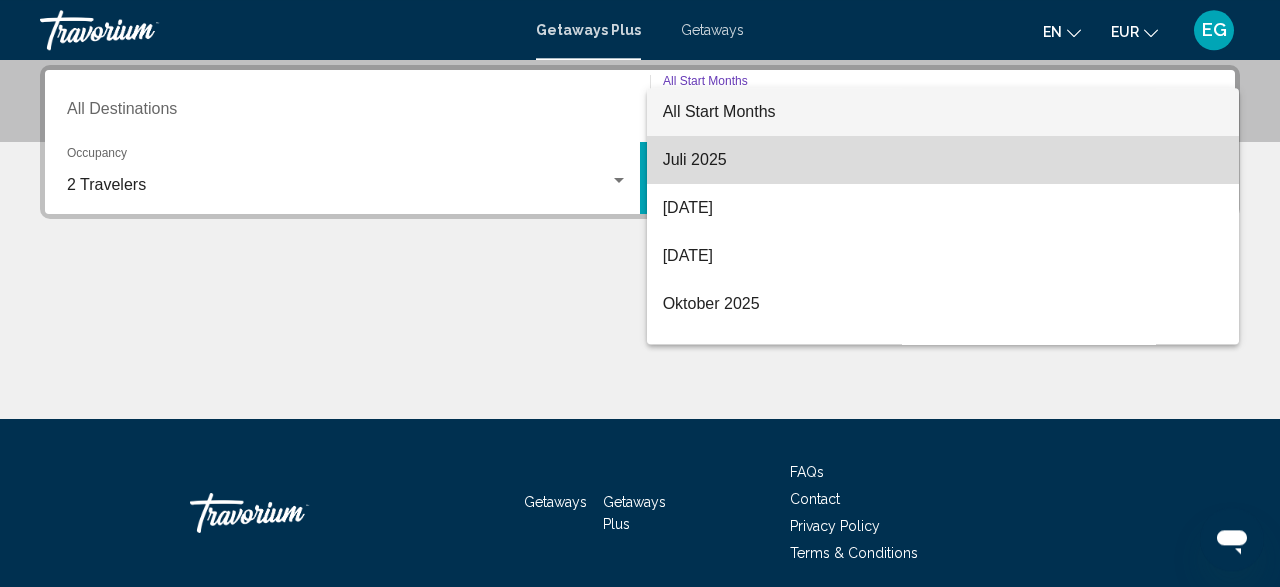 click on "Juli 2025" at bounding box center [943, 160] 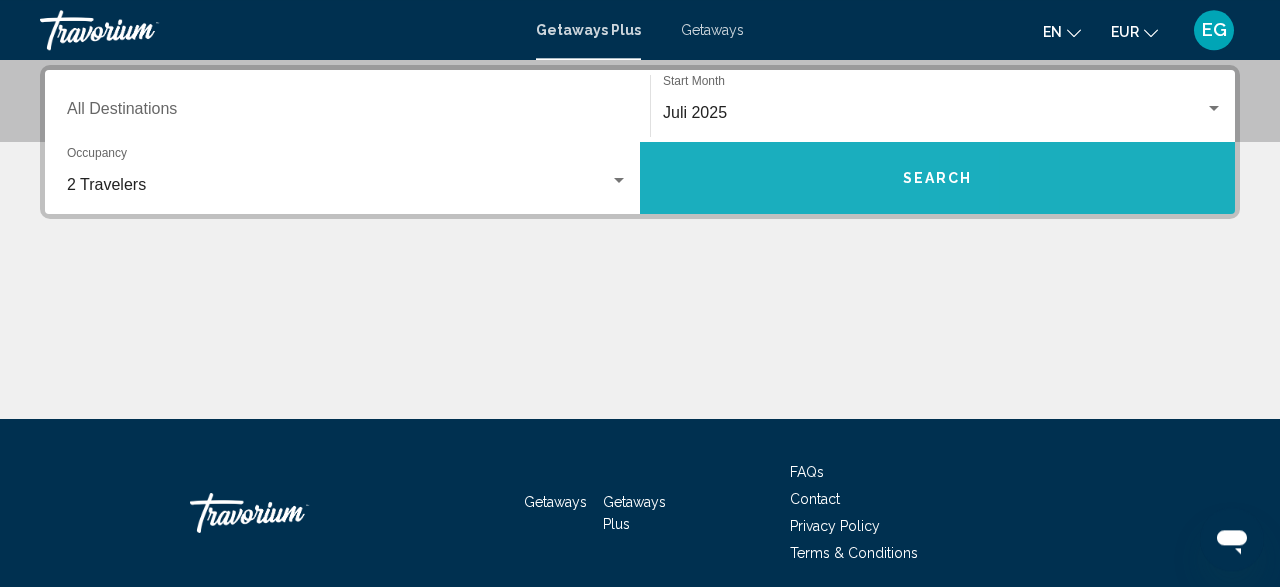 click on "Search" at bounding box center (937, 178) 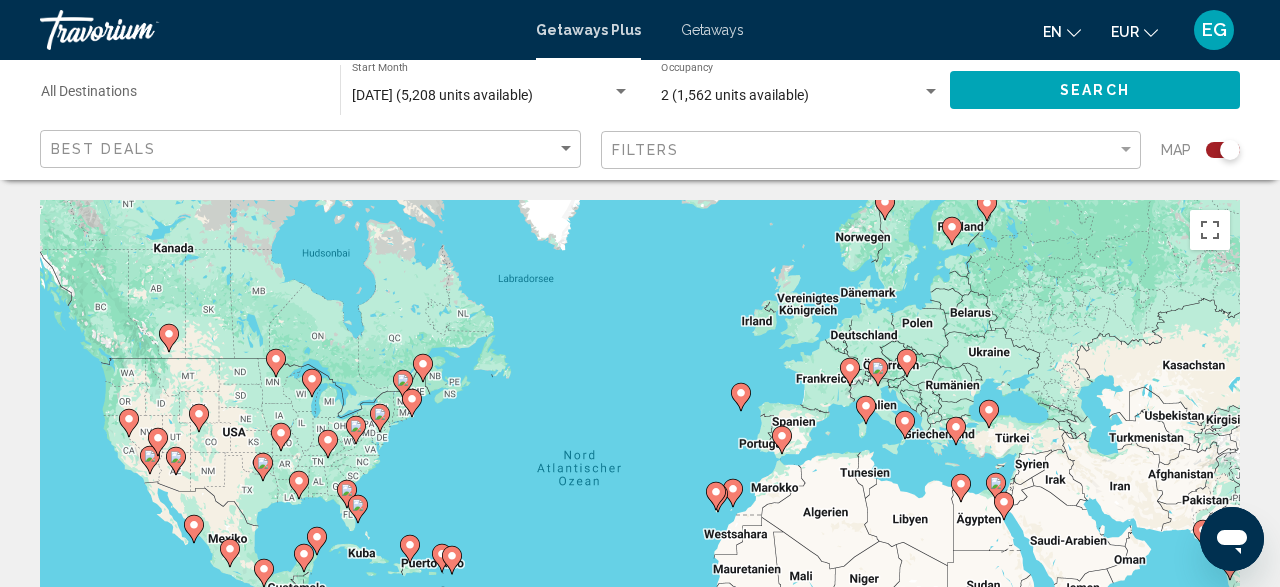 click 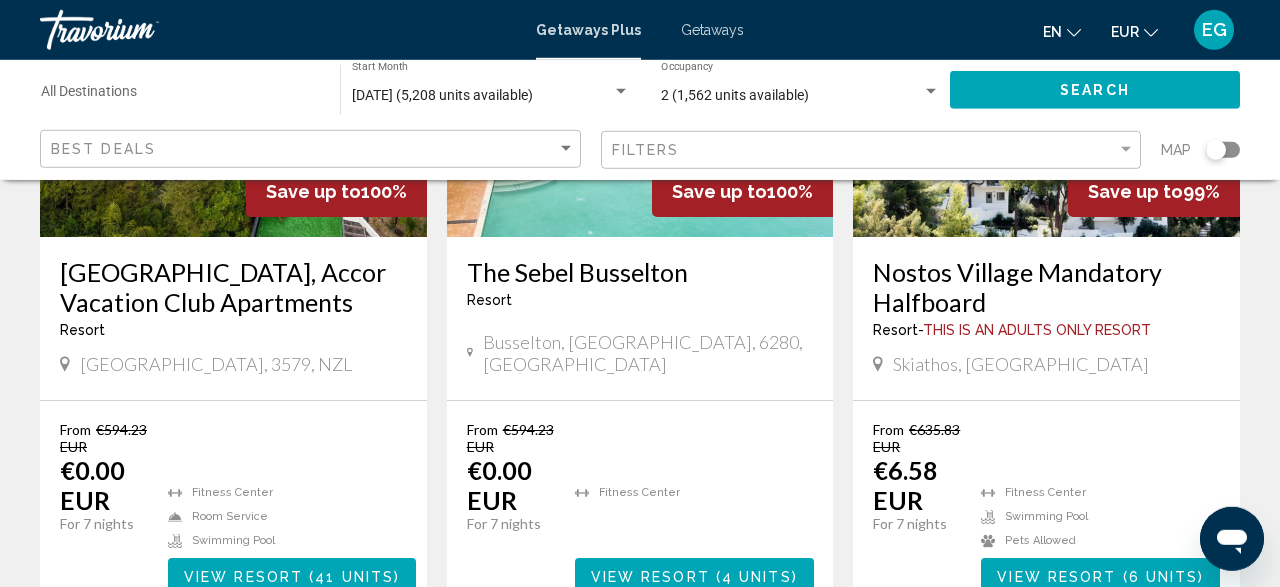 scroll, scrollTop: 312, scrollLeft: 0, axis: vertical 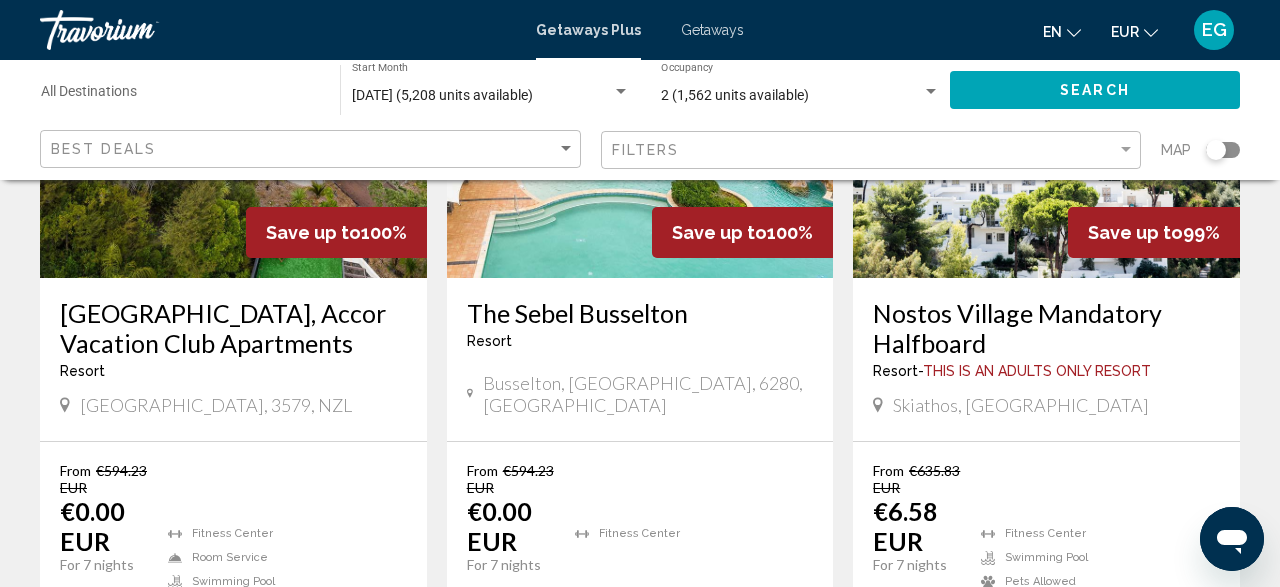 click 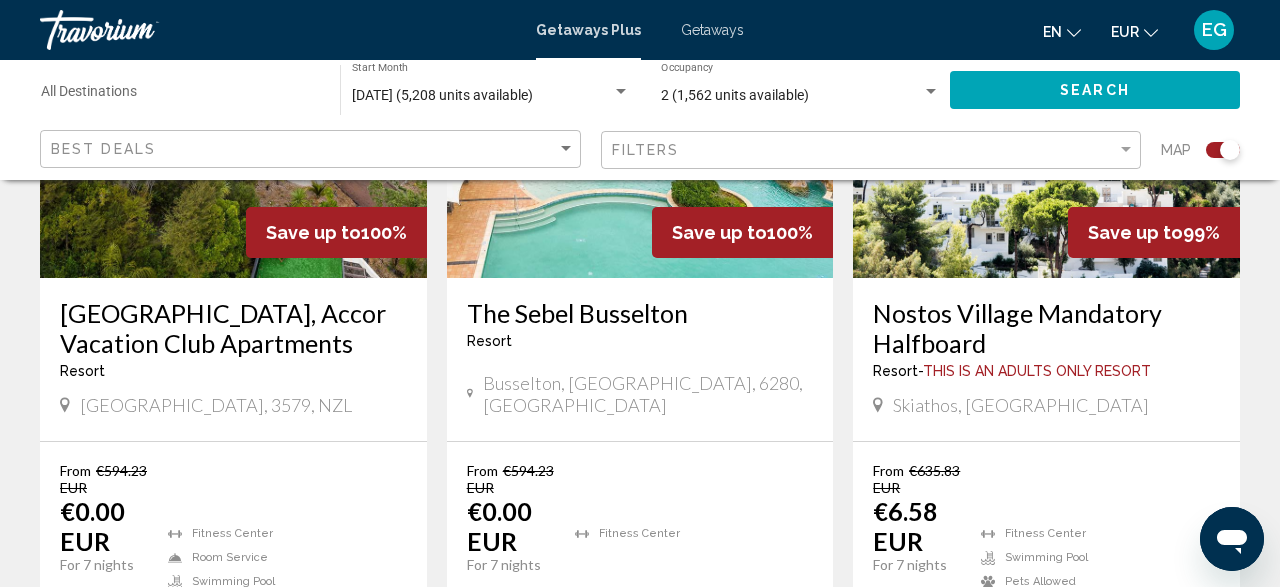 click 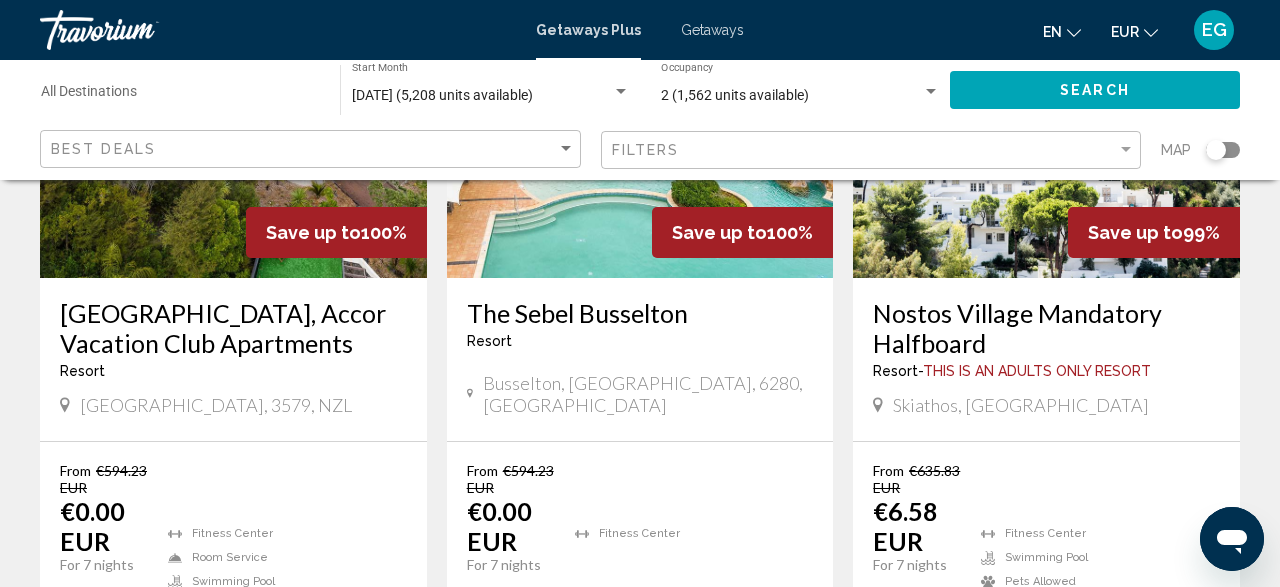 click 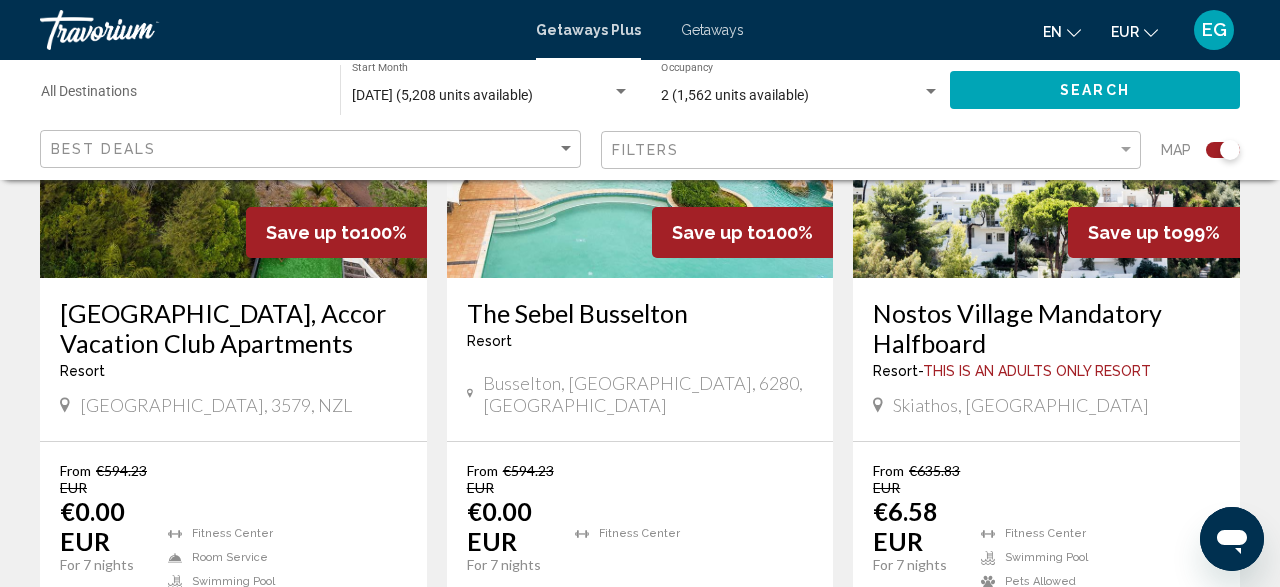 click 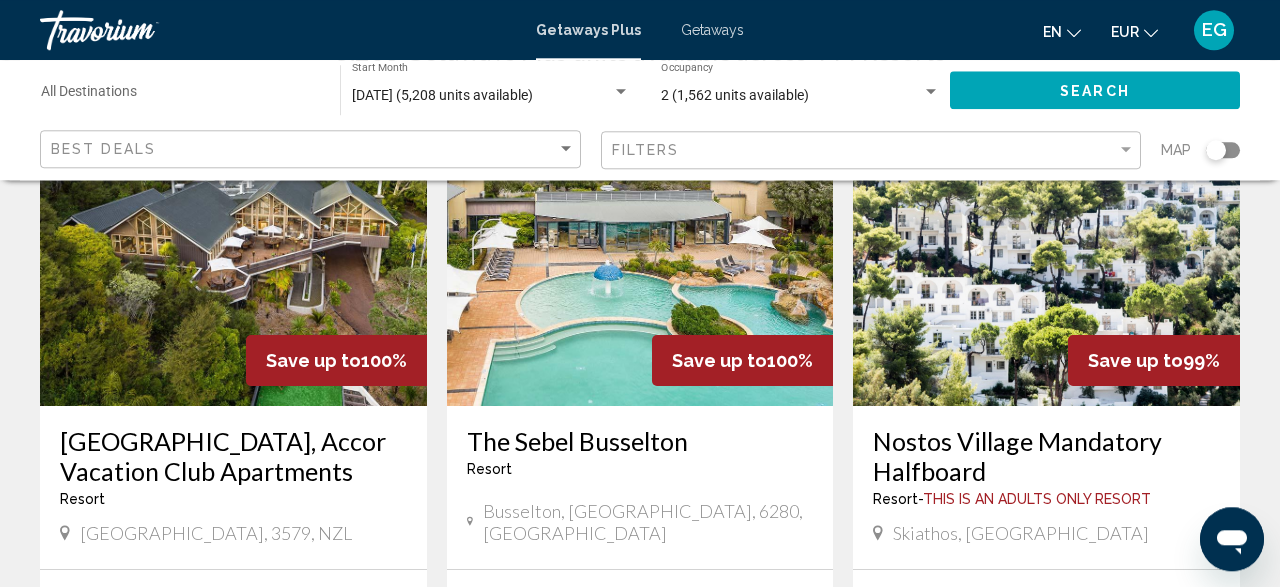 scroll, scrollTop: 104, scrollLeft: 0, axis: vertical 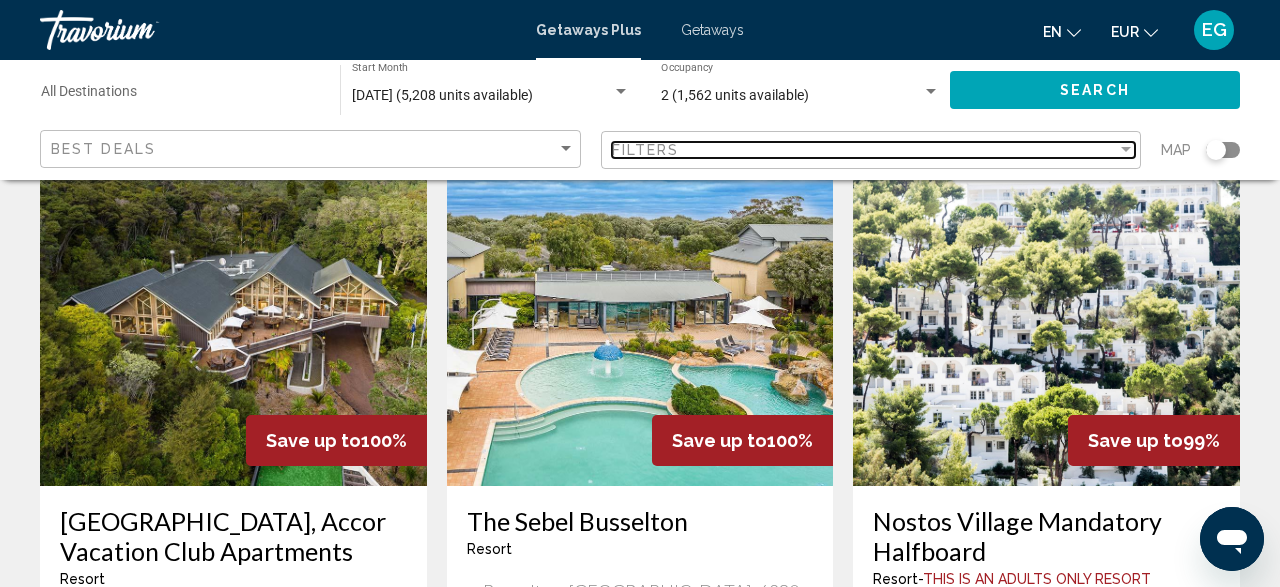 click on "Filters" at bounding box center [865, 150] 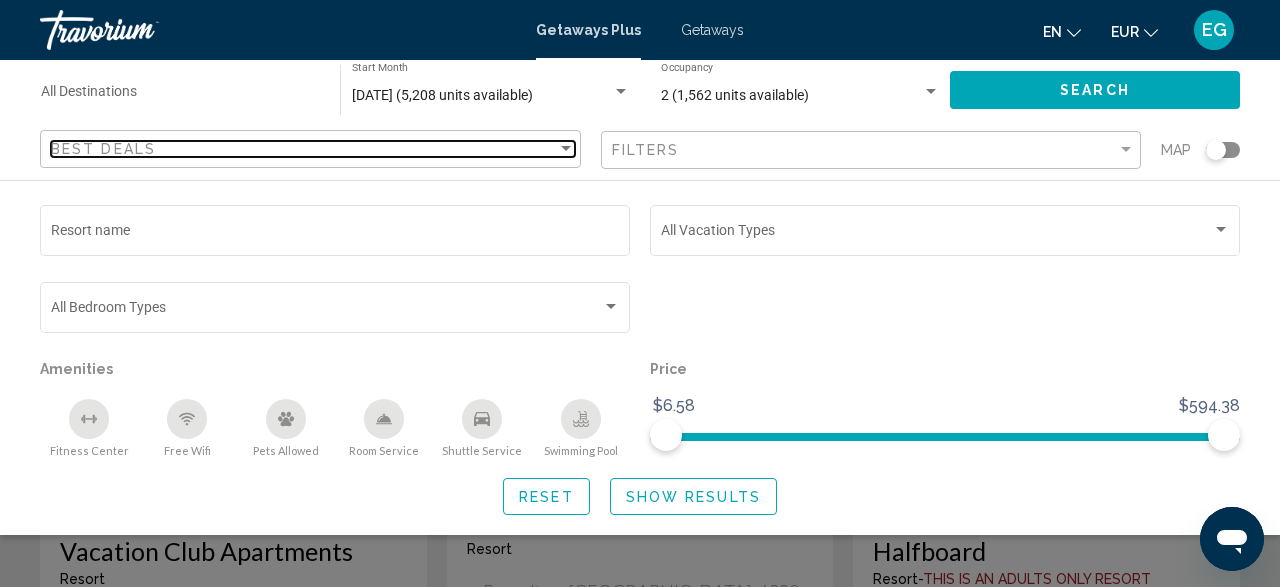 click at bounding box center (566, 148) 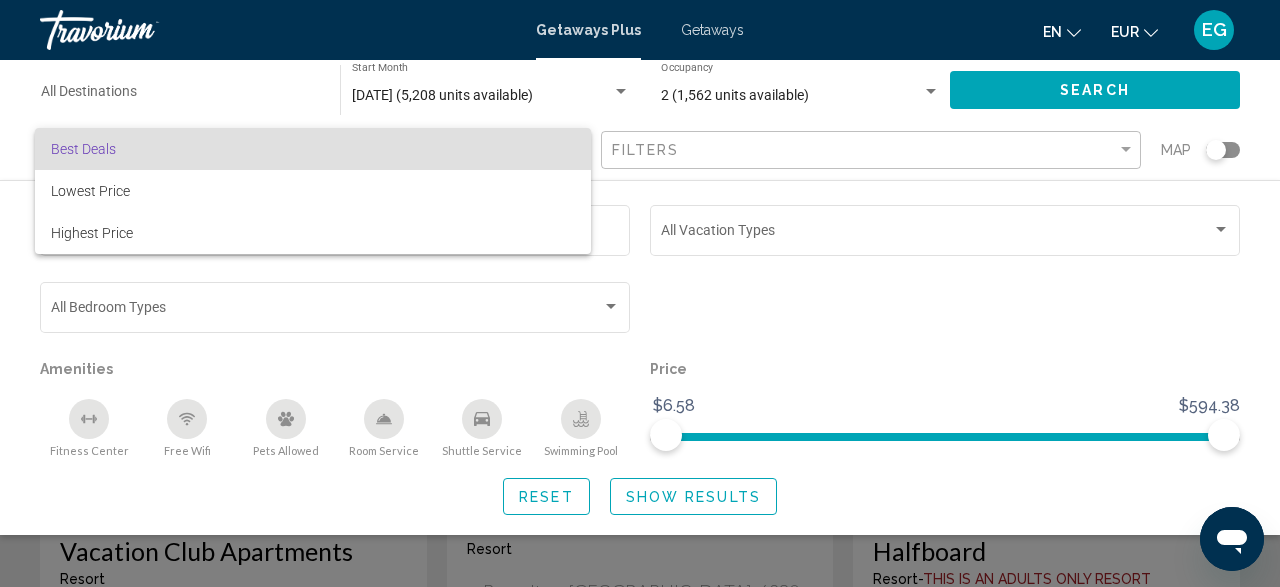click on "Best Deals" at bounding box center (313, 149) 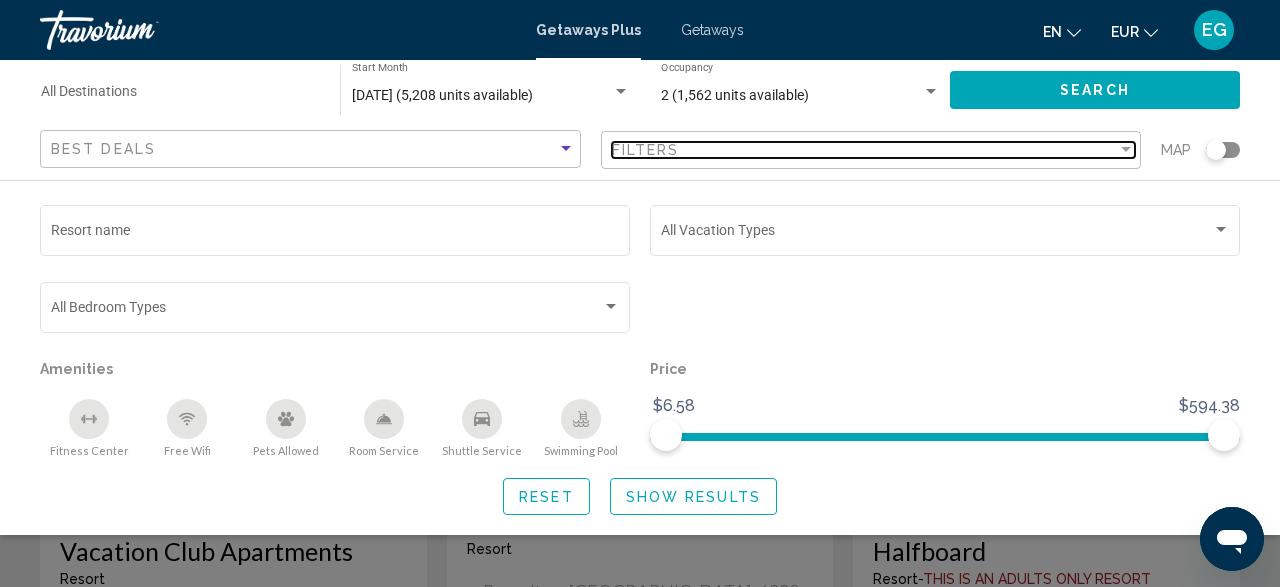 click at bounding box center [1126, 149] 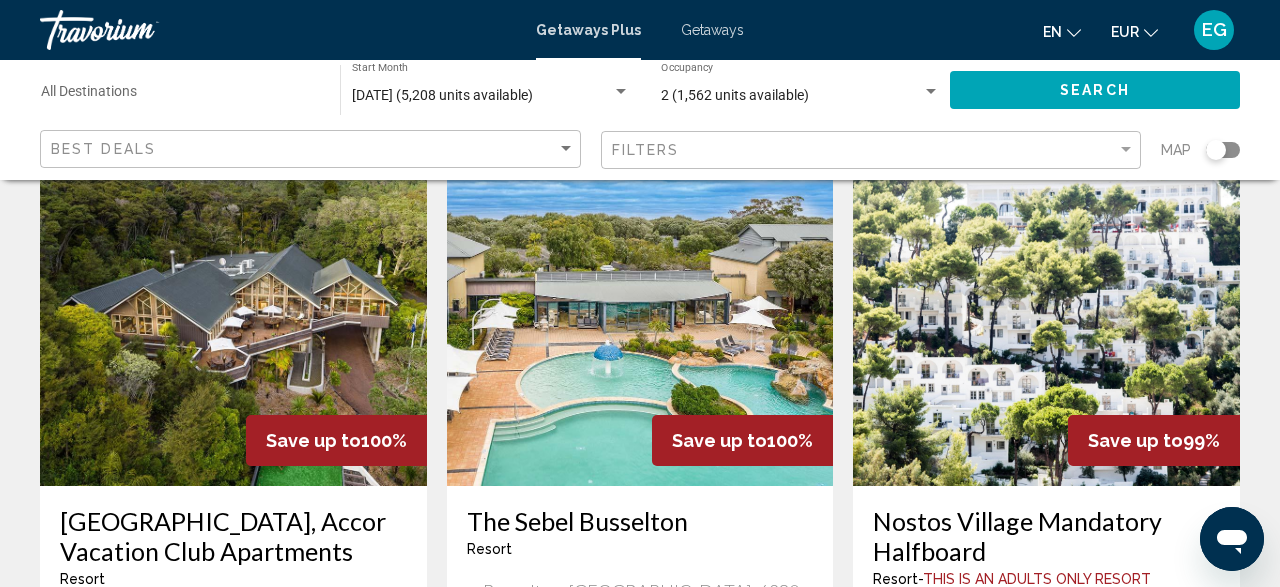 click 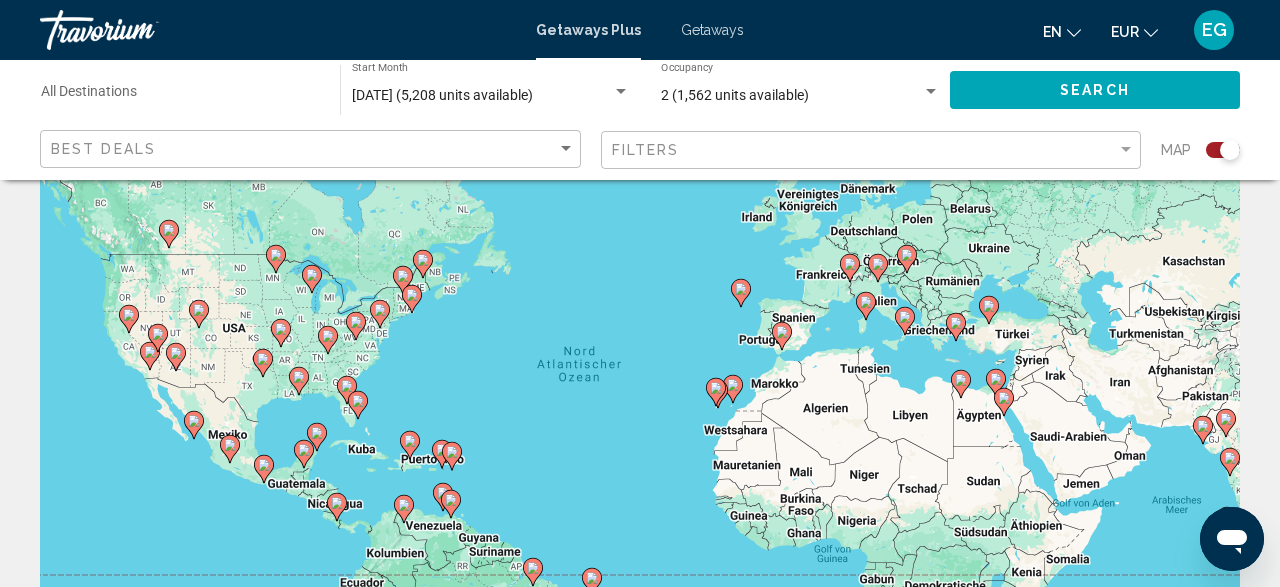 scroll, scrollTop: 724, scrollLeft: 0, axis: vertical 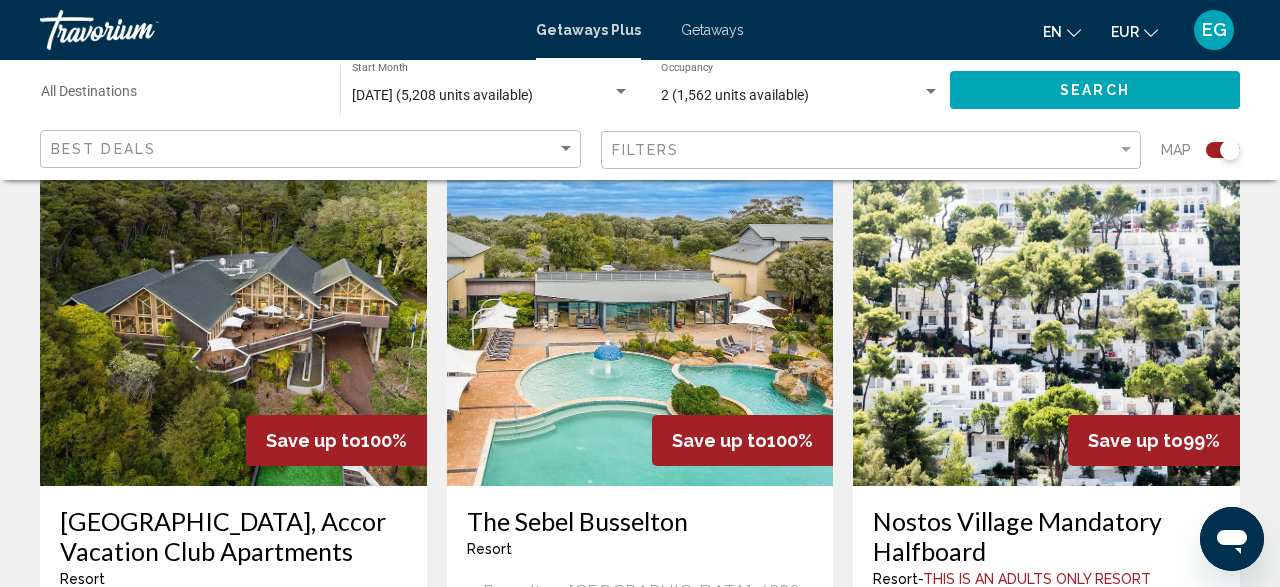 click 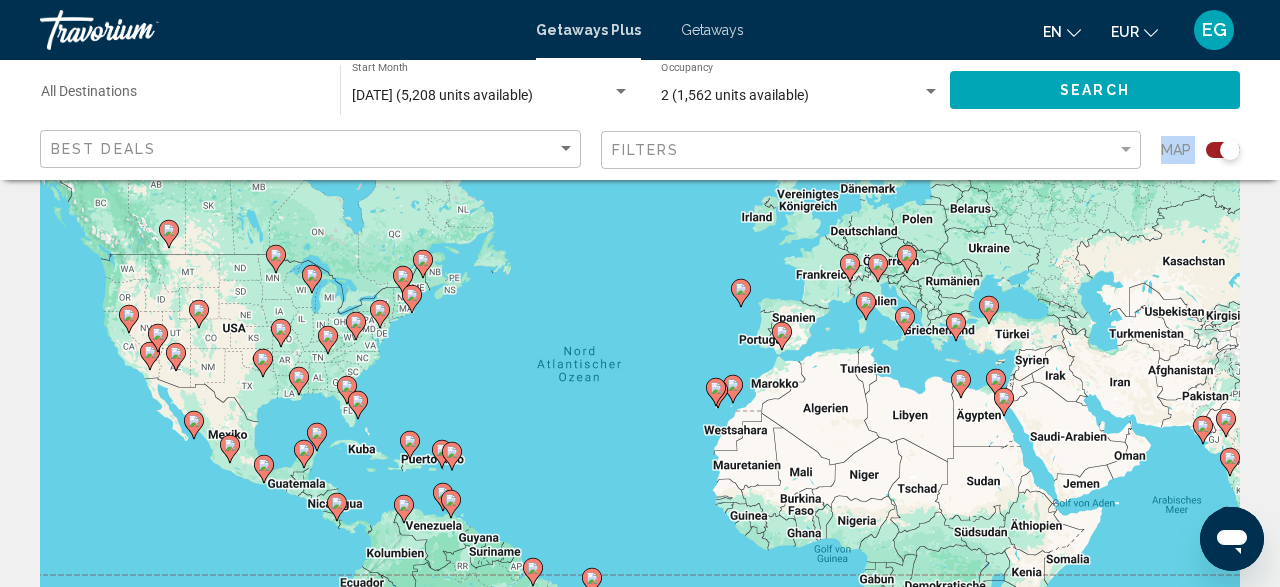 click 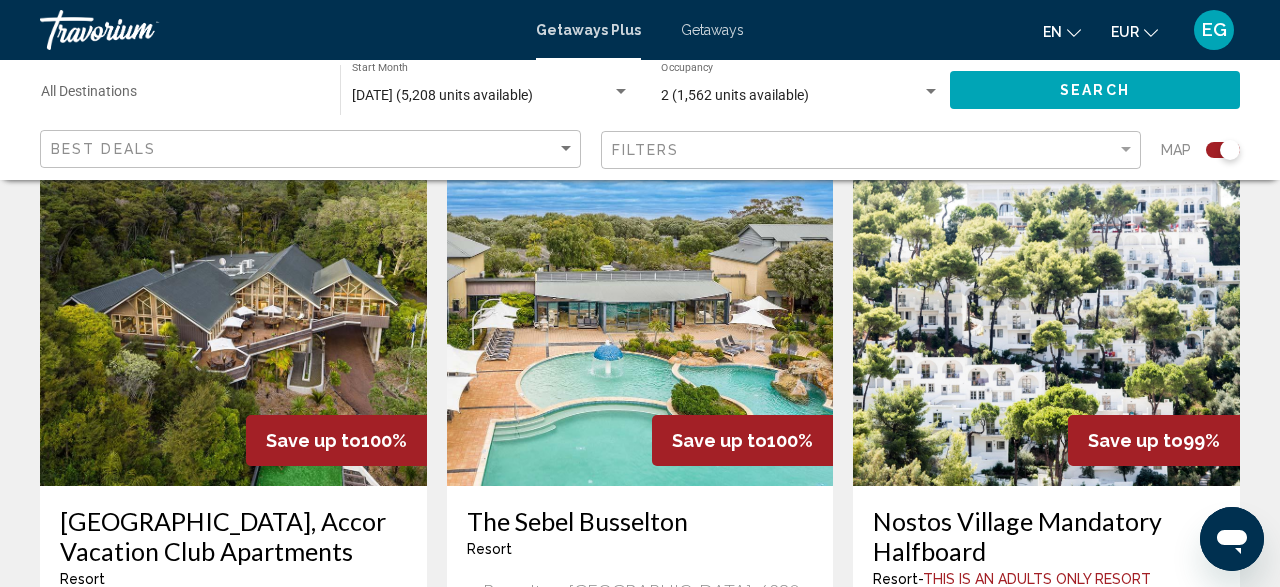 click 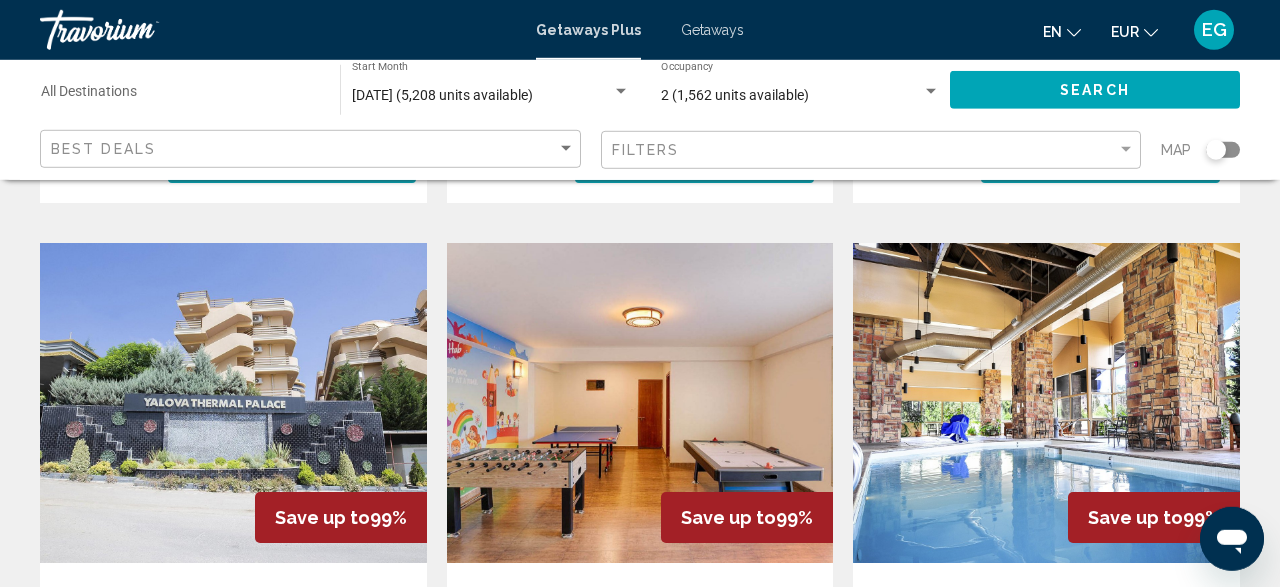scroll, scrollTop: 728, scrollLeft: 0, axis: vertical 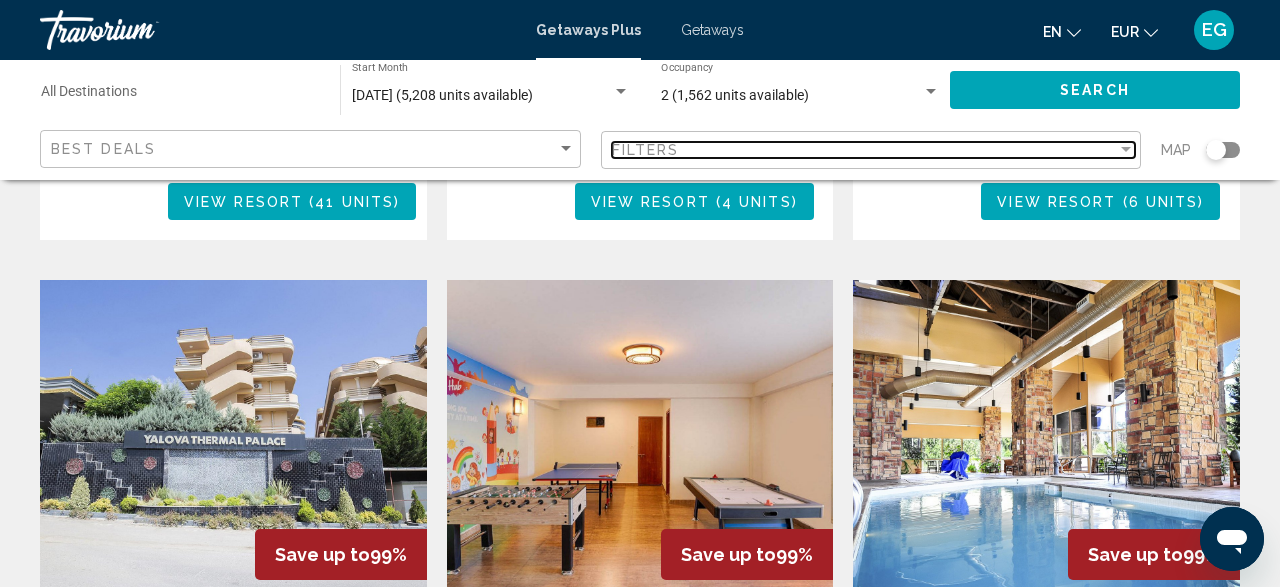 click on "Filters" at bounding box center (865, 150) 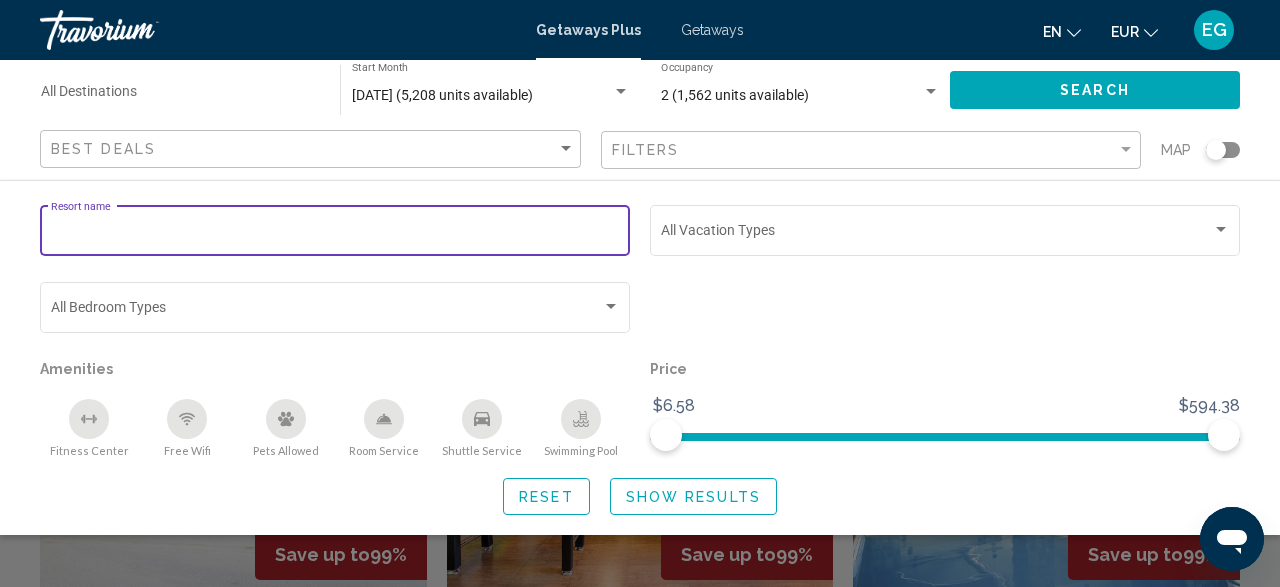 click on "Resort name" at bounding box center [335, 234] 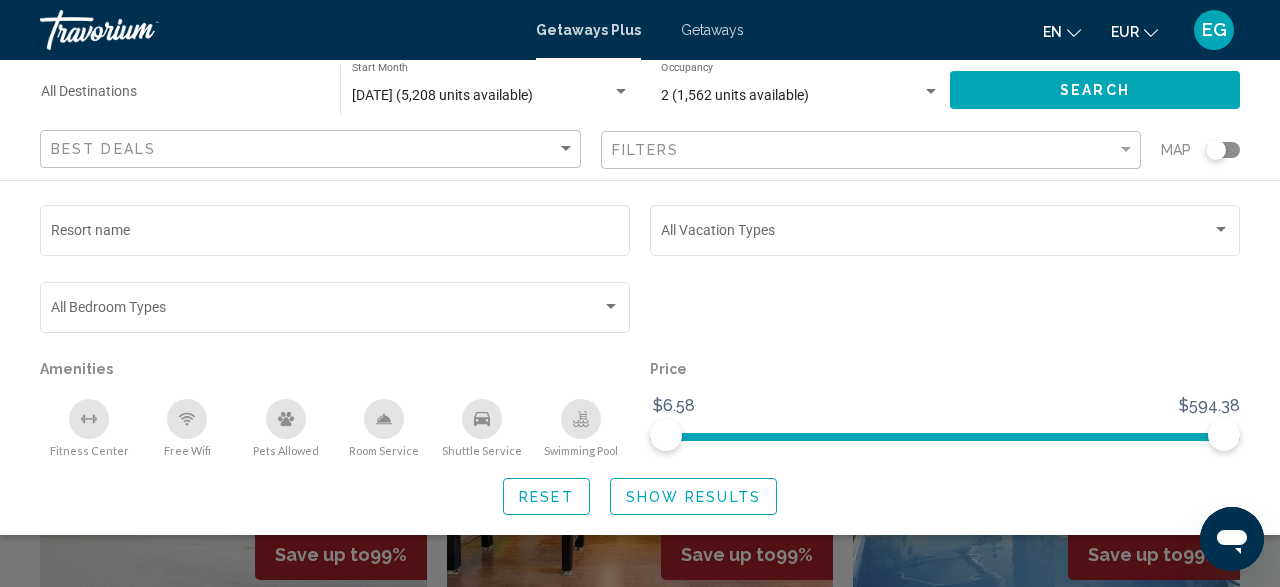click 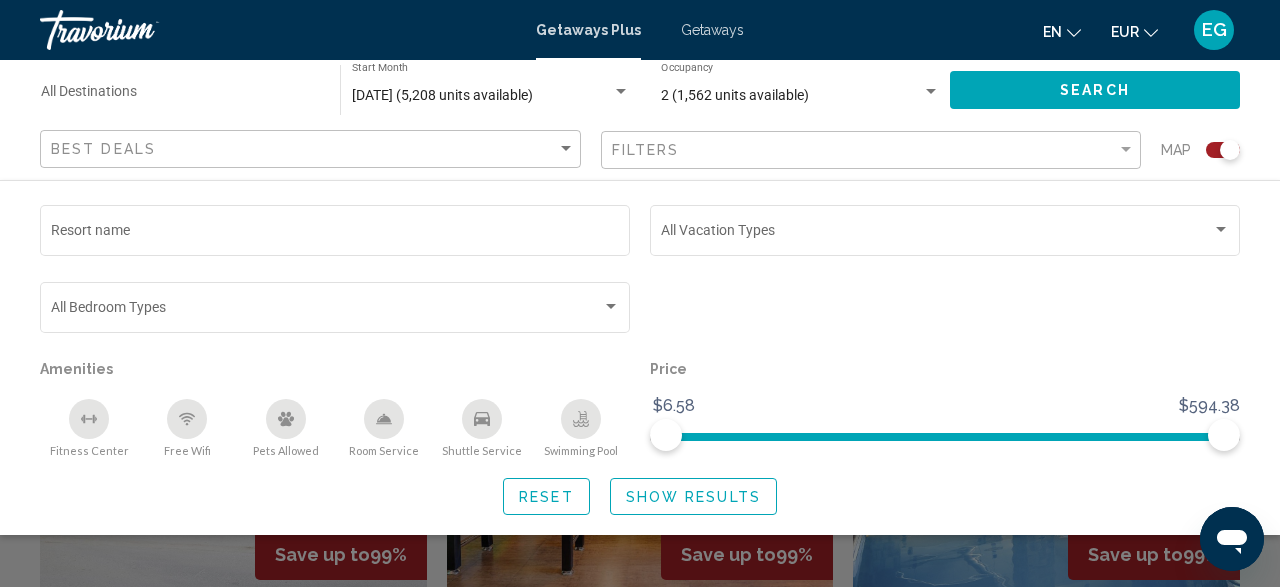 click 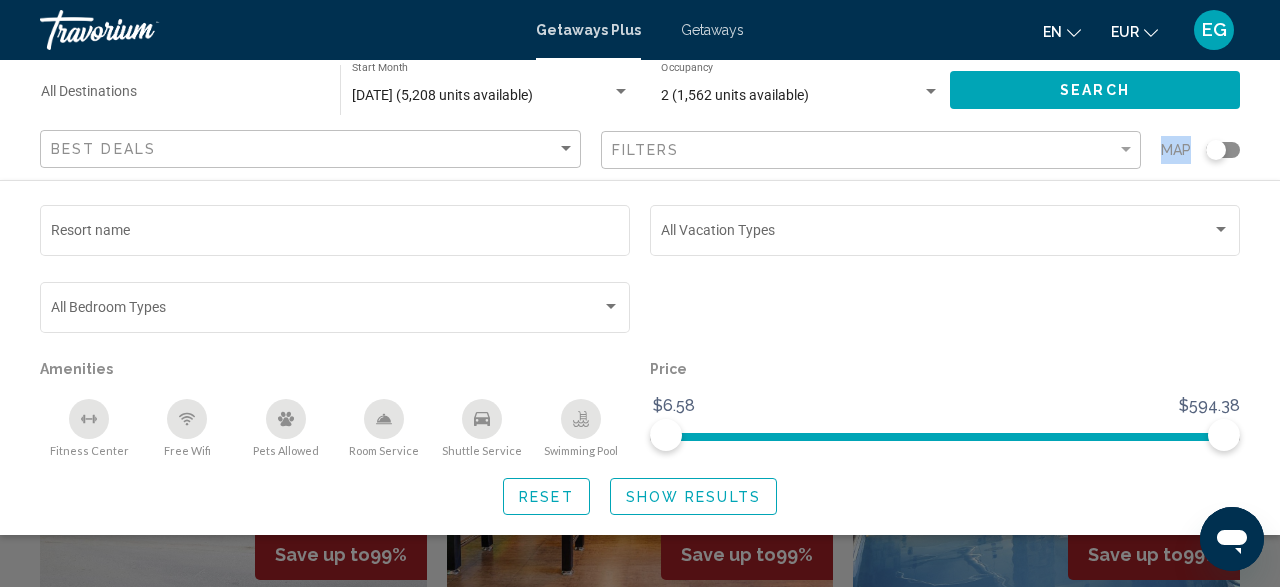 click 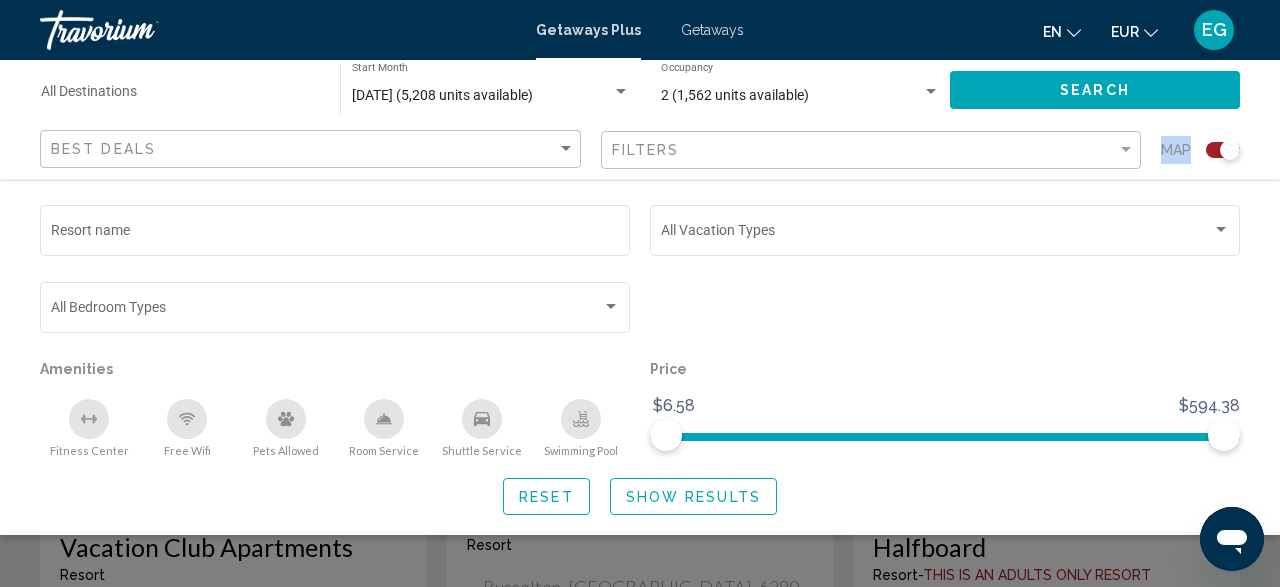 scroll, scrollTop: 1348, scrollLeft: 0, axis: vertical 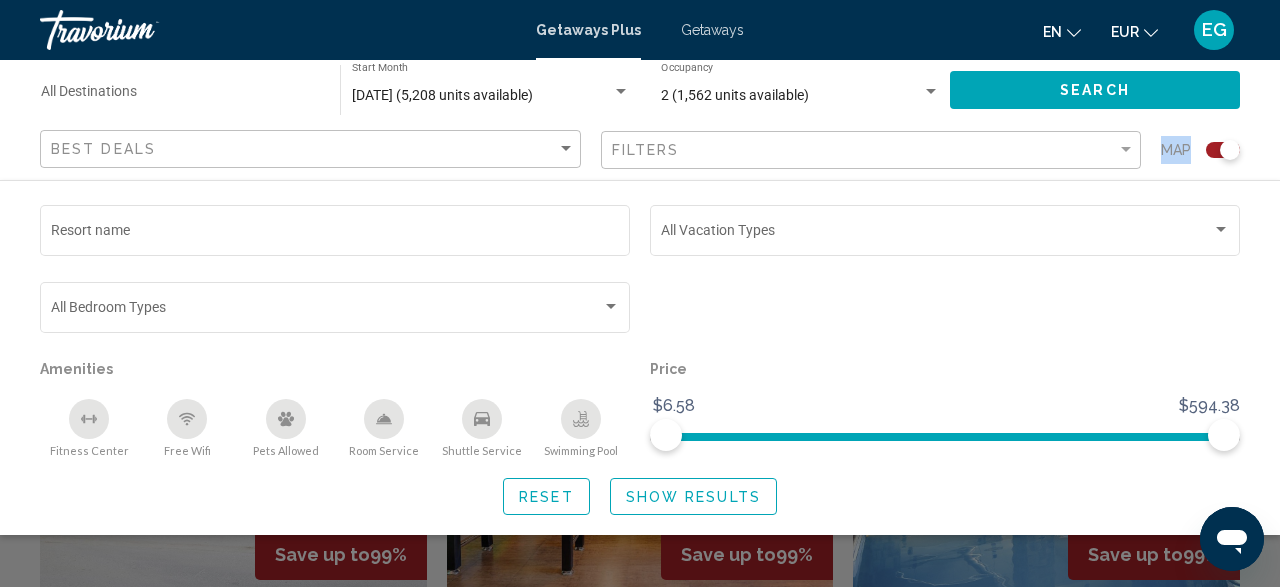 click on "Show Results" 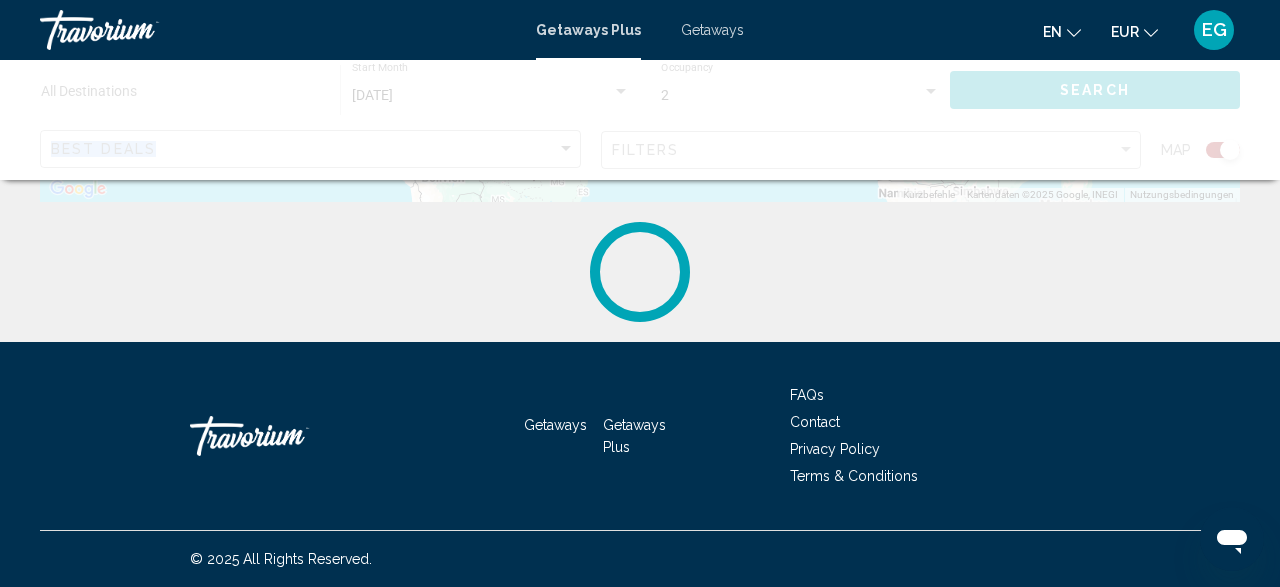 scroll, scrollTop: 597, scrollLeft: 0, axis: vertical 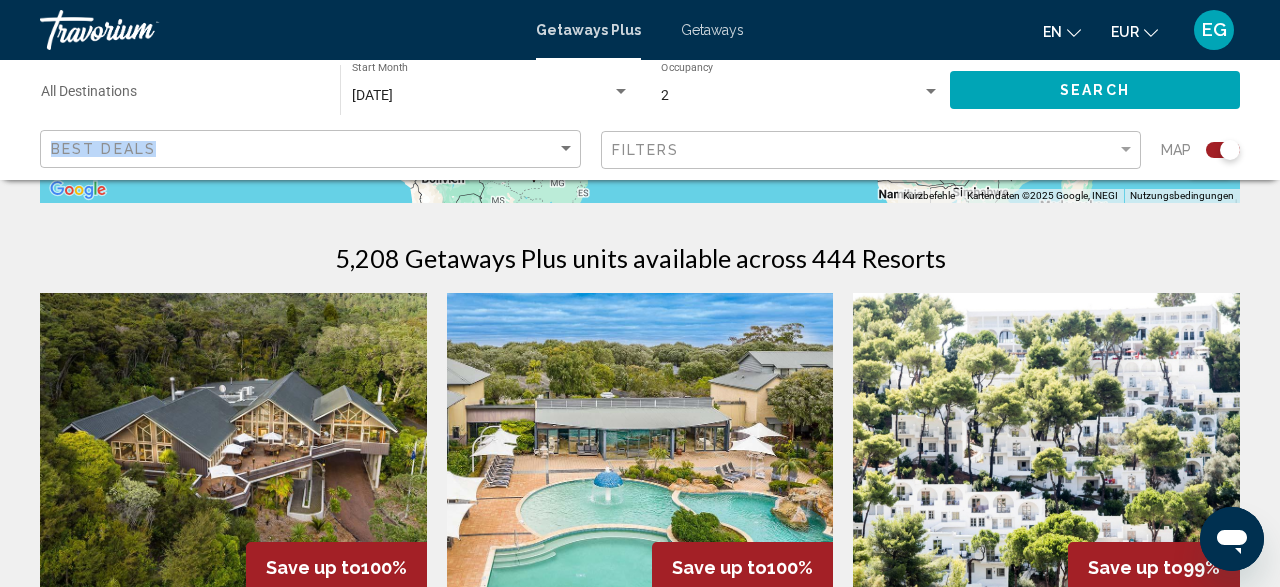 click on "Best Deals Filters Map" 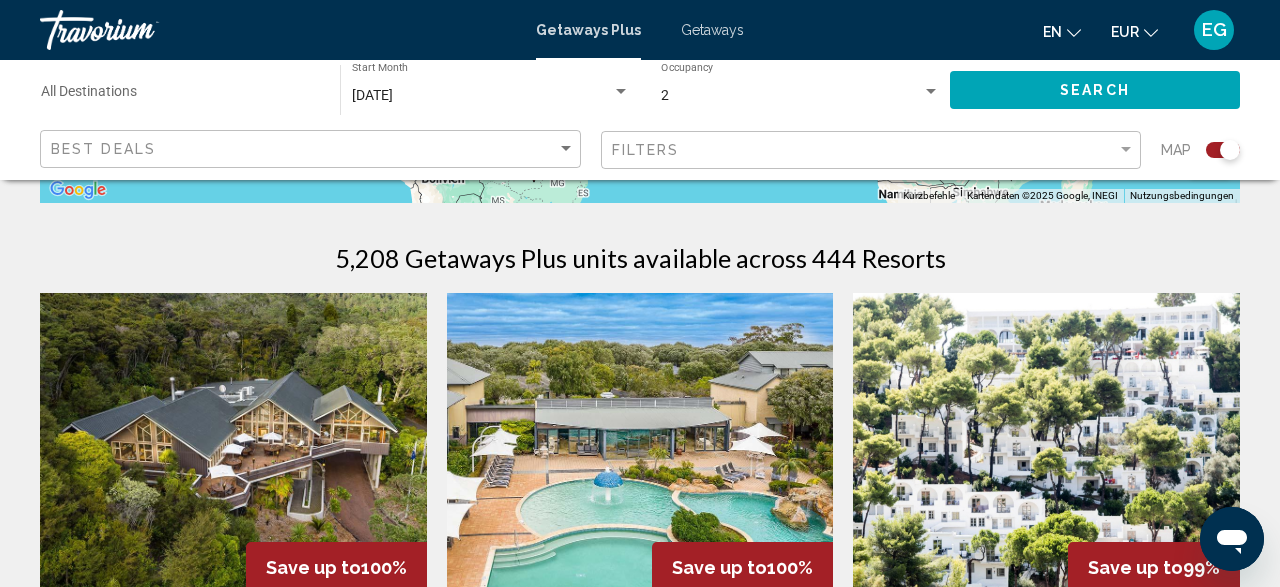click on "Getaways" at bounding box center [712, 30] 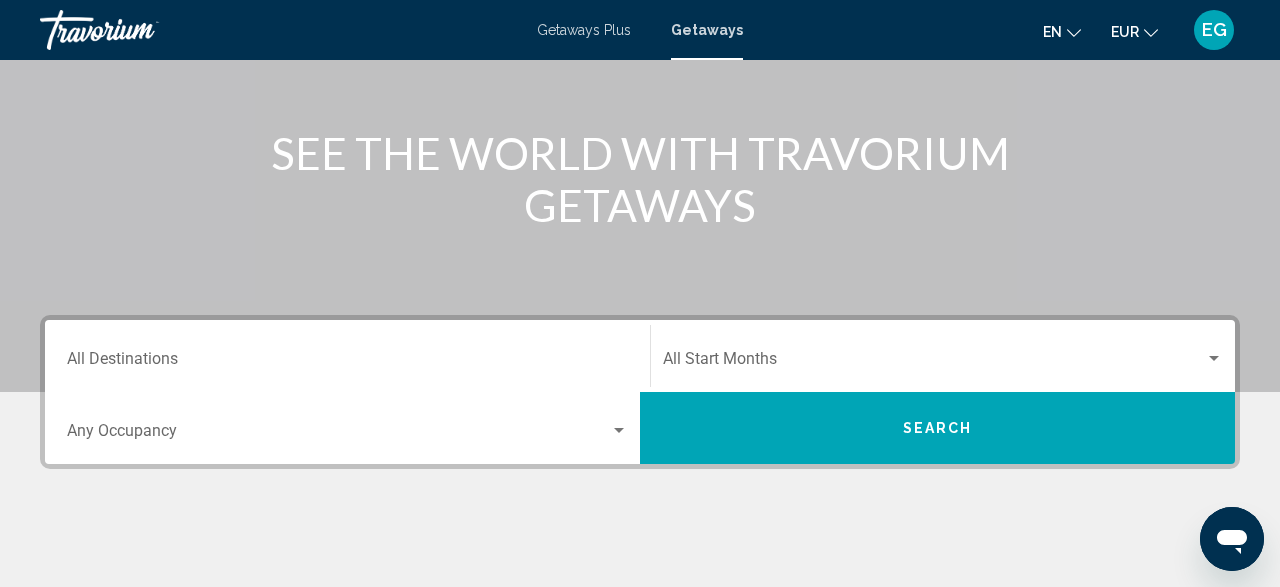 scroll, scrollTop: 520, scrollLeft: 0, axis: vertical 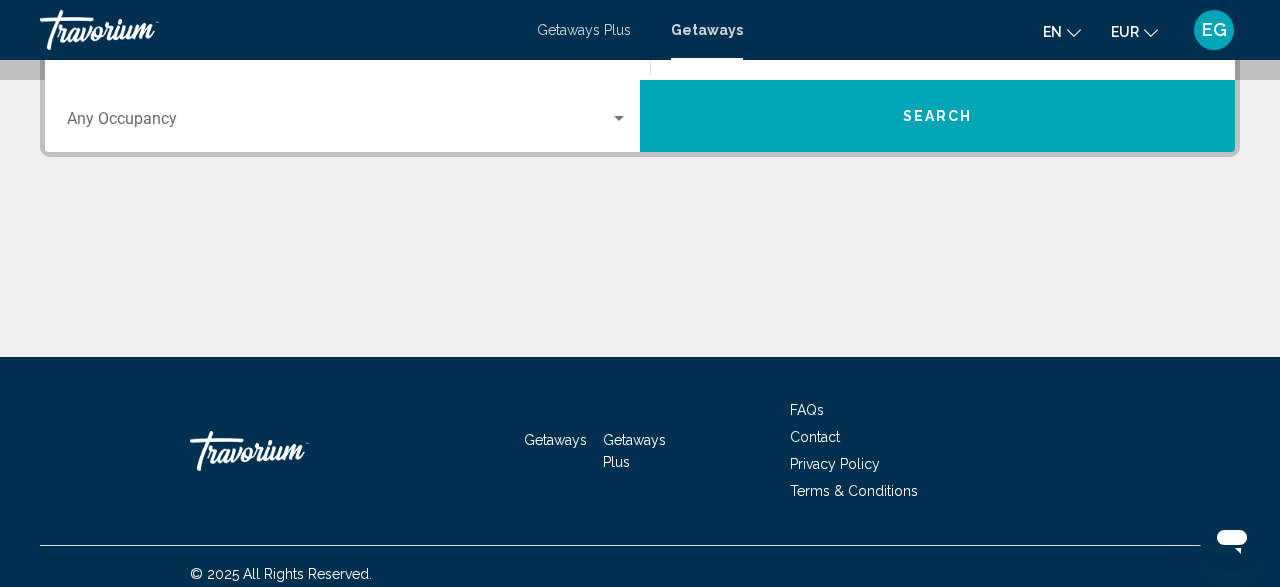 click on "Occupancy Any Occupancy" at bounding box center (347, 116) 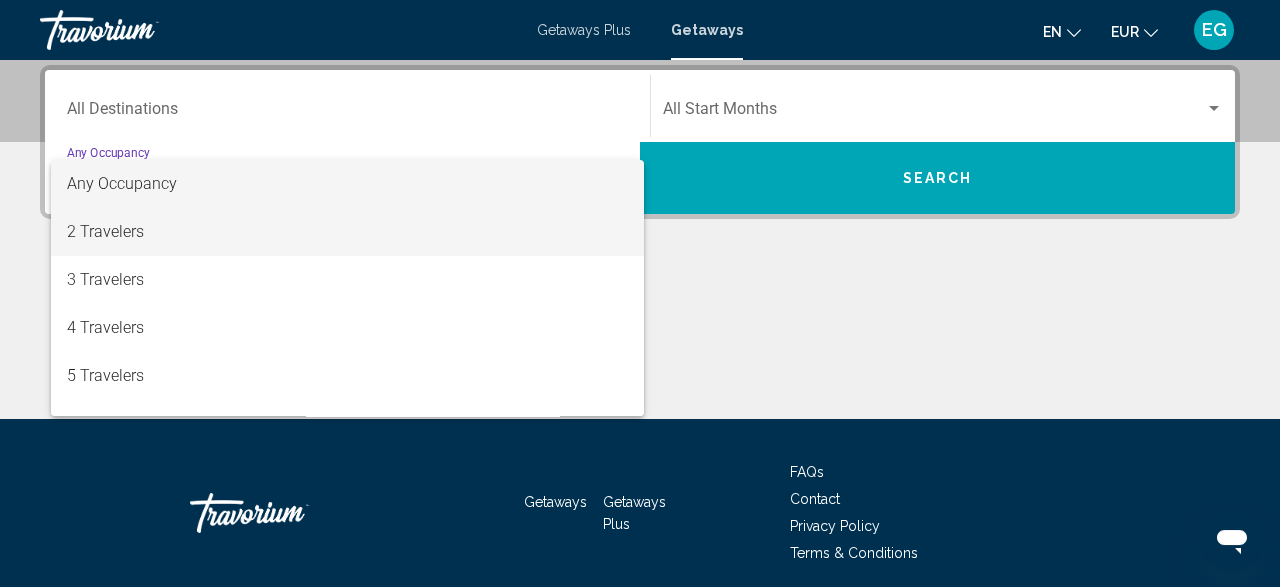 scroll, scrollTop: 457, scrollLeft: 0, axis: vertical 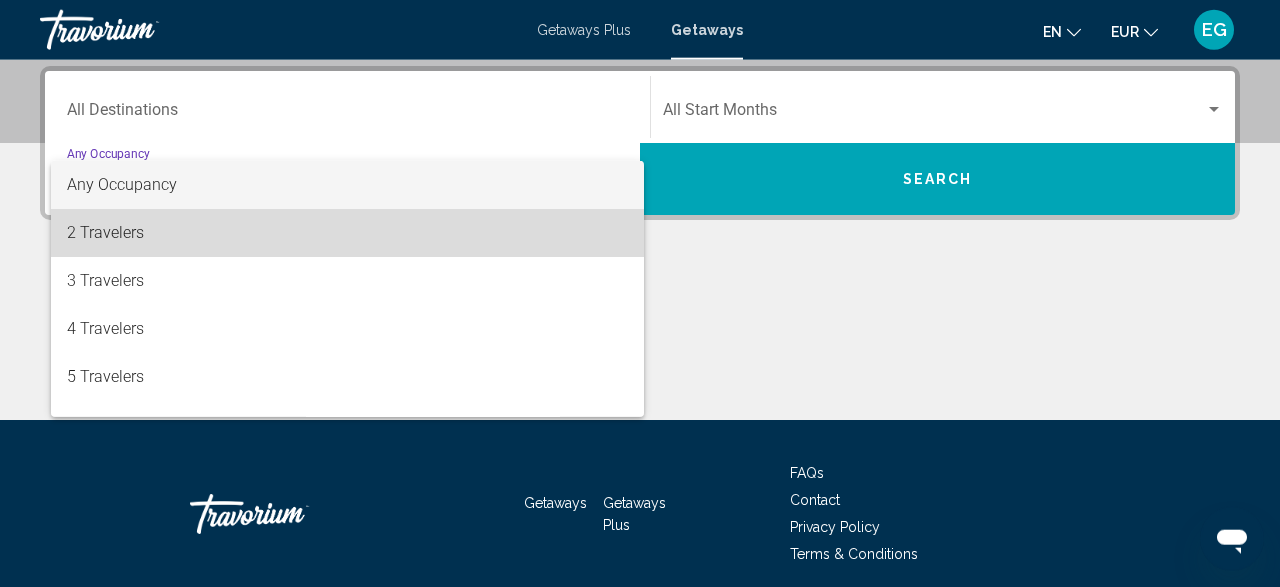 click on "2 Travelers" at bounding box center (347, 233) 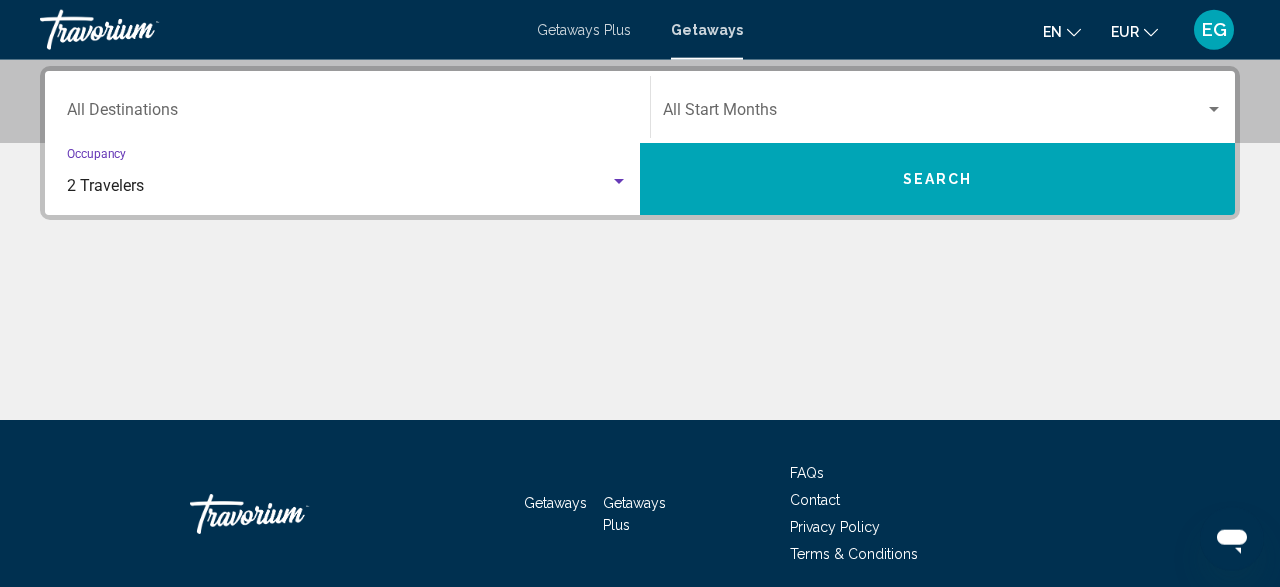 click at bounding box center (934, 114) 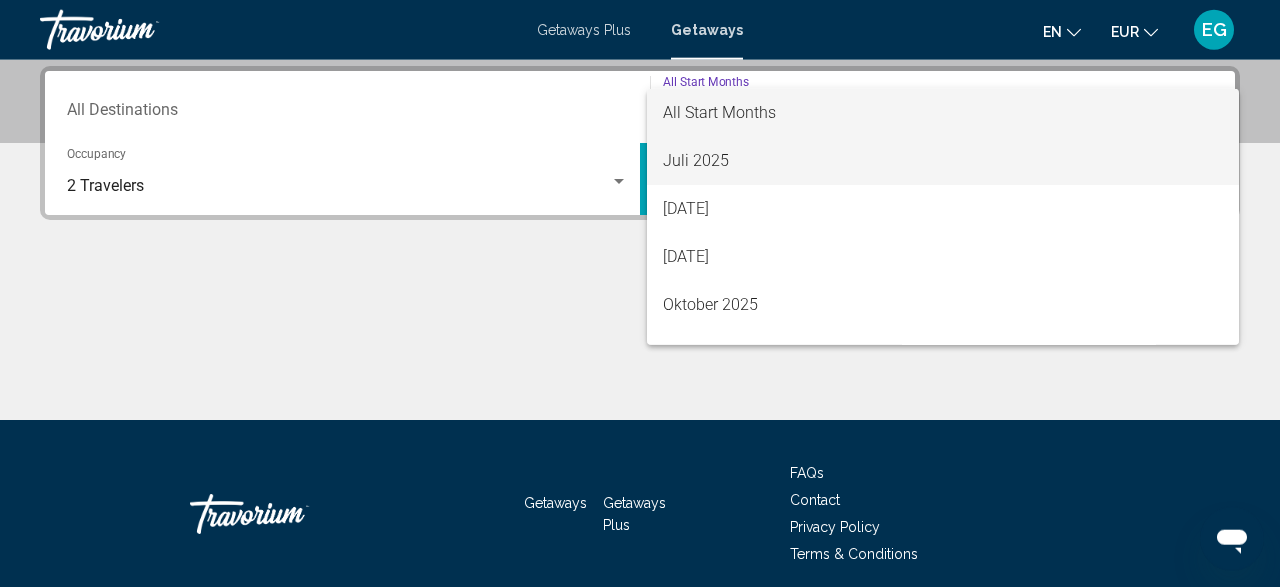 click on "Juli 2025" at bounding box center [943, 161] 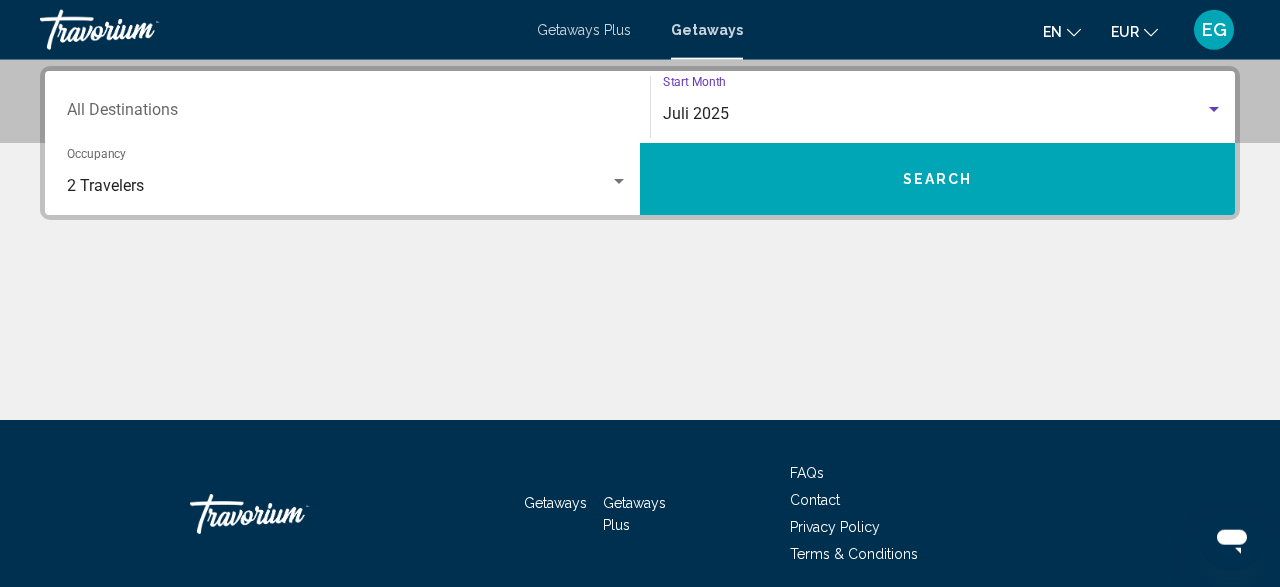 click on "Search" at bounding box center (937, 179) 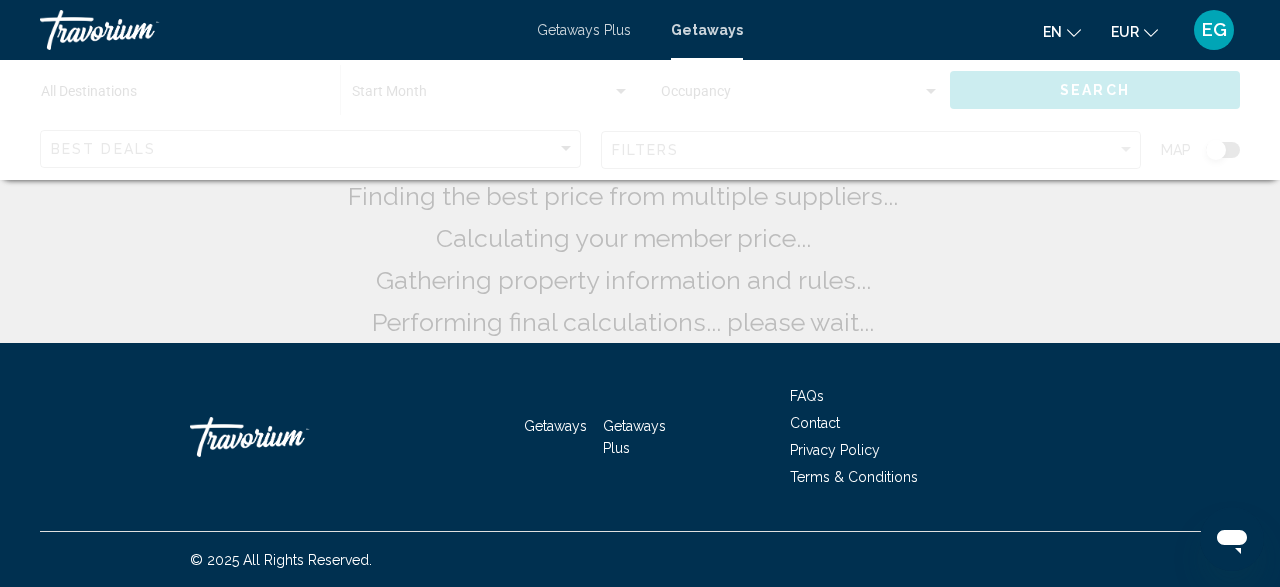 scroll, scrollTop: 0, scrollLeft: 0, axis: both 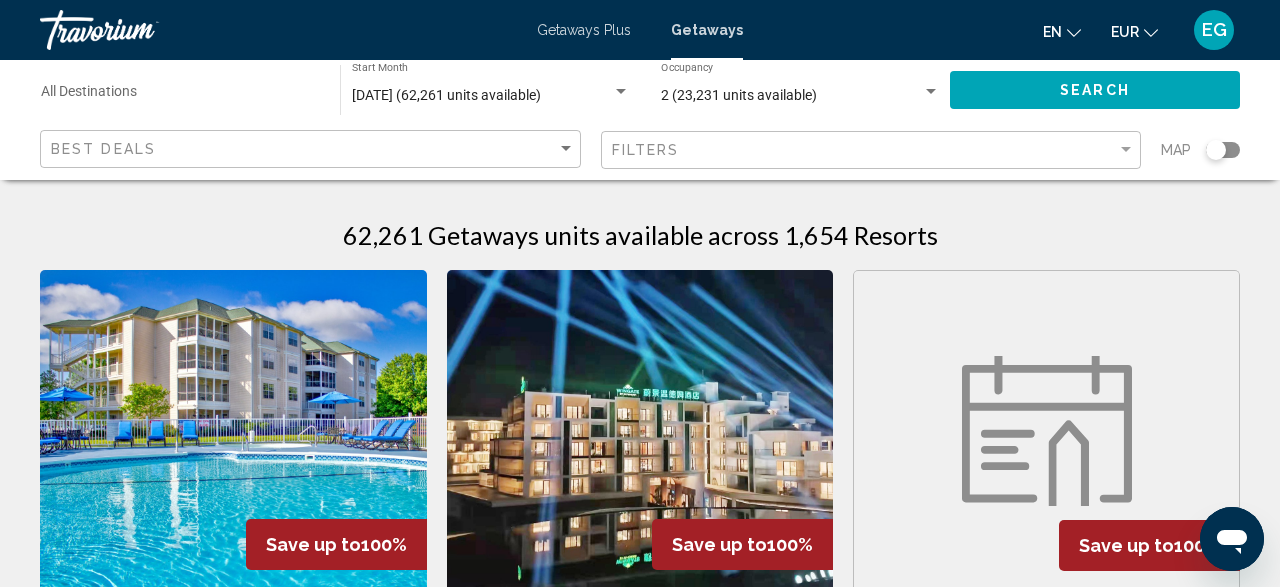click on "Map" 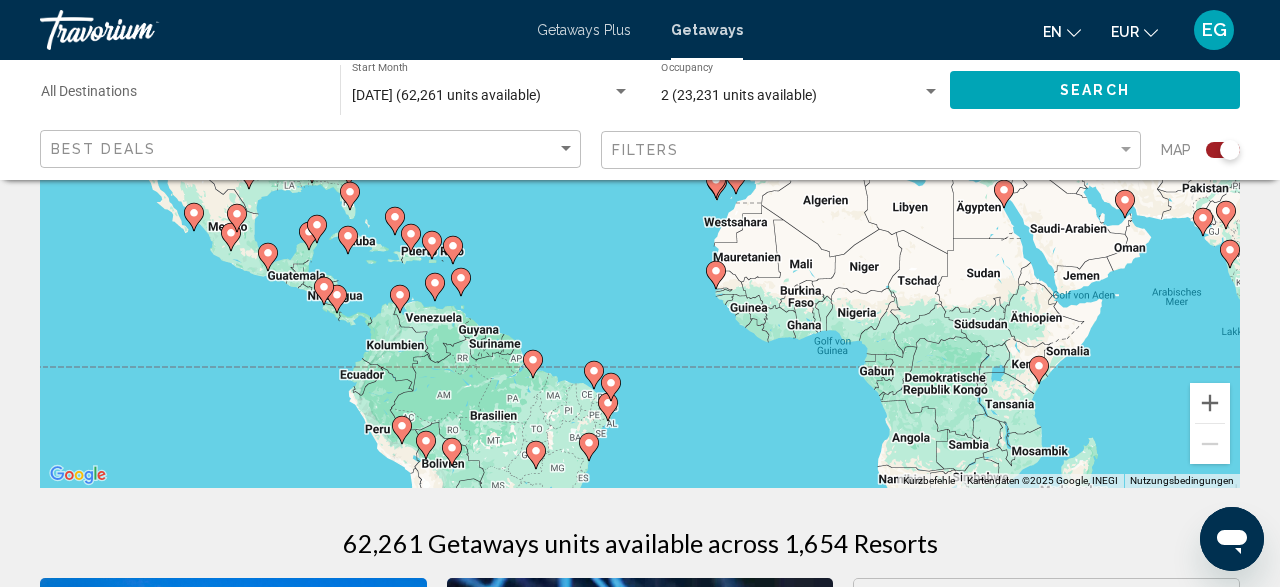 scroll, scrollTop: 208, scrollLeft: 0, axis: vertical 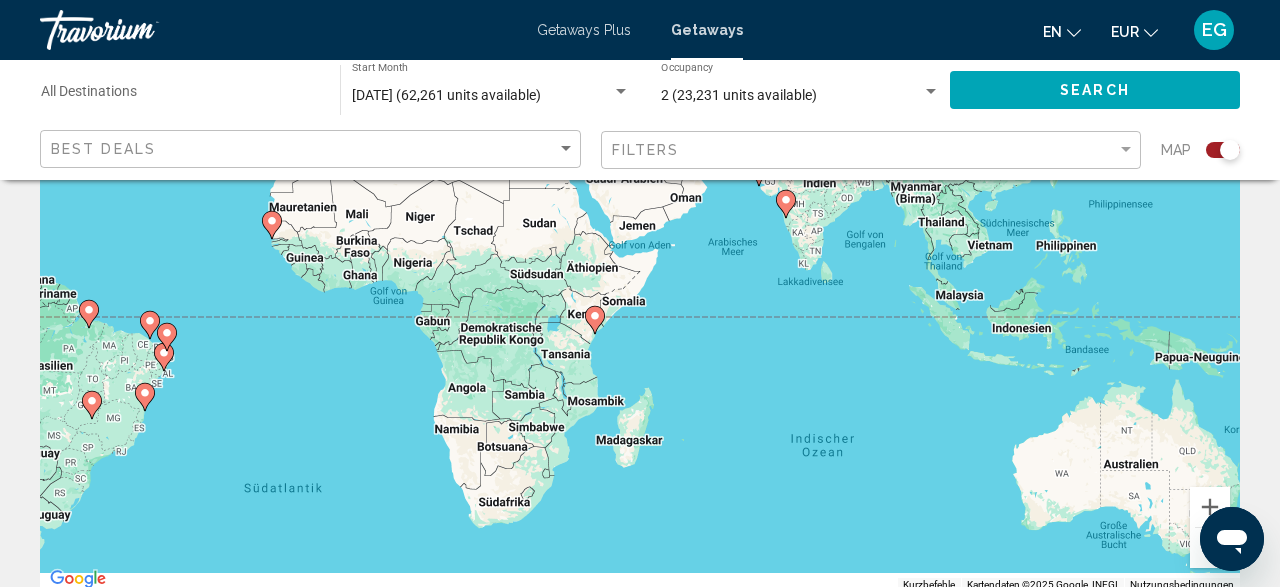 drag, startPoint x: 971, startPoint y: 425, endPoint x: 621, endPoint y: 283, distance: 377.7089 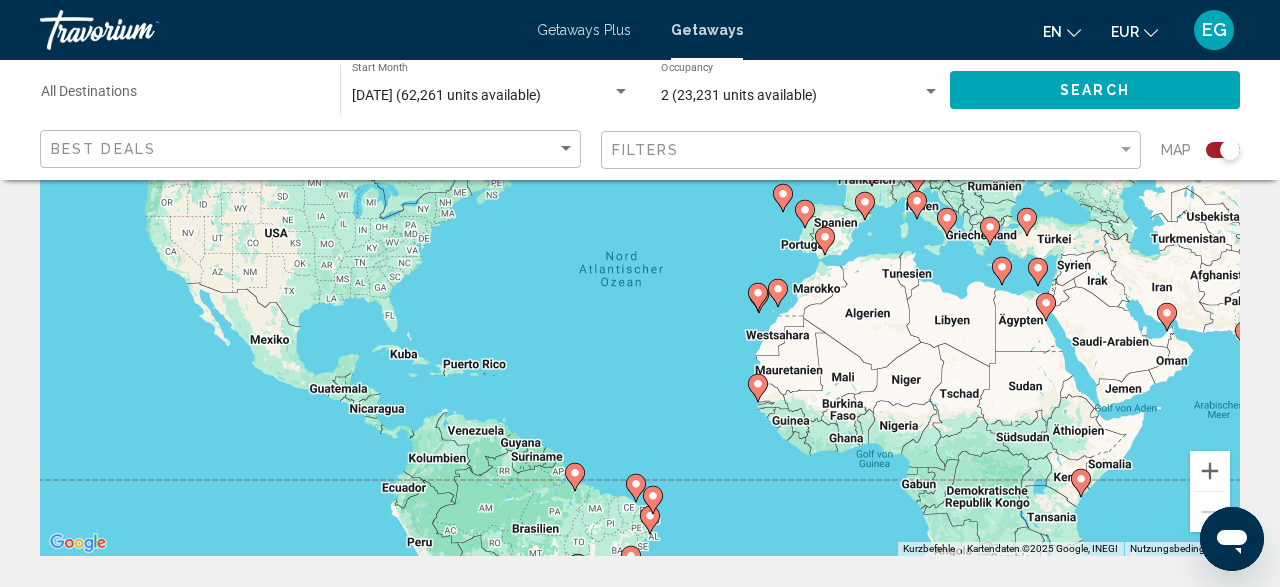 drag, startPoint x: 675, startPoint y: 417, endPoint x: 1166, endPoint y: 599, distance: 523.6459 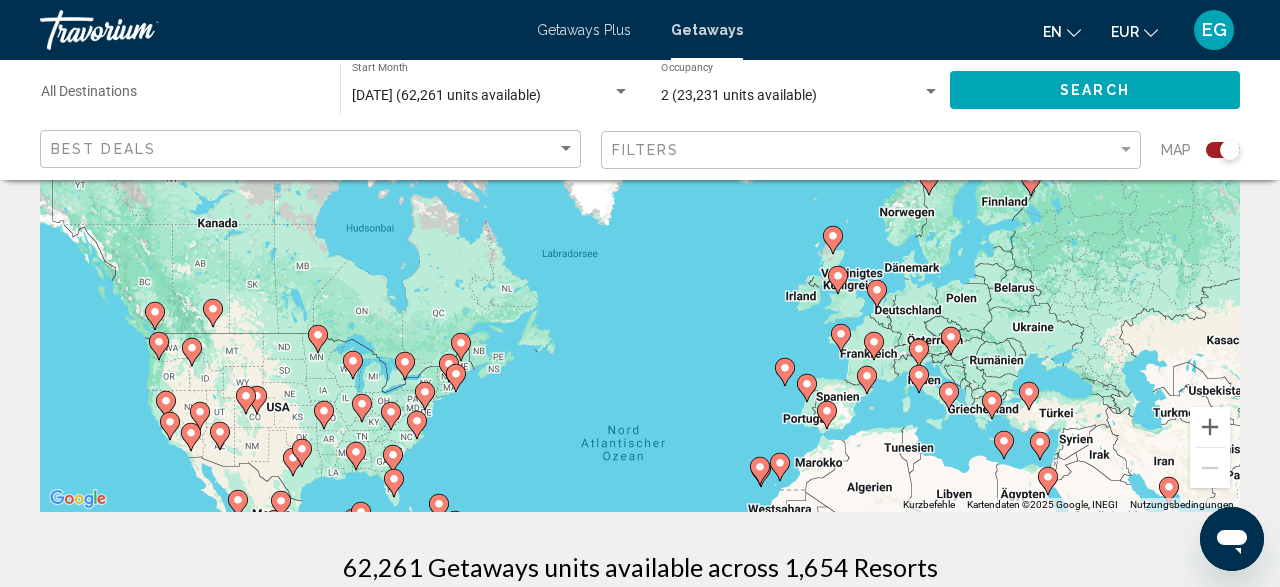 drag, startPoint x: 874, startPoint y: 373, endPoint x: 869, endPoint y: 529, distance: 156.08011 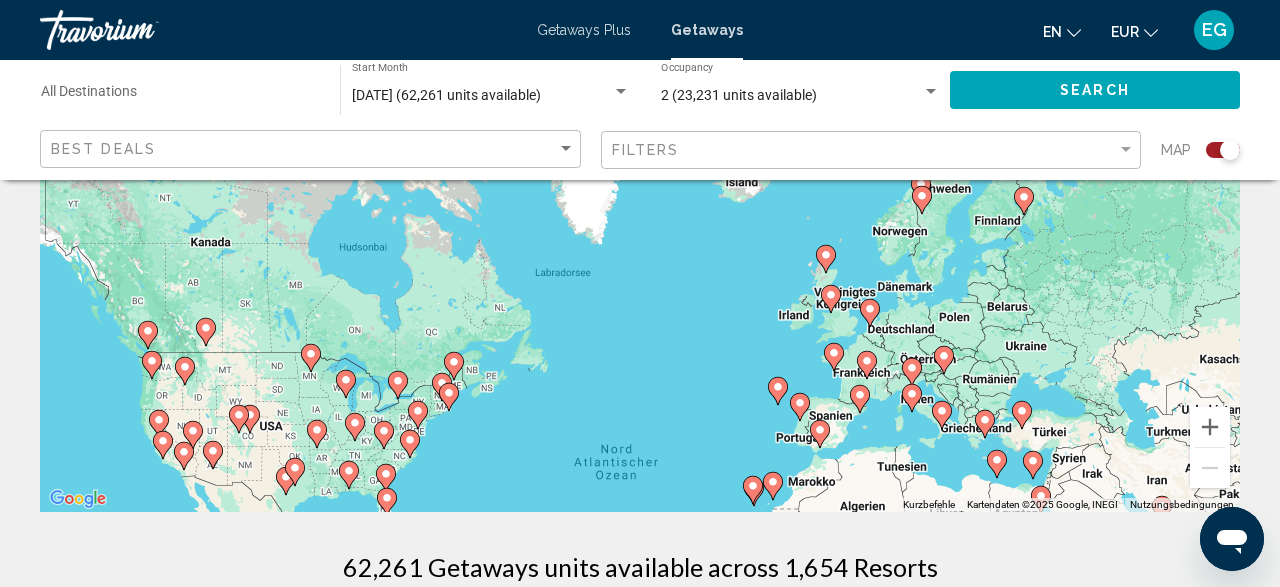 drag, startPoint x: 819, startPoint y: 340, endPoint x: 788, endPoint y: 411, distance: 77.47257 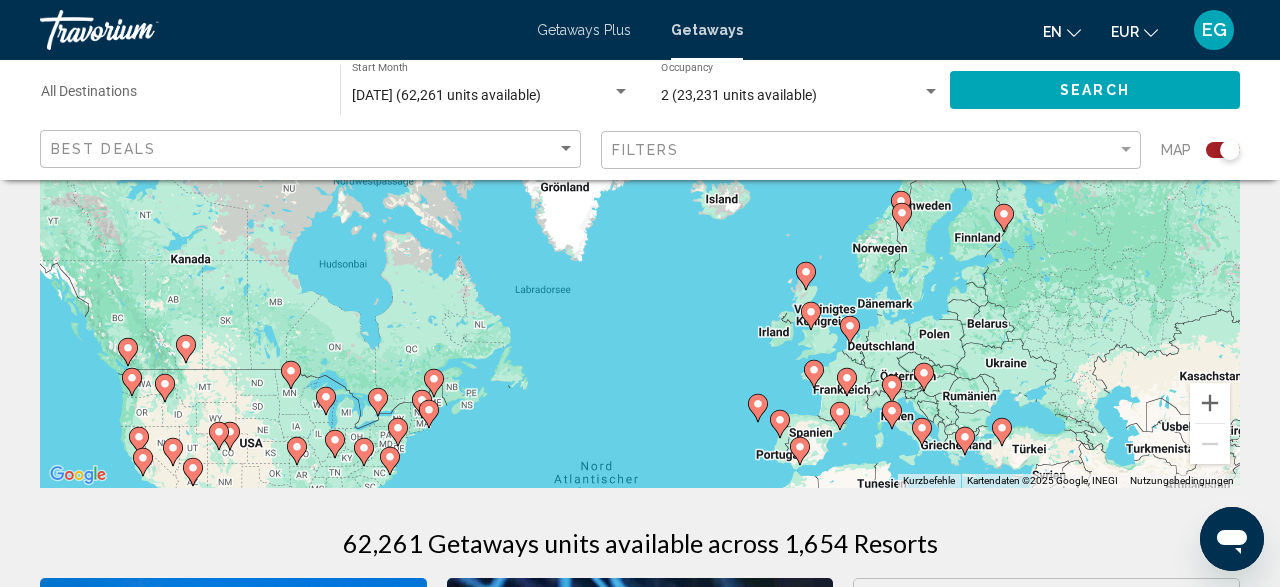 scroll, scrollTop: 416, scrollLeft: 0, axis: vertical 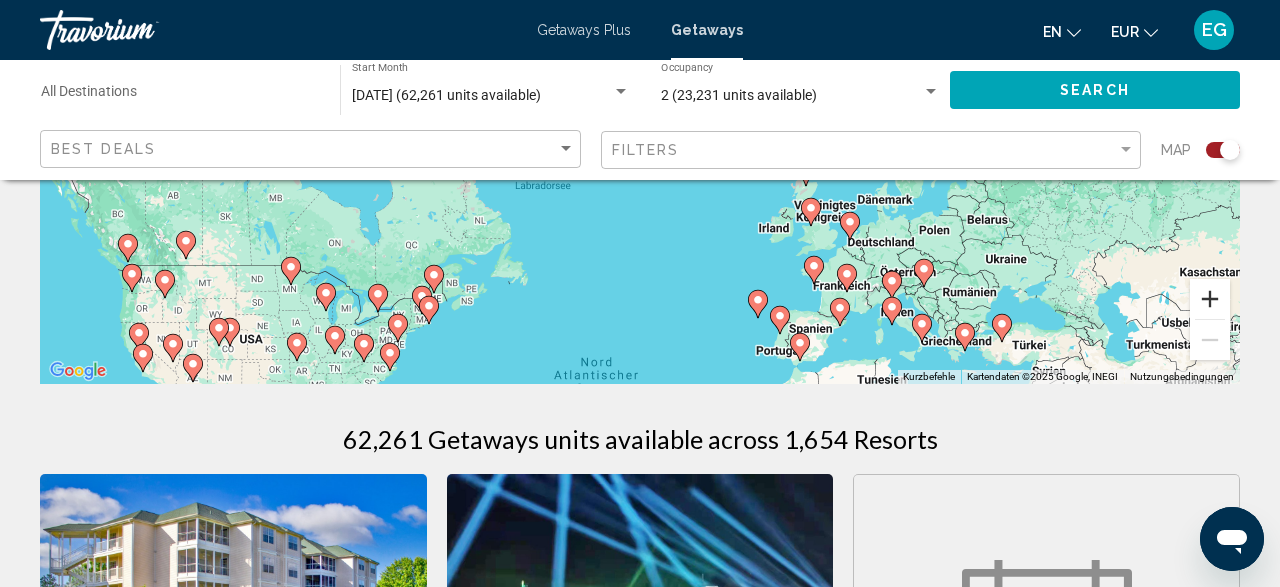 click at bounding box center [1210, 299] 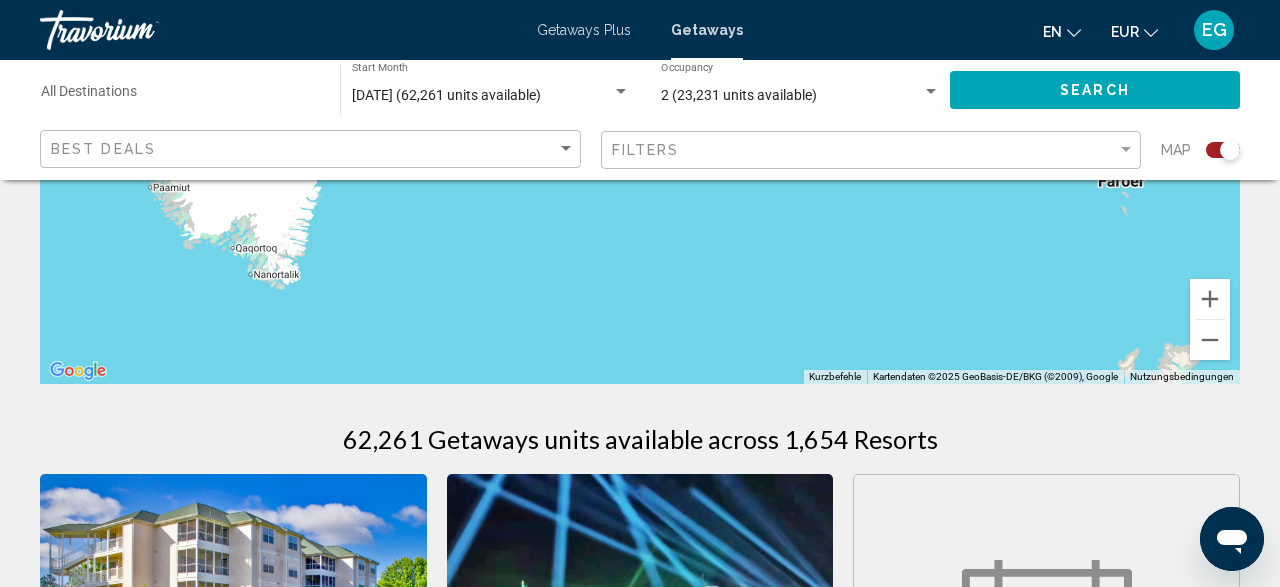 drag, startPoint x: 861, startPoint y: 315, endPoint x: 555, endPoint y: 93, distance: 378.0476 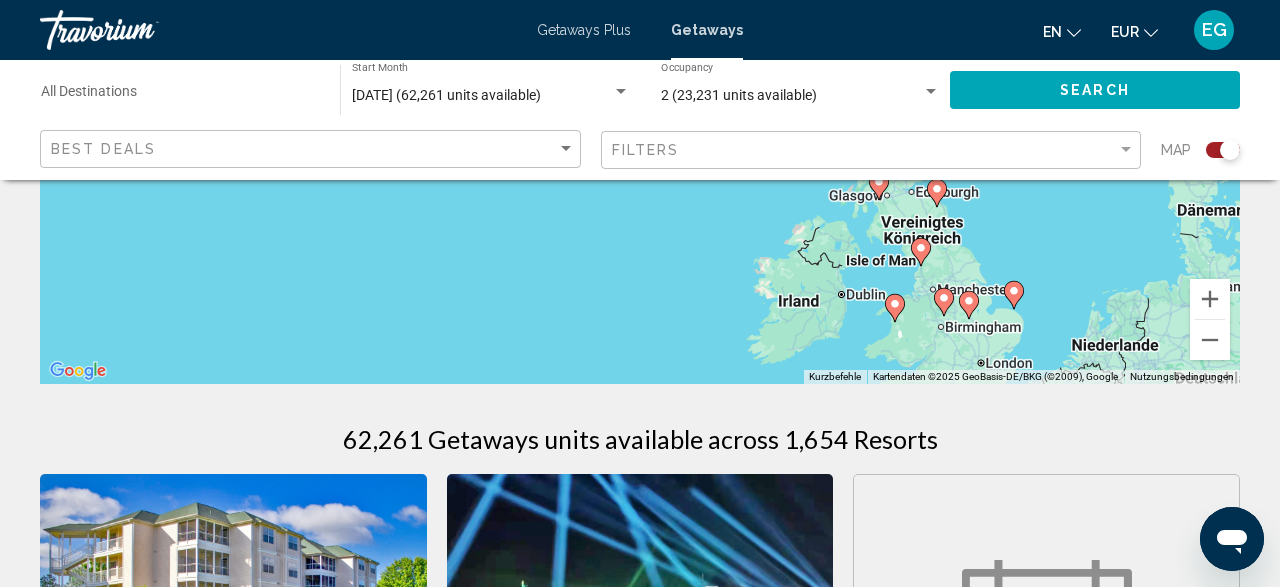 drag, startPoint x: 676, startPoint y: 252, endPoint x: 569, endPoint y: 85, distance: 198.33809 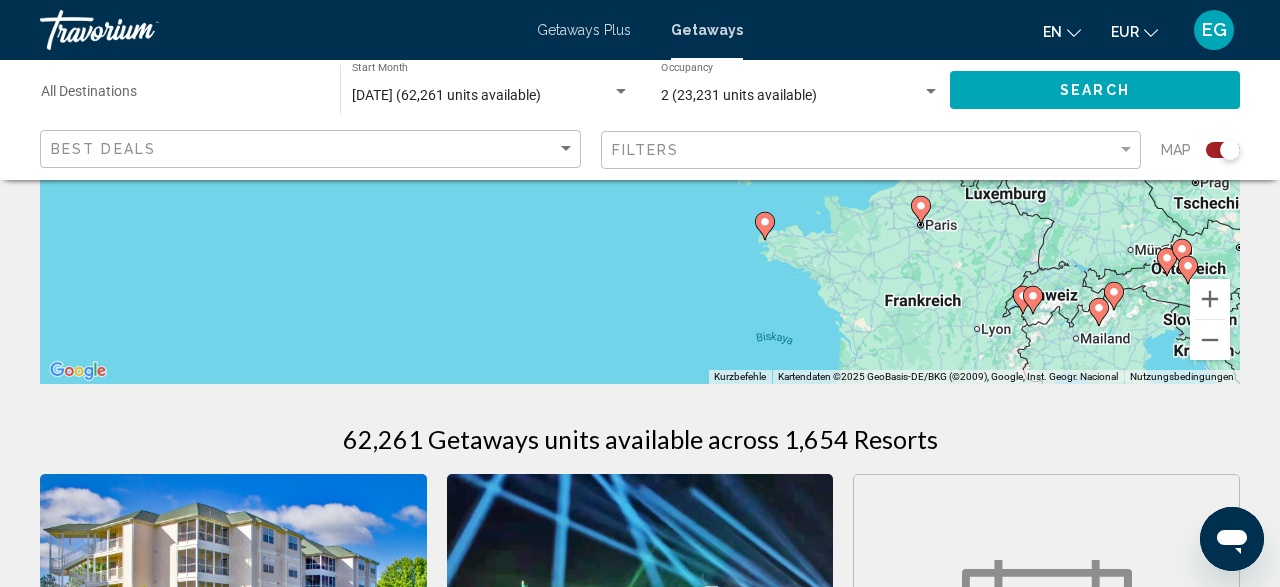 drag, startPoint x: 709, startPoint y: 306, endPoint x: 647, endPoint y: 161, distance: 157.69908 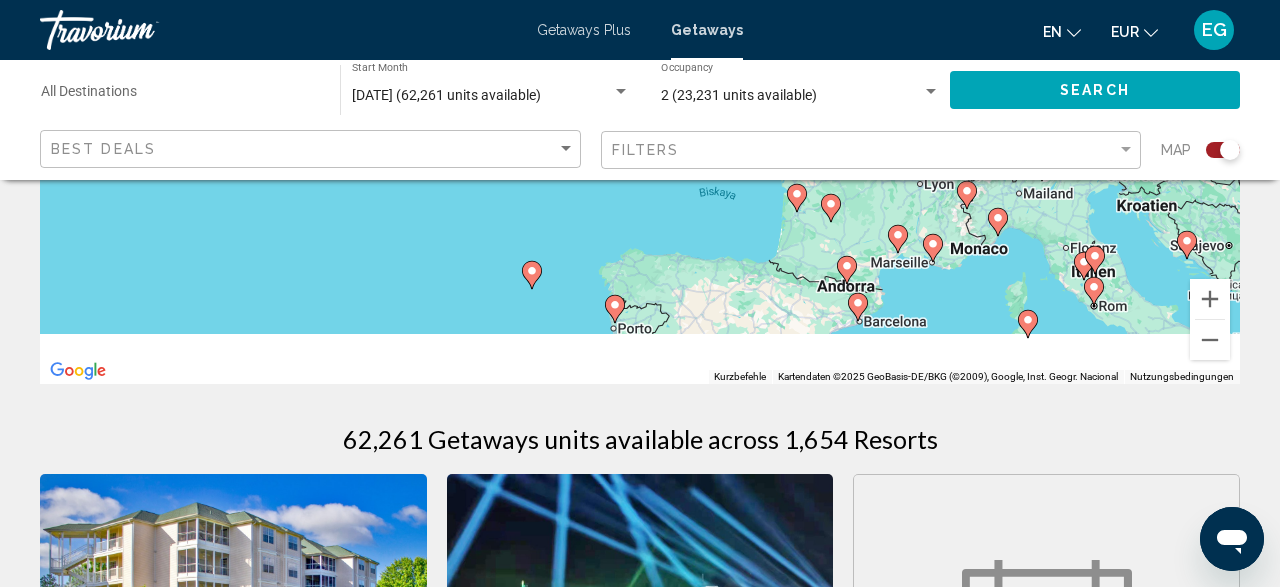 drag, startPoint x: 757, startPoint y: 313, endPoint x: 702, endPoint y: 142, distance: 179.6274 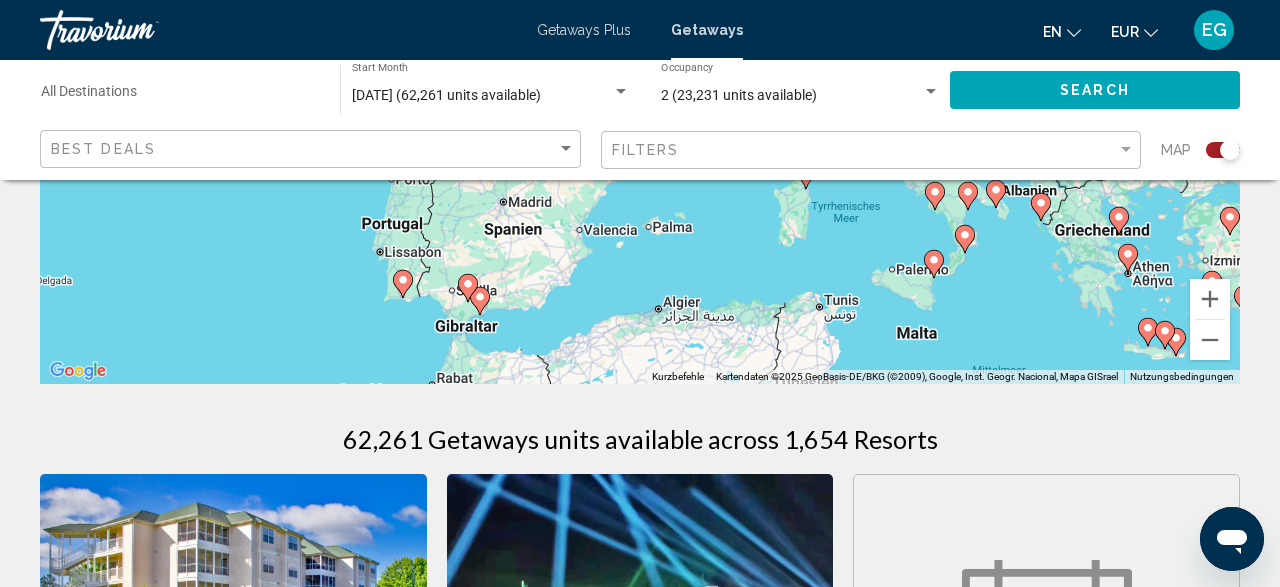 drag, startPoint x: 893, startPoint y: 334, endPoint x: 657, endPoint y: 264, distance: 246.16255 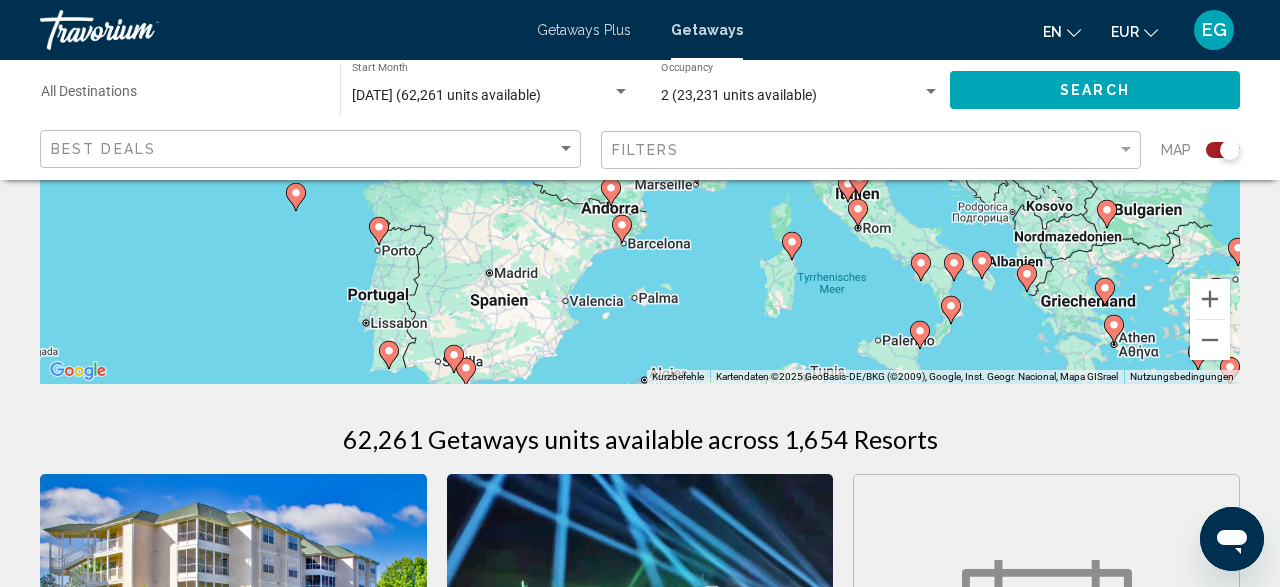drag, startPoint x: 739, startPoint y: 226, endPoint x: 727, endPoint y: 294, distance: 69.050705 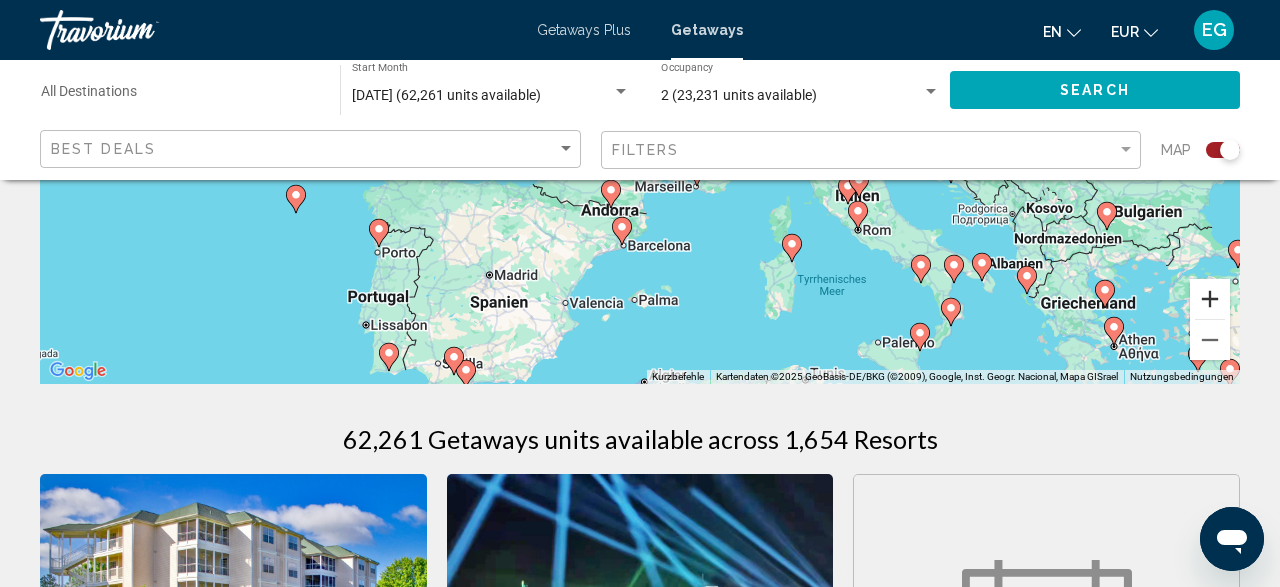 click at bounding box center (1210, 299) 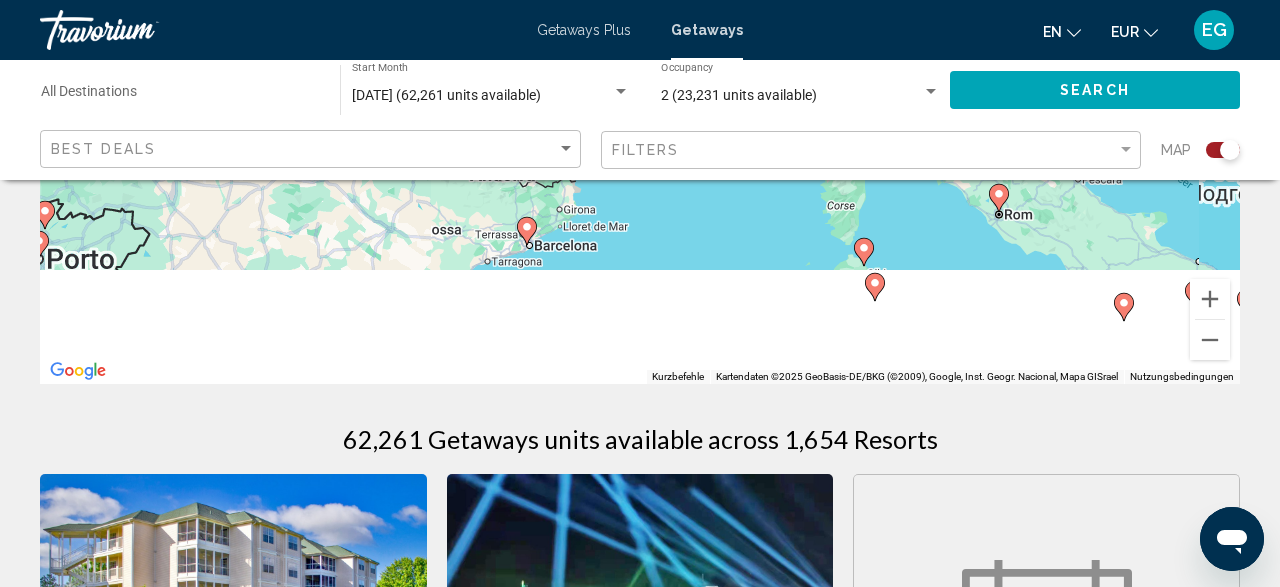 drag, startPoint x: 977, startPoint y: 321, endPoint x: 899, endPoint y: 151, distance: 187.0401 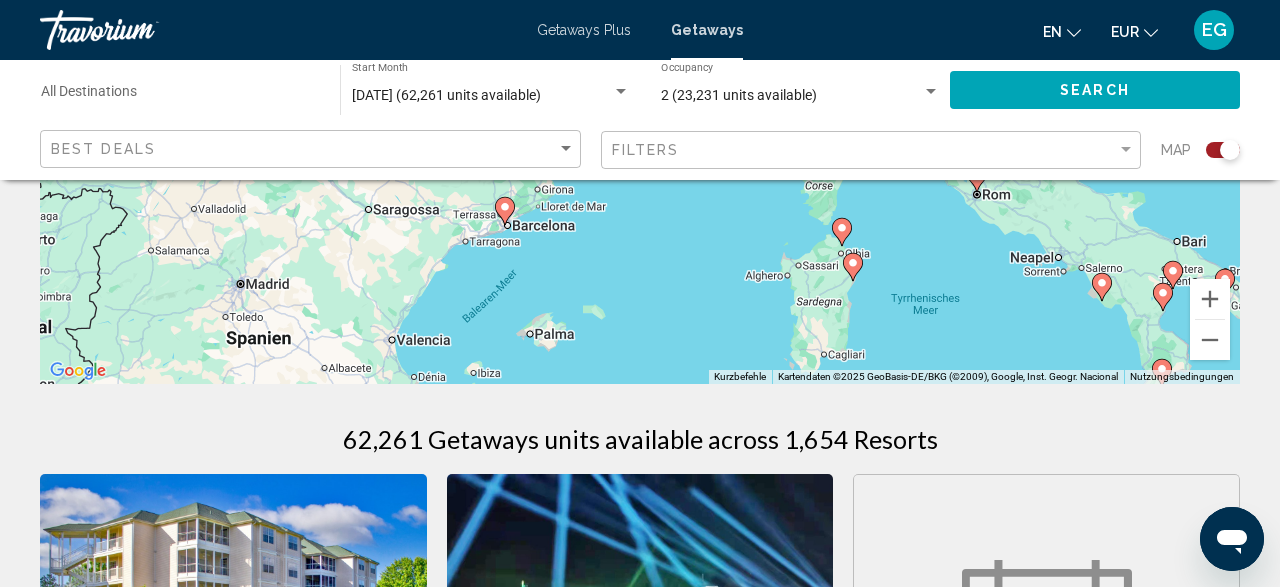 drag, startPoint x: 933, startPoint y: 284, endPoint x: 909, endPoint y: 261, distance: 33.24154 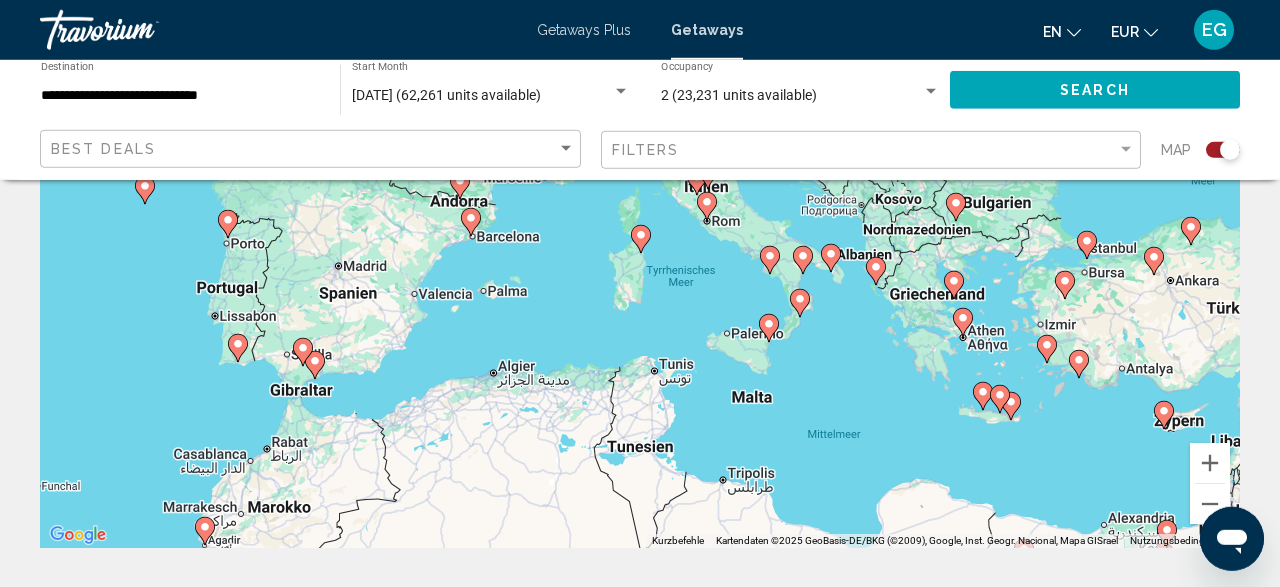 scroll, scrollTop: 312, scrollLeft: 0, axis: vertical 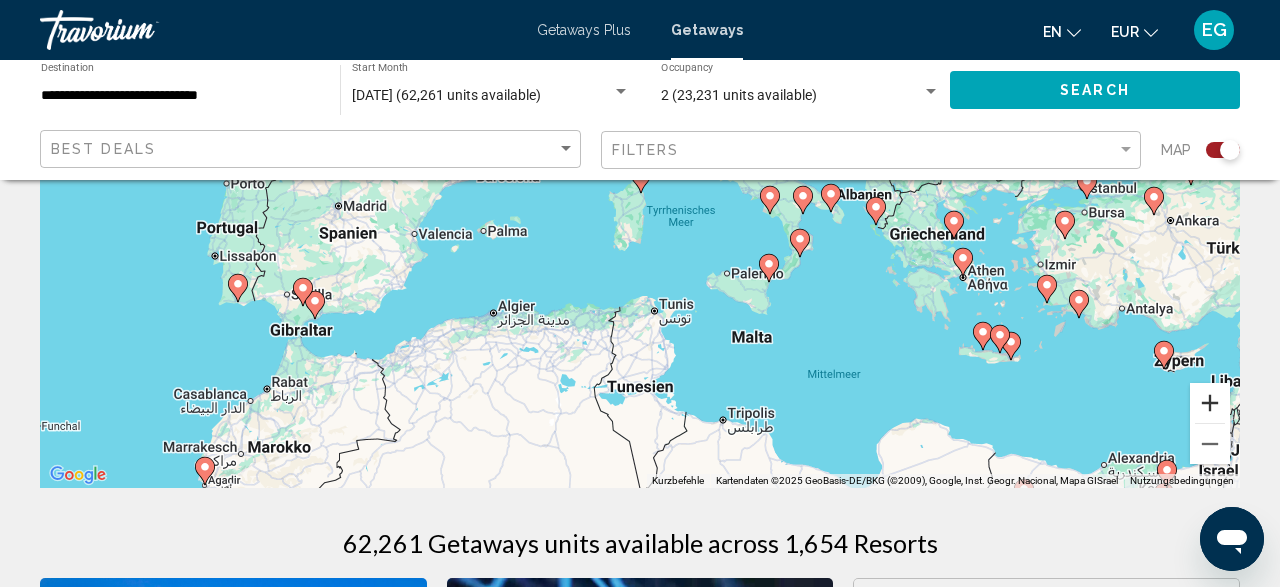 click at bounding box center (1210, 403) 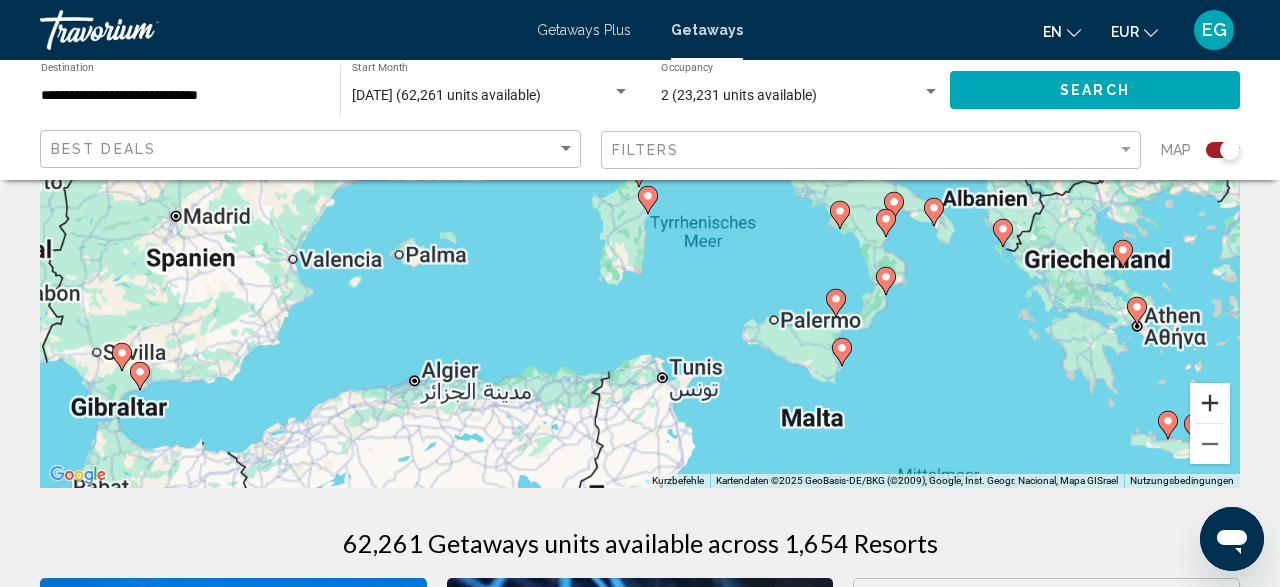 click at bounding box center (1210, 403) 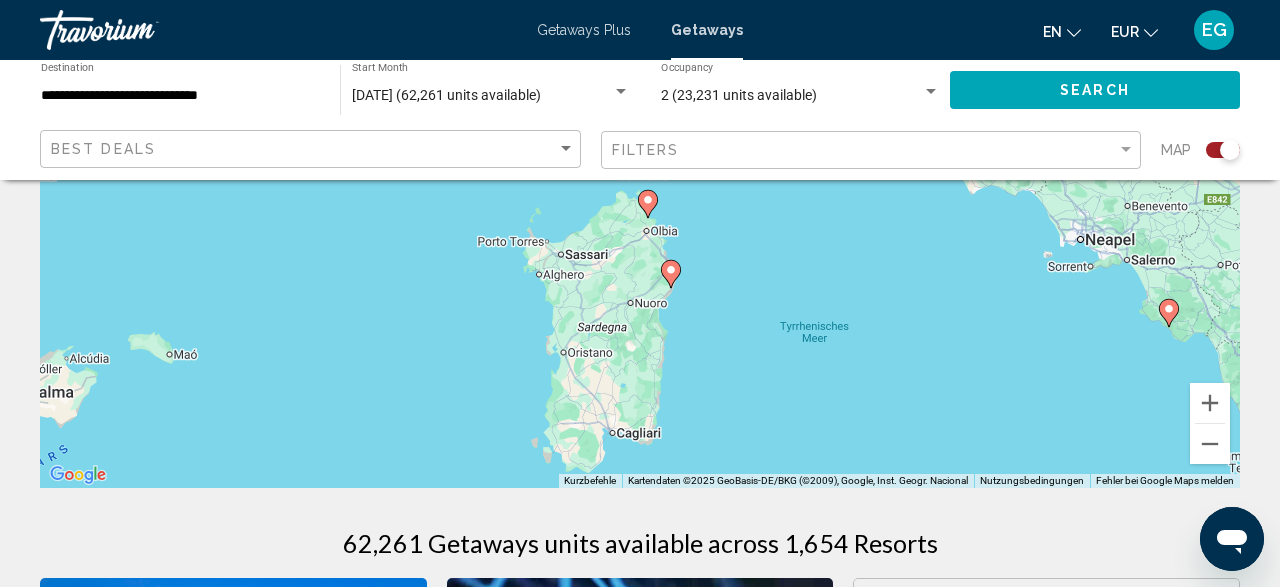 drag, startPoint x: 887, startPoint y: 359, endPoint x: 905, endPoint y: 429, distance: 72.277245 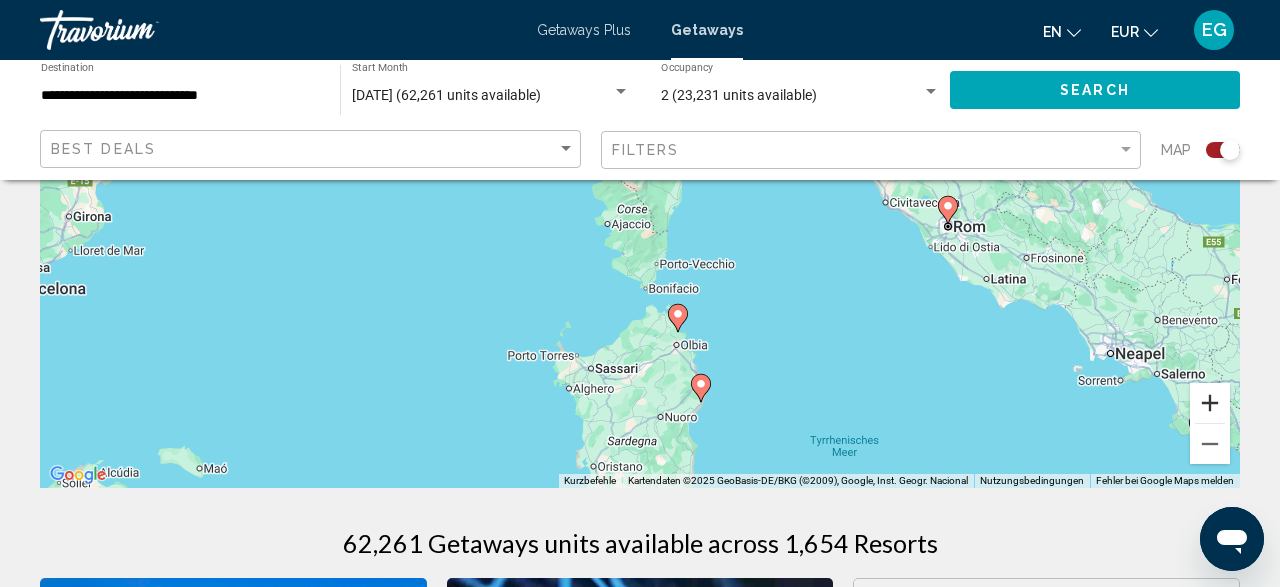 click at bounding box center (1210, 403) 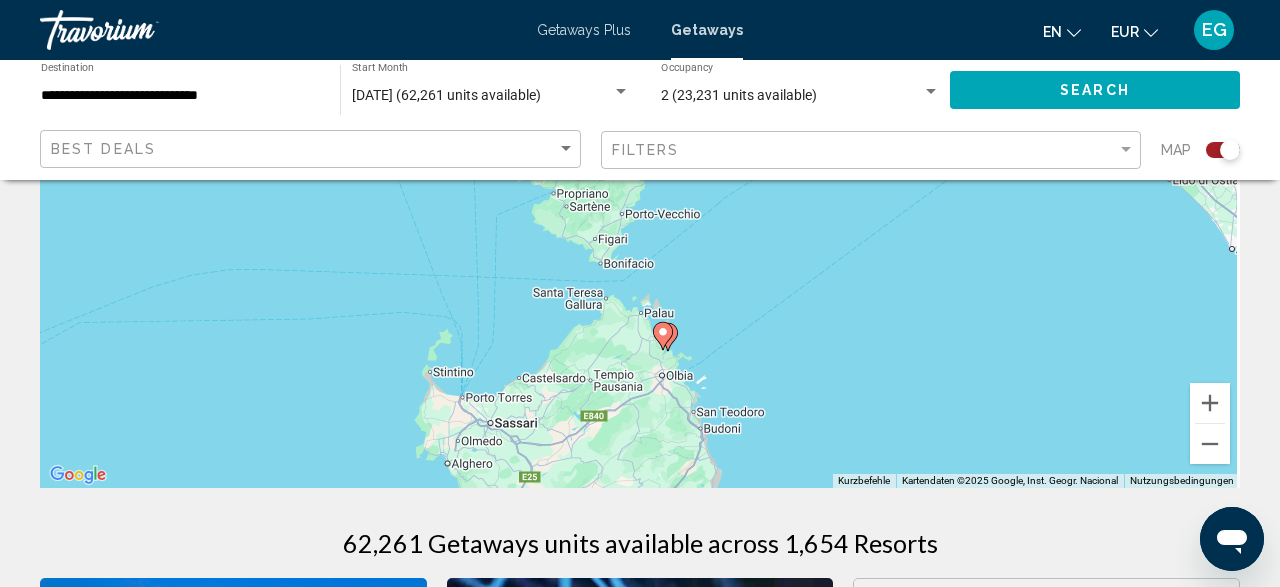 drag, startPoint x: 919, startPoint y: 350, endPoint x: 865, endPoint y: 211, distance: 149.12076 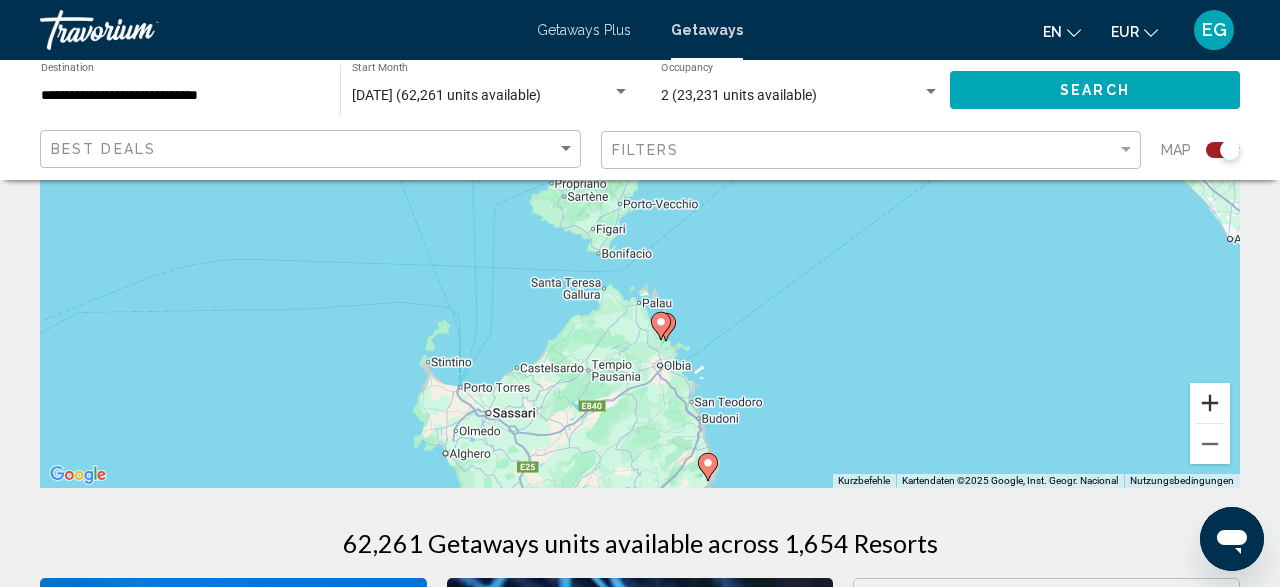 click at bounding box center [1210, 403] 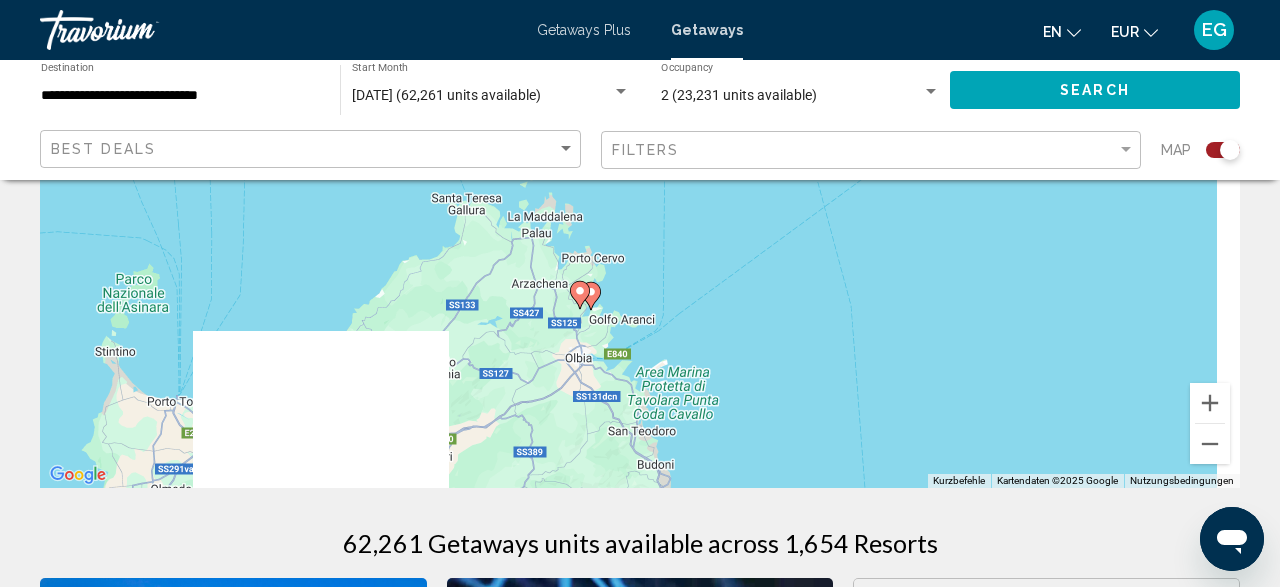 drag, startPoint x: 1041, startPoint y: 397, endPoint x: 940, endPoint y: 211, distance: 211.65302 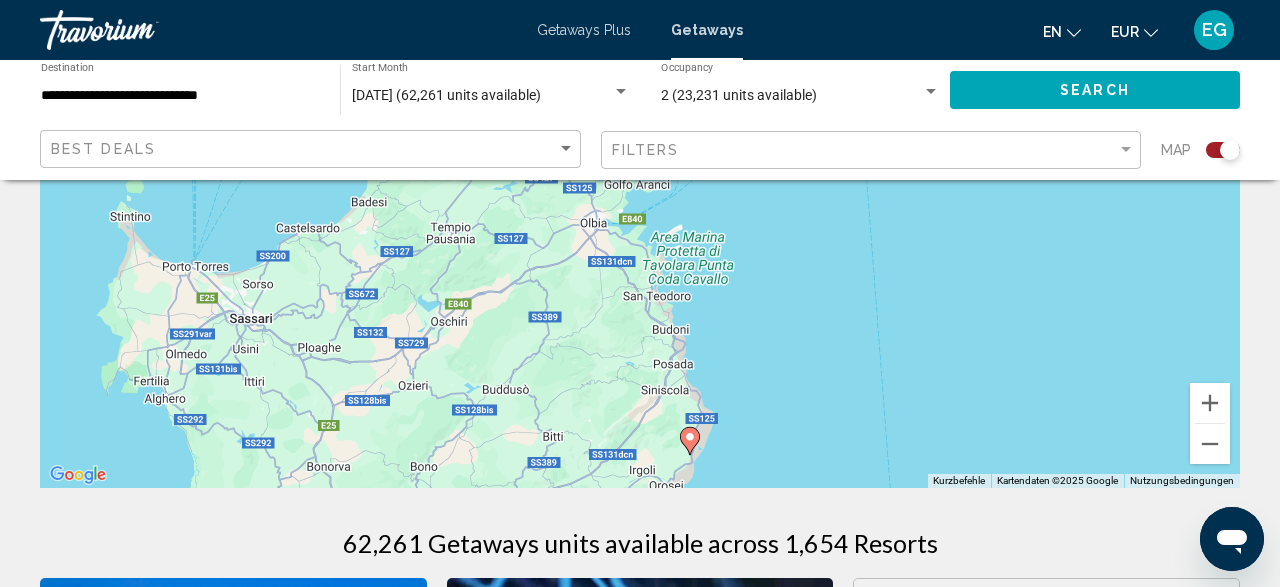 drag, startPoint x: 872, startPoint y: 341, endPoint x: 893, endPoint y: 201, distance: 141.56624 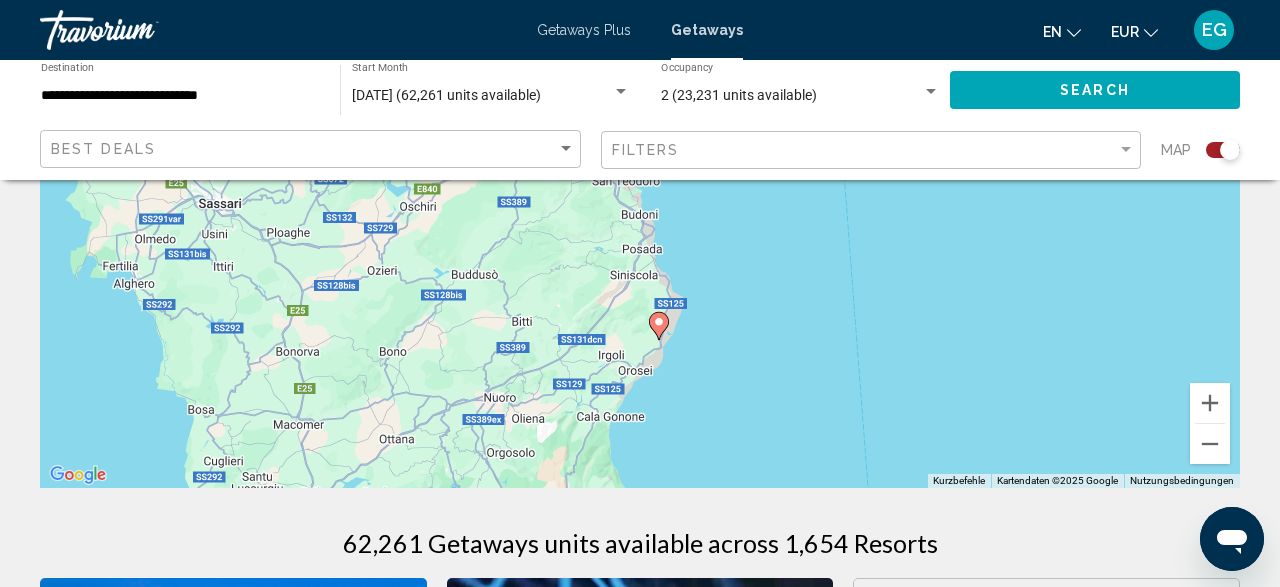 drag, startPoint x: 911, startPoint y: 288, endPoint x: 891, endPoint y: 209, distance: 81.49233 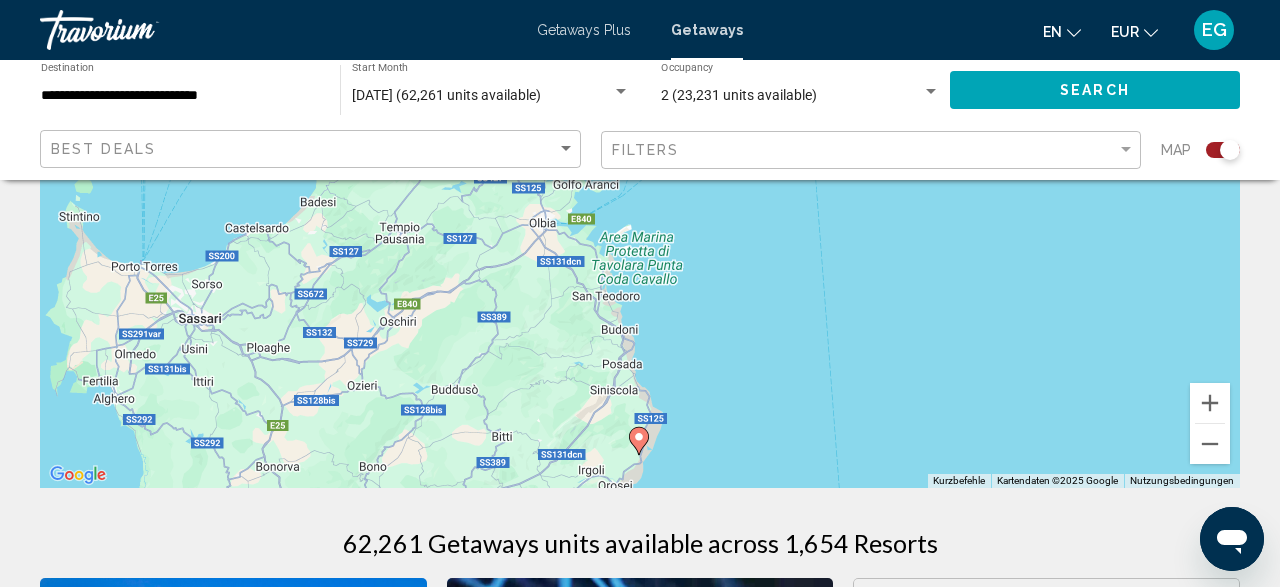 drag, startPoint x: 851, startPoint y: 291, endPoint x: 819, endPoint y: 356, distance: 72.44998 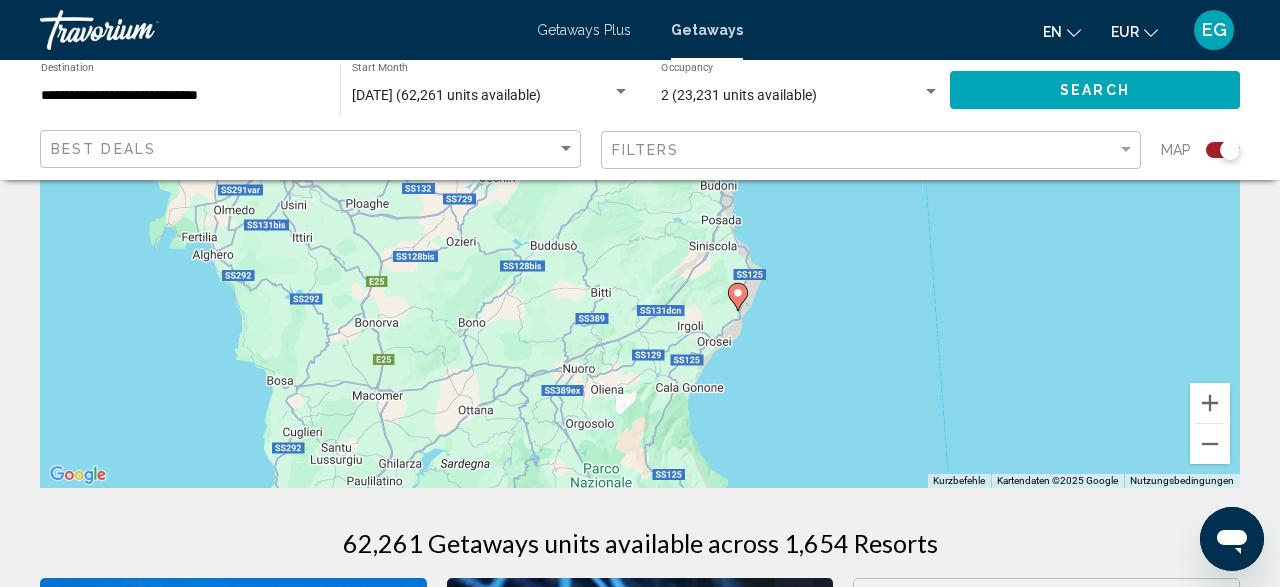 drag, startPoint x: 741, startPoint y: 375, endPoint x: 847, endPoint y: 221, distance: 186.95454 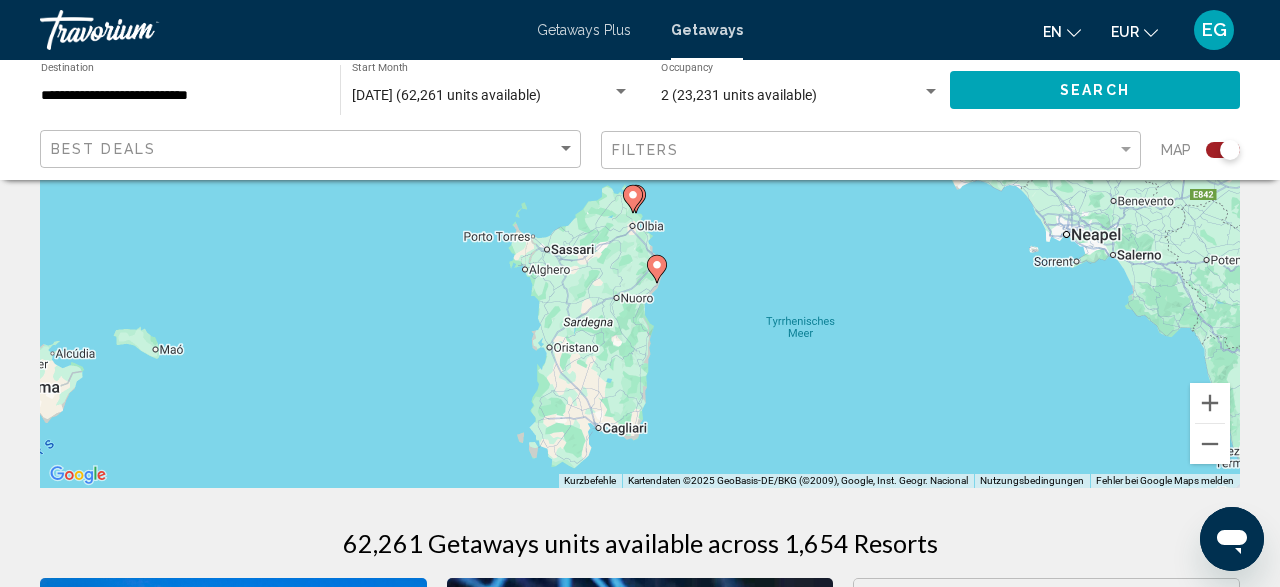 drag, startPoint x: 838, startPoint y: 284, endPoint x: 859, endPoint y: 397, distance: 114.93476 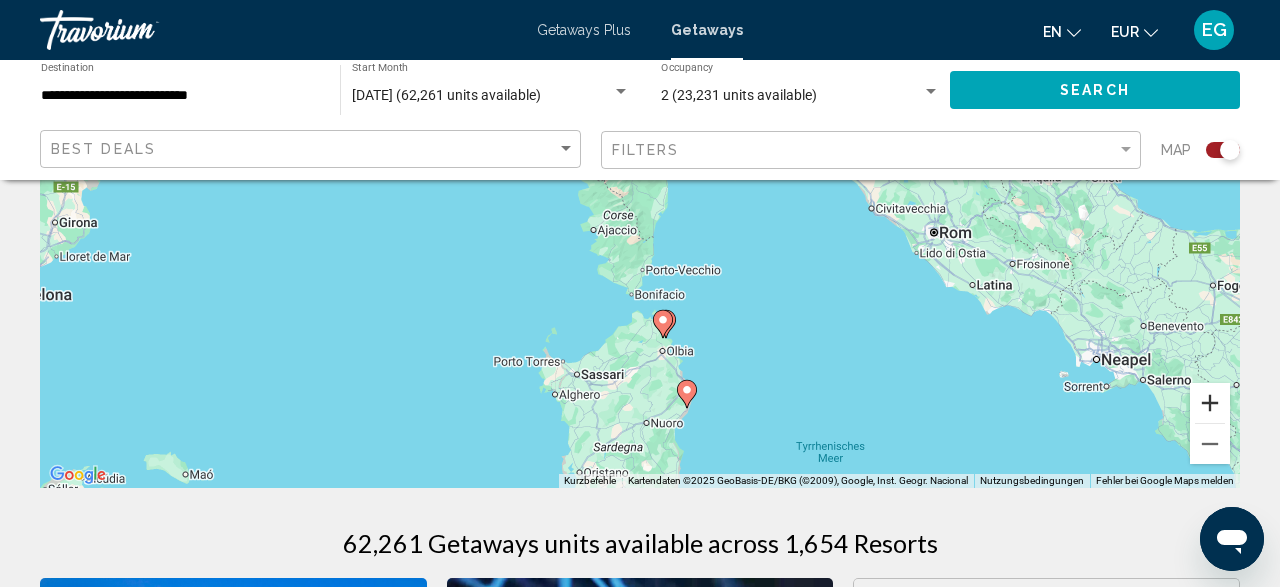 click at bounding box center (1210, 403) 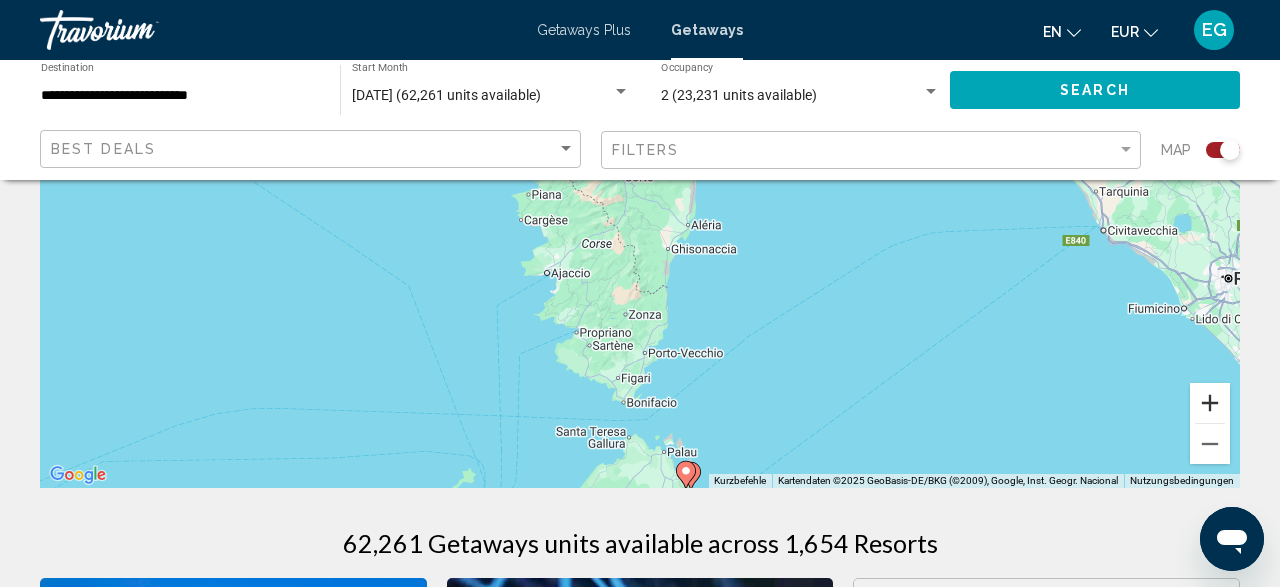 click at bounding box center (1210, 403) 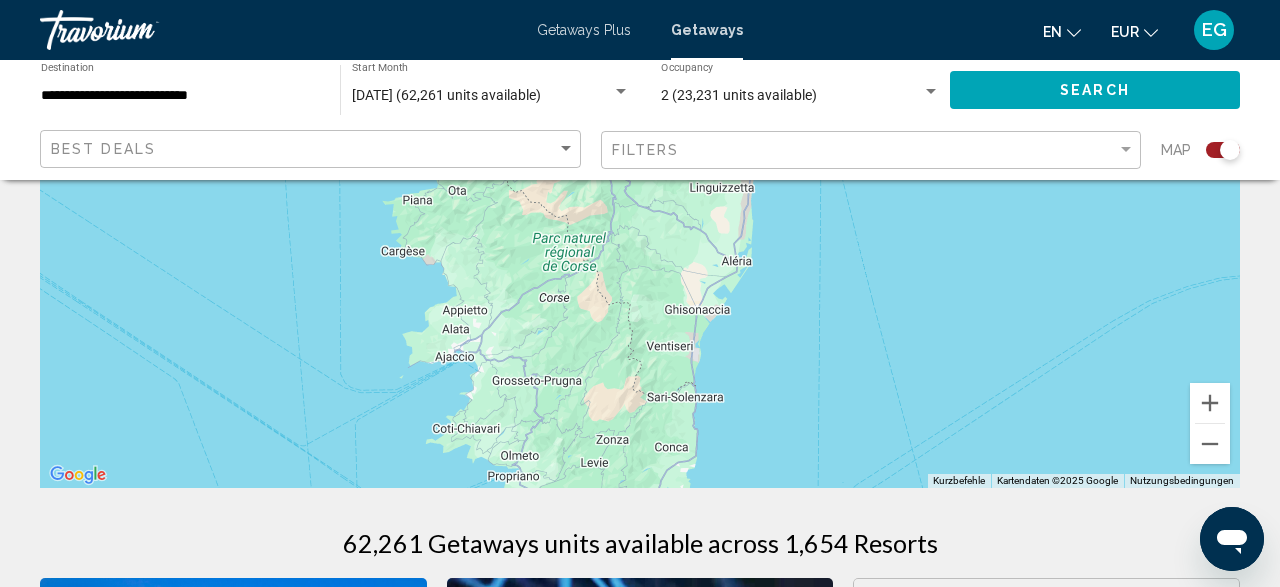 drag, startPoint x: 1045, startPoint y: 447, endPoint x: 937, endPoint y: 209, distance: 261.358 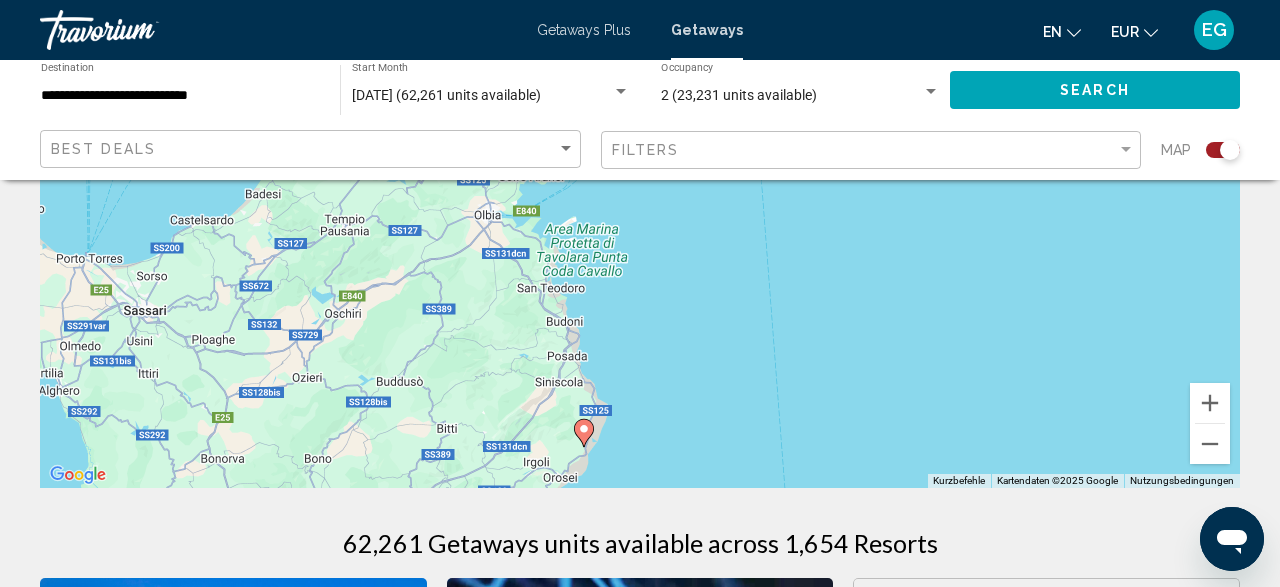 drag, startPoint x: 973, startPoint y: 362, endPoint x: 972, endPoint y: 254, distance: 108.00463 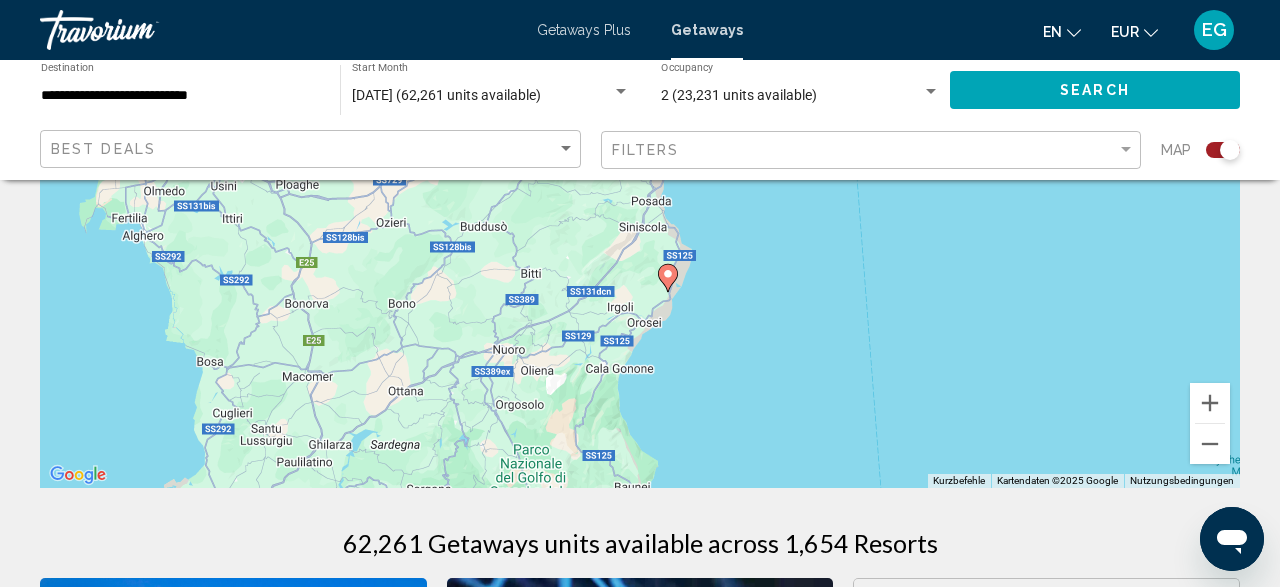 drag, startPoint x: 707, startPoint y: 420, endPoint x: 788, endPoint y: 271, distance: 169.59363 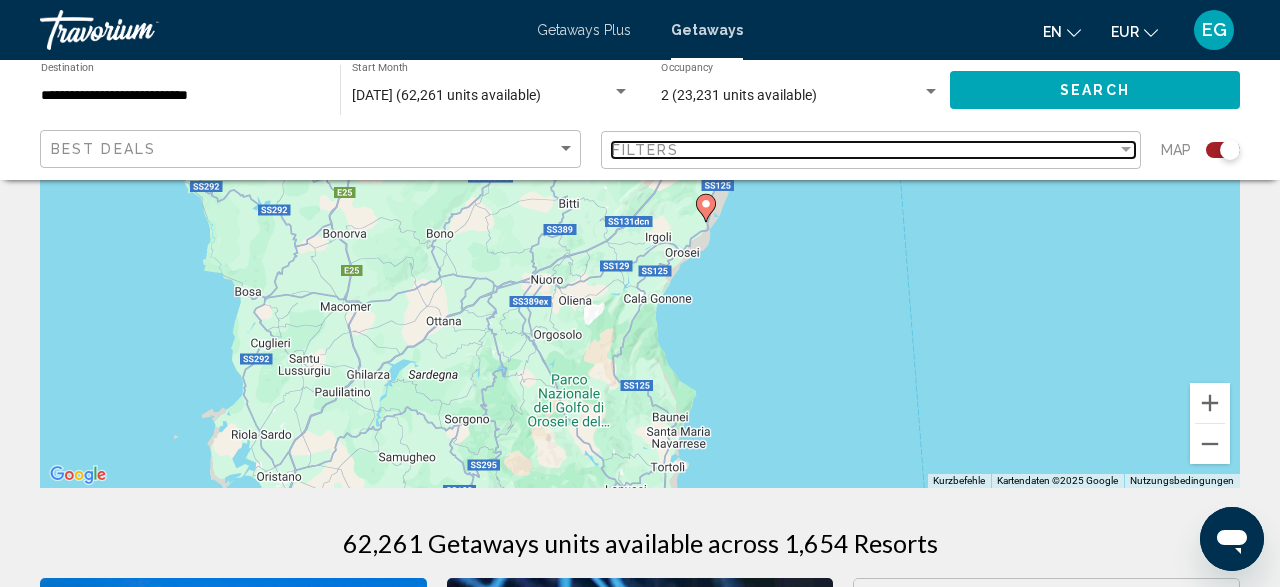 click on "Filters" at bounding box center [865, 150] 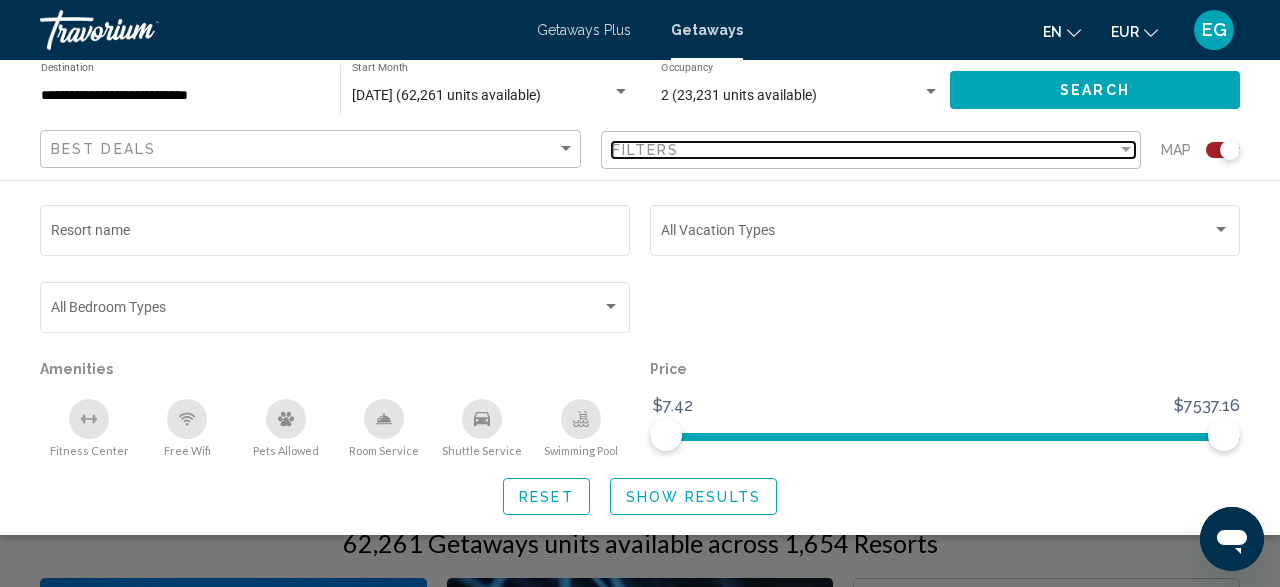click on "Filters" at bounding box center (865, 150) 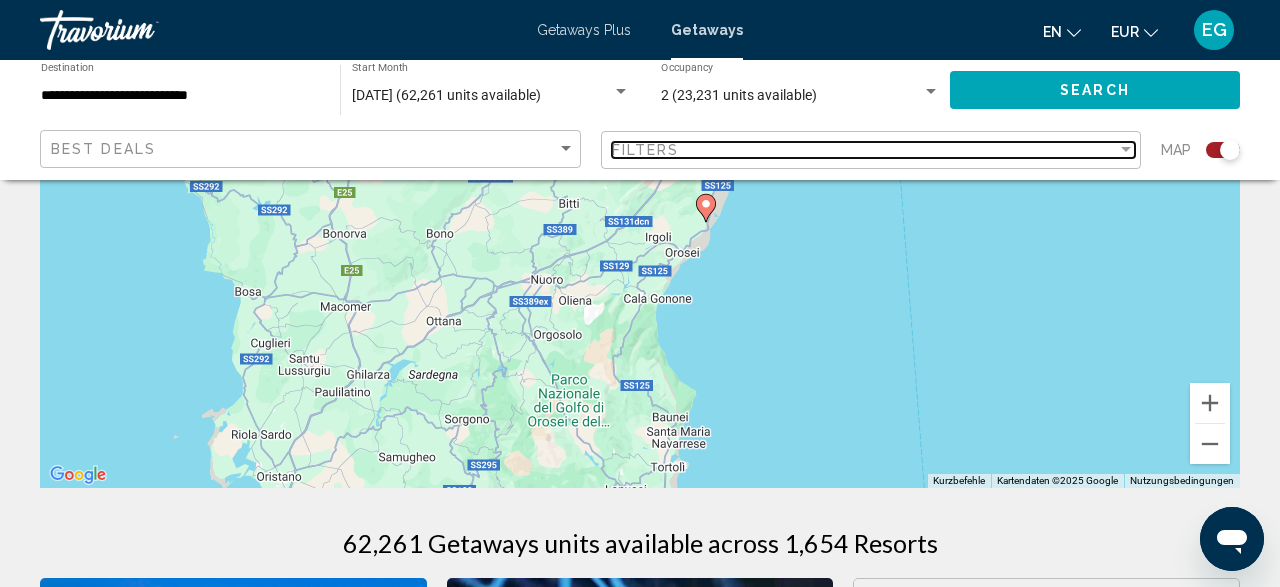 click on "Filters" at bounding box center (865, 150) 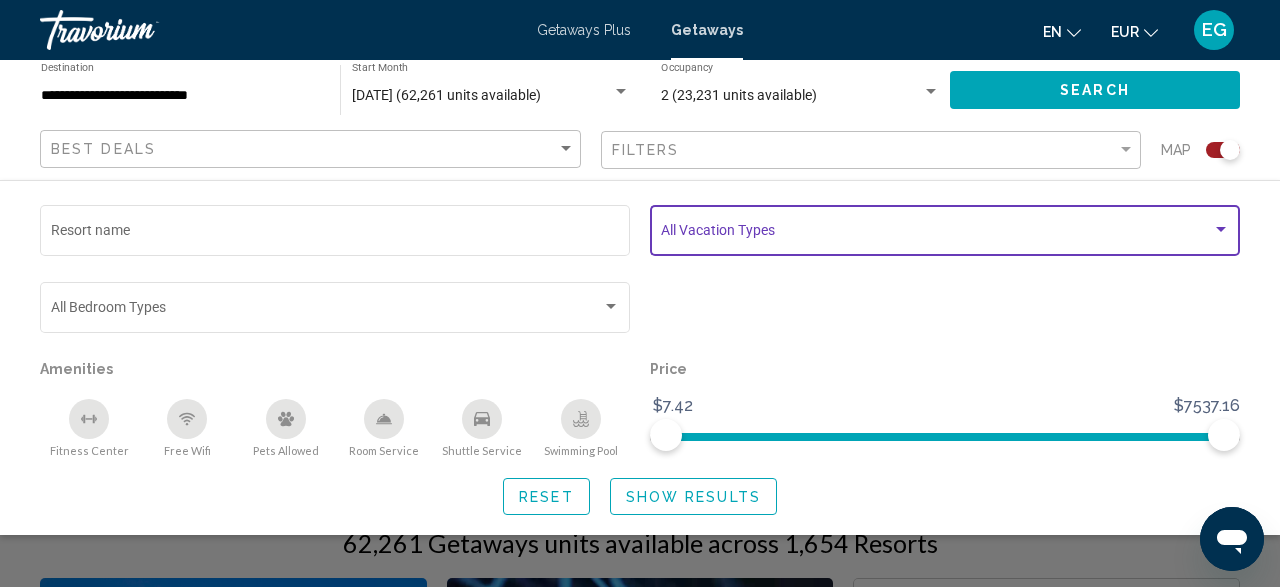 click at bounding box center [936, 234] 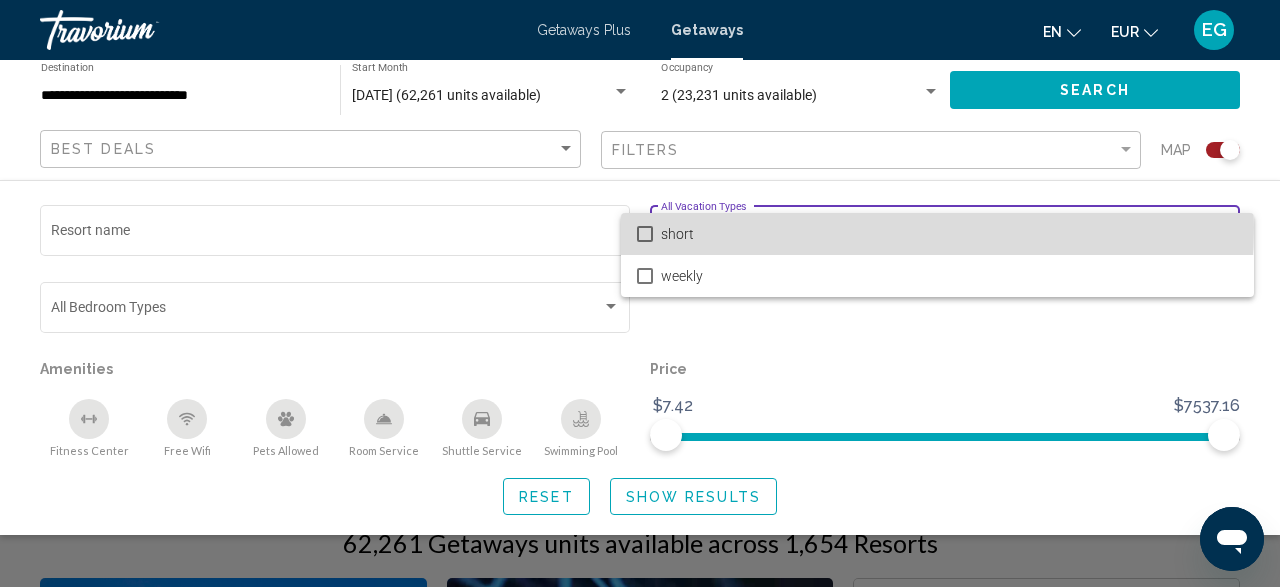 click on "short" at bounding box center [949, 234] 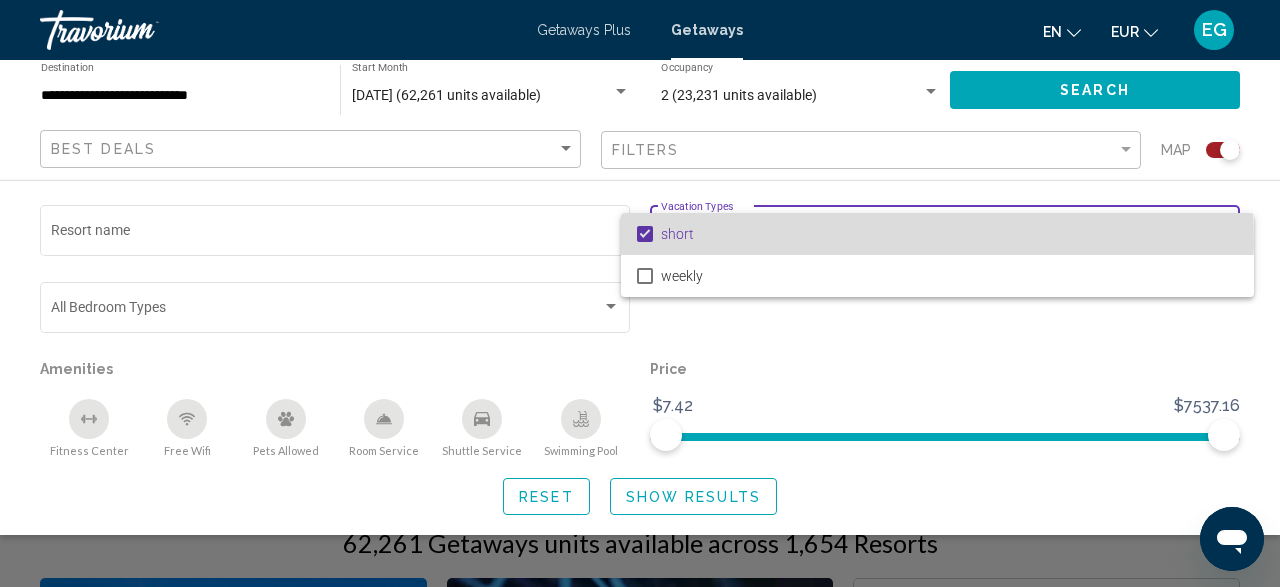 click at bounding box center [645, 234] 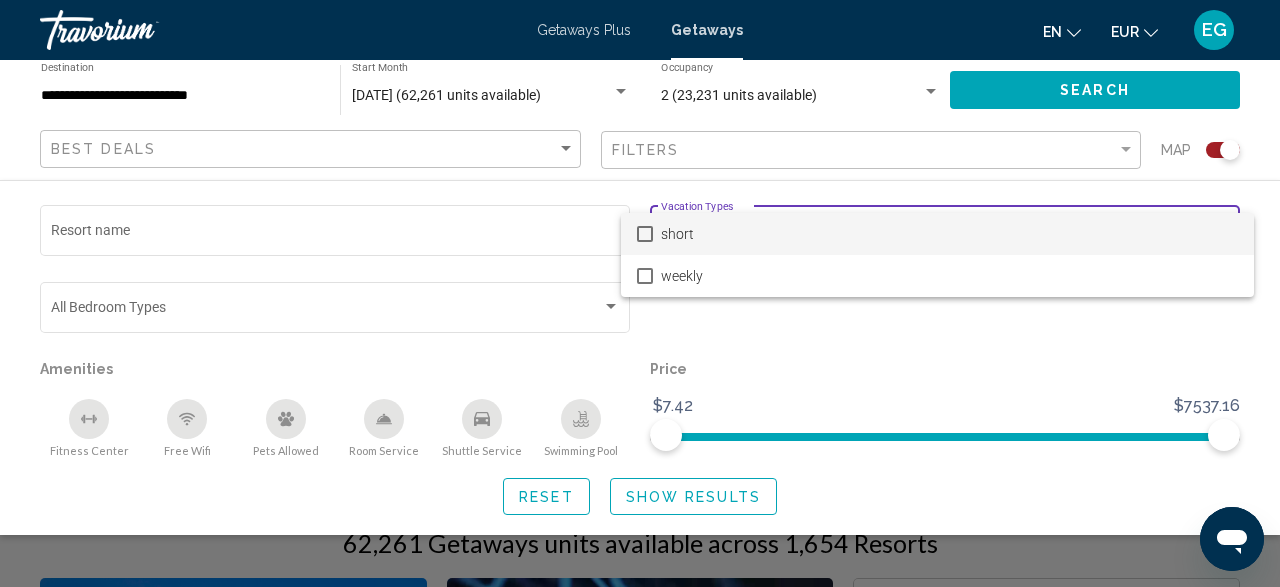click at bounding box center (640, 293) 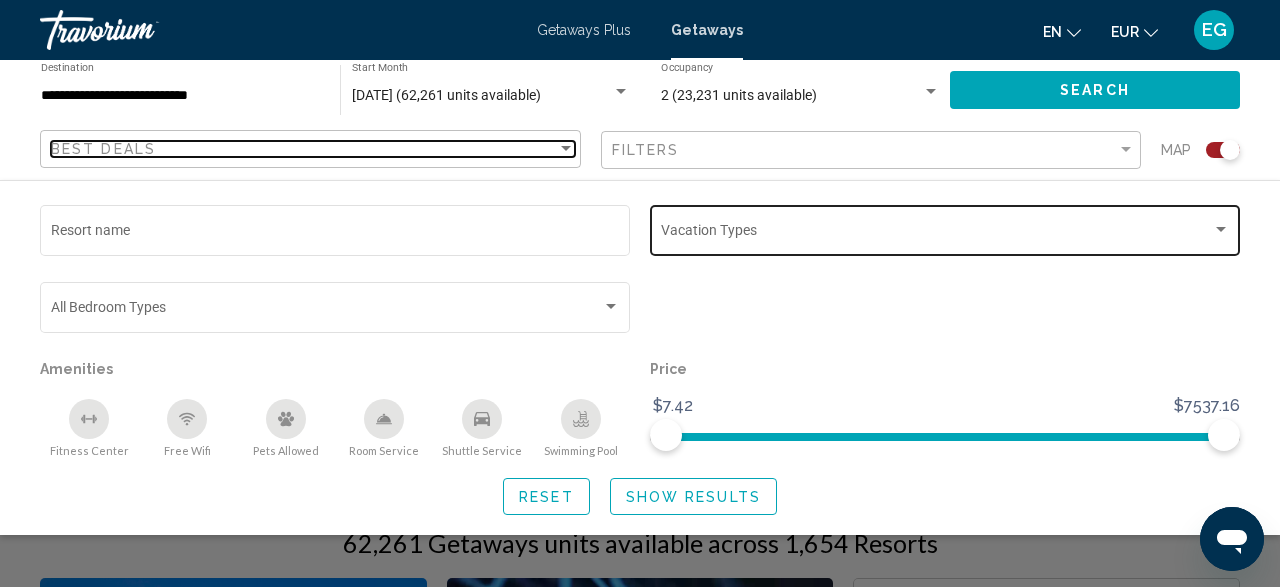 click at bounding box center [566, 149] 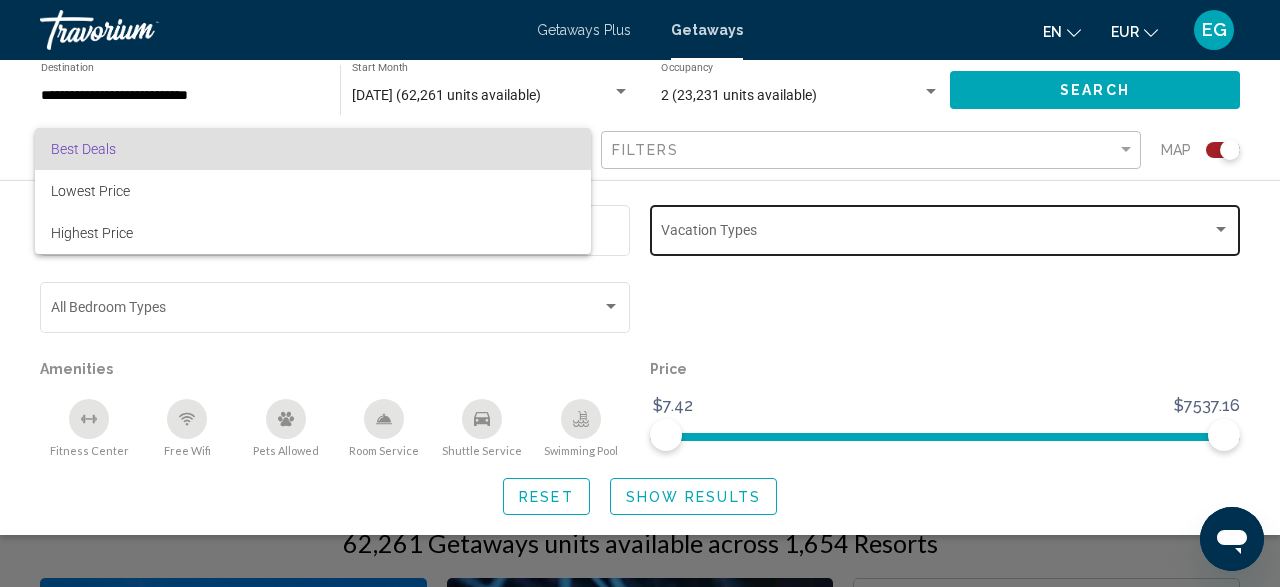 click on "Best Deals" at bounding box center (313, 149) 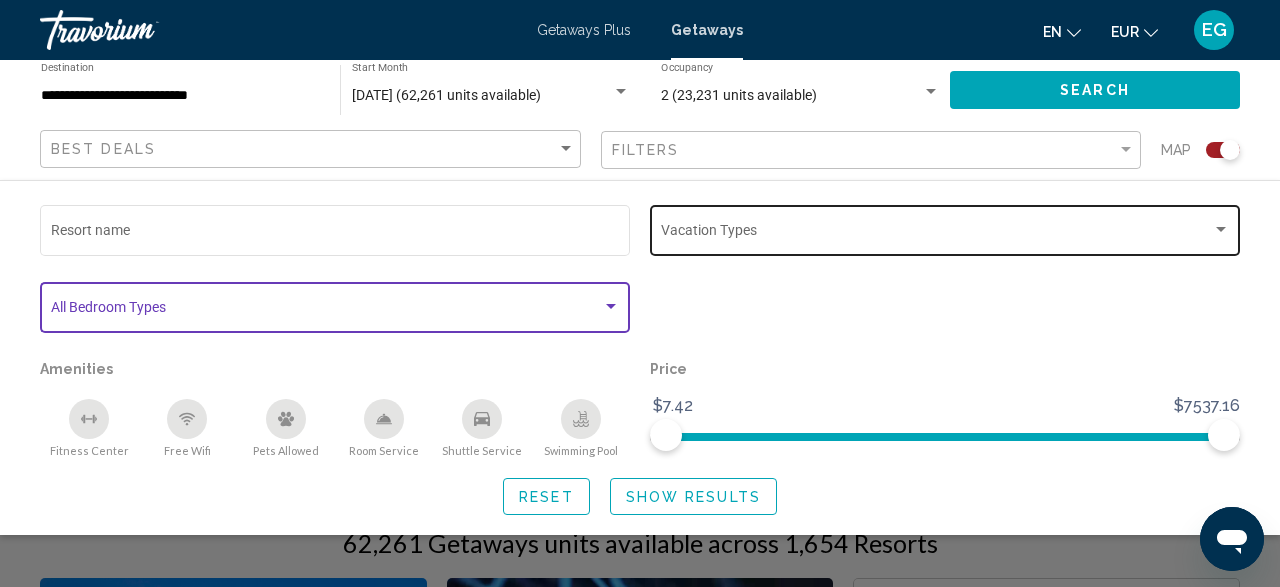 click at bounding box center [326, 311] 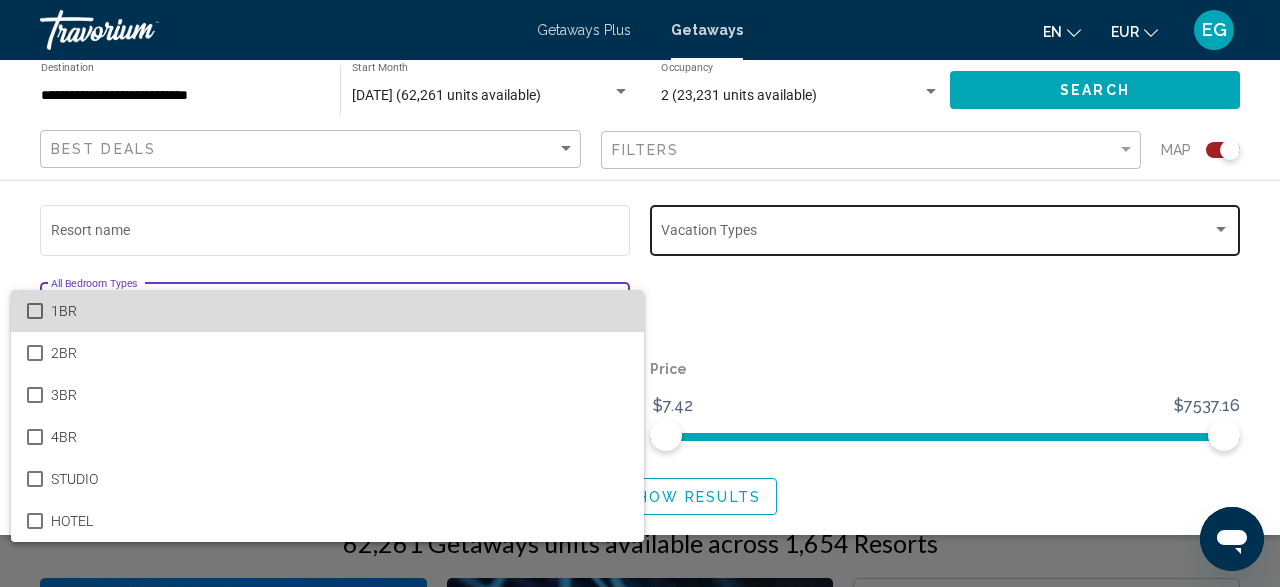 click on "1BR" at bounding box center [339, 311] 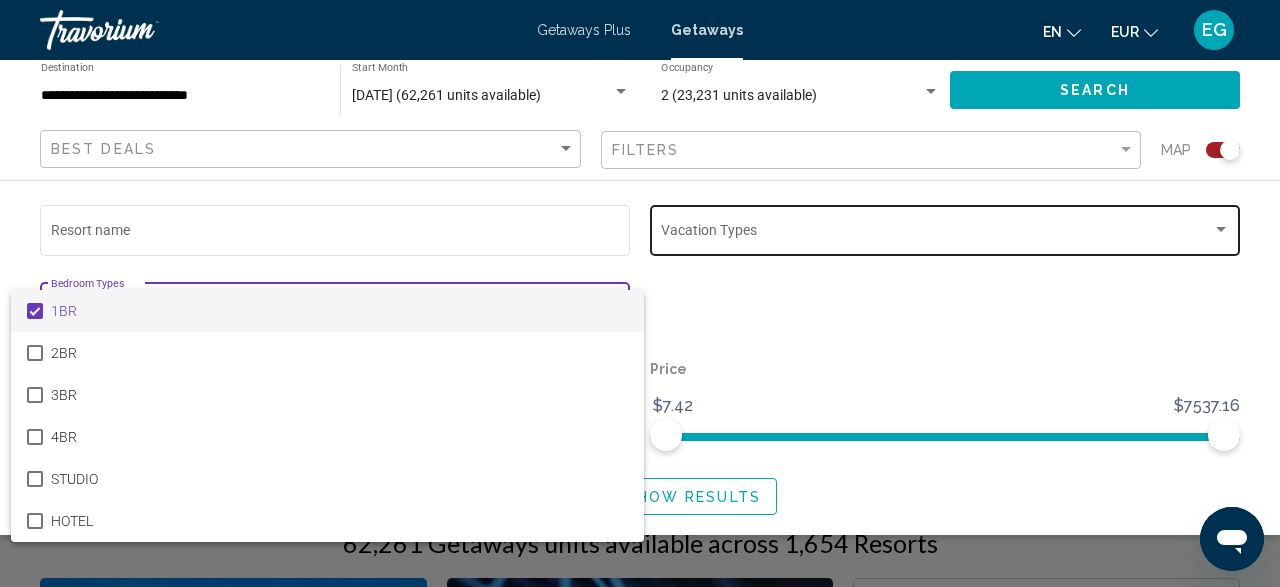 click at bounding box center [640, 293] 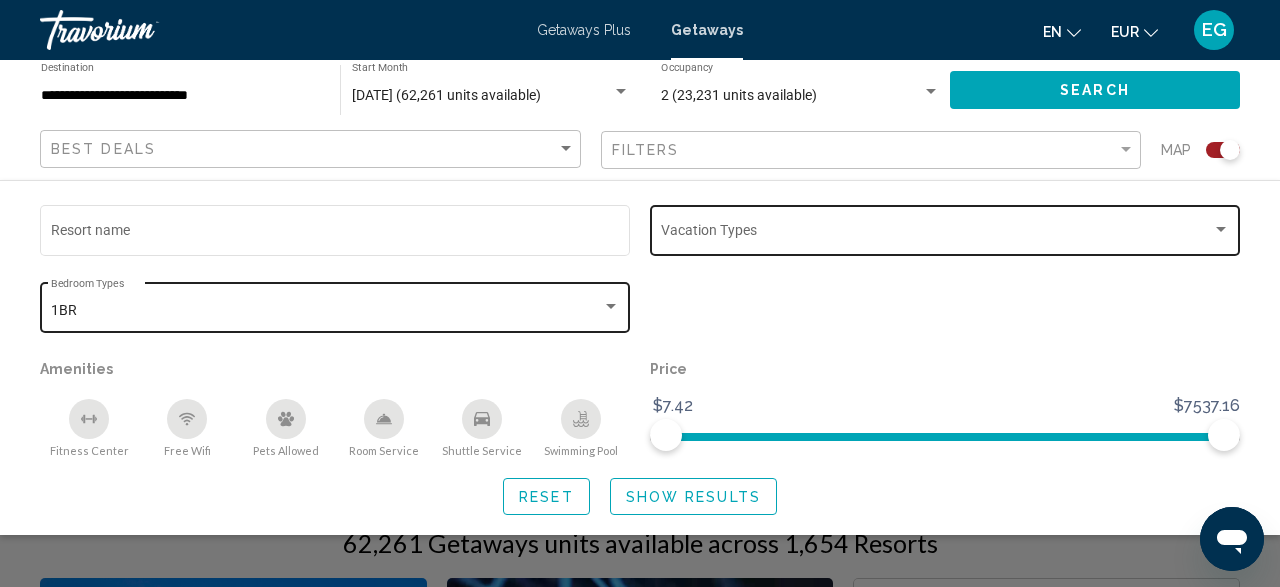 click on "1BR Bedroom Types All Bedroom Types" 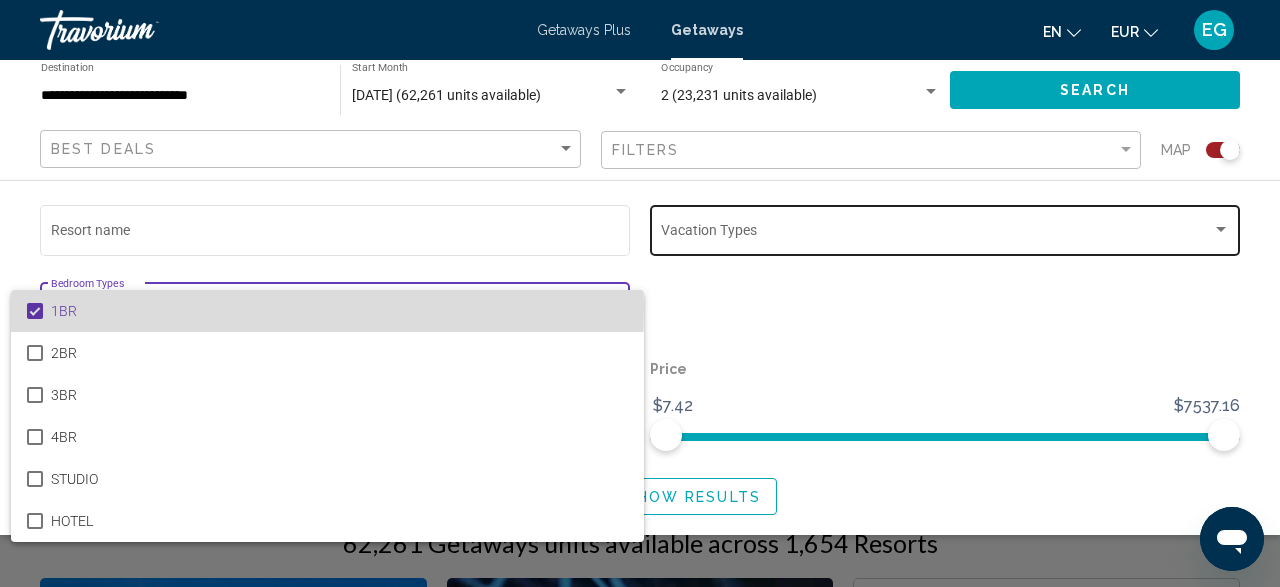 click on "1BR" at bounding box center (327, 311) 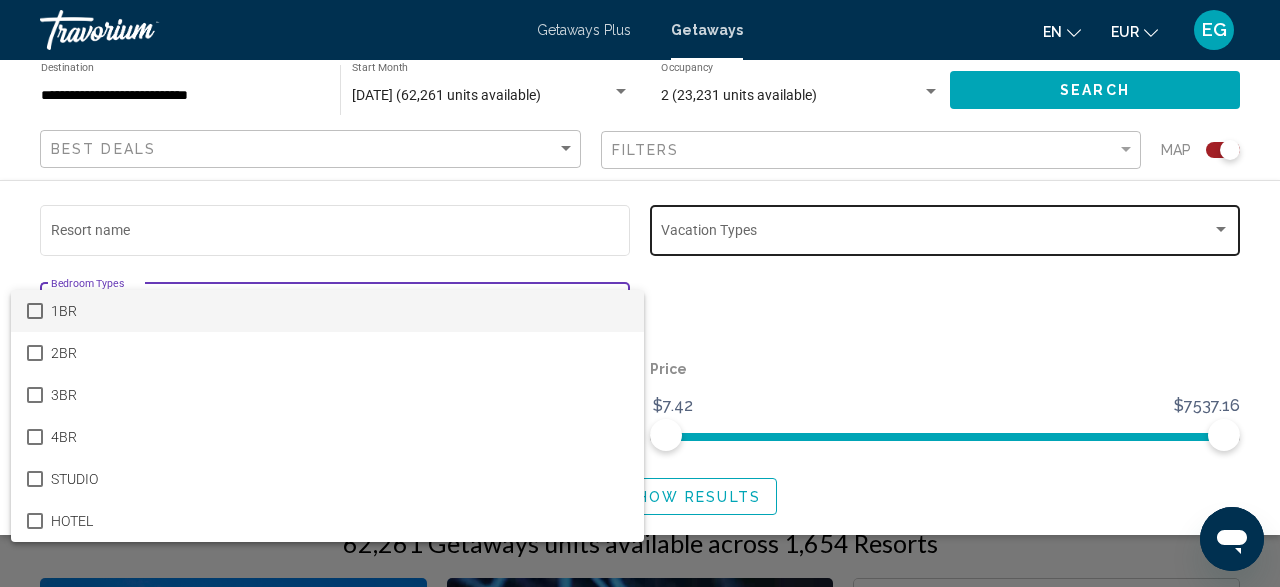 click at bounding box center [640, 293] 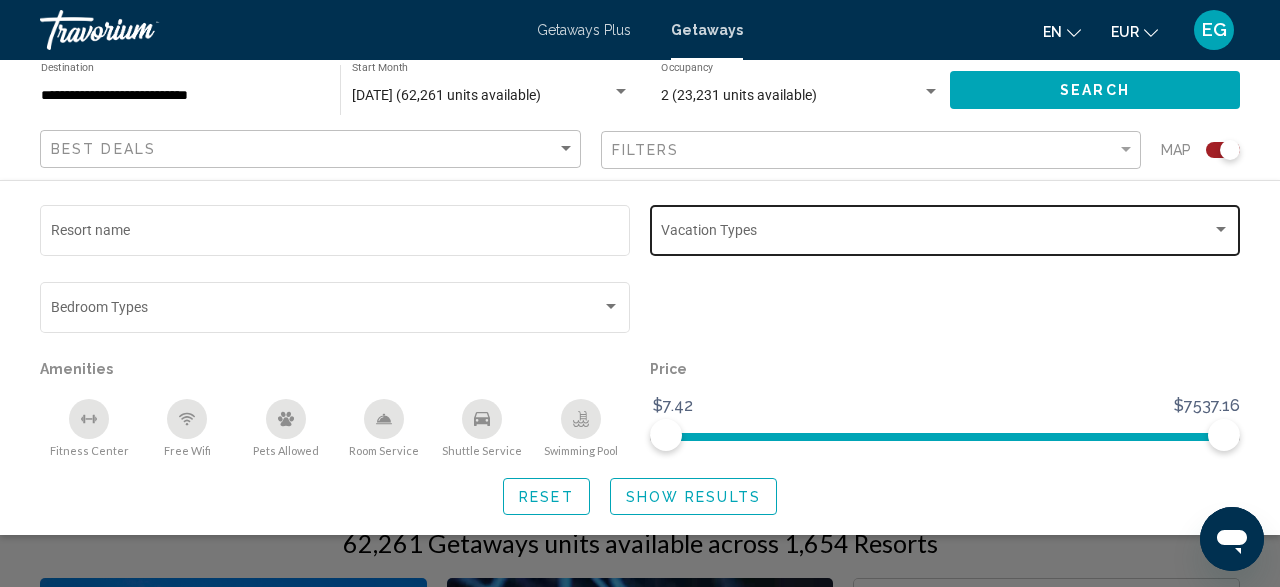 click 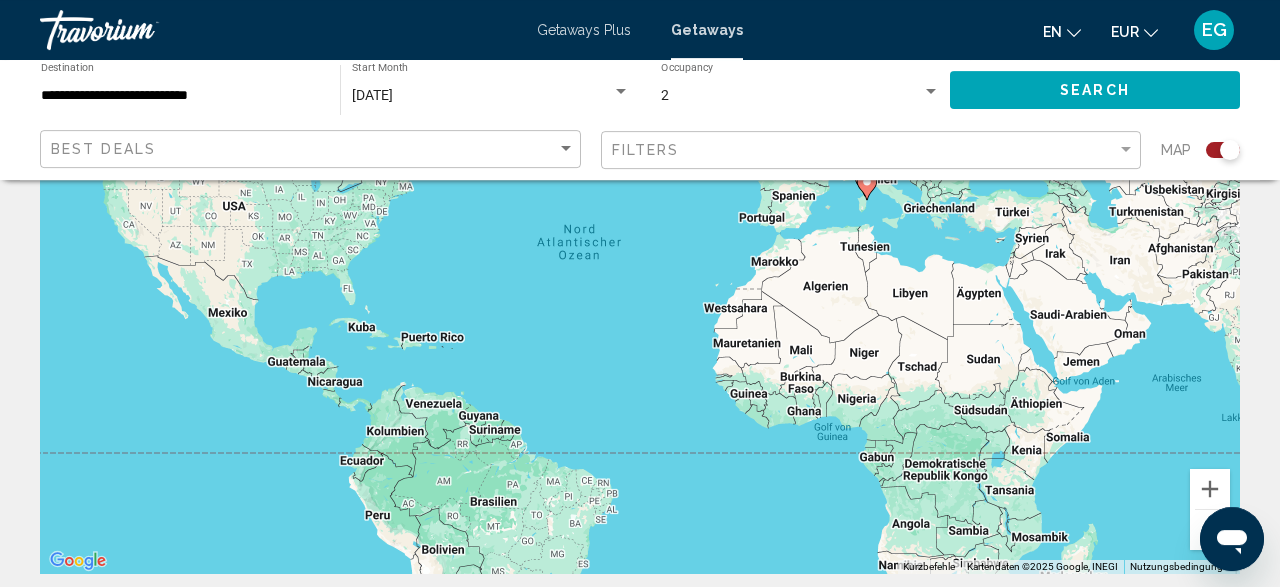 scroll, scrollTop: 416, scrollLeft: 0, axis: vertical 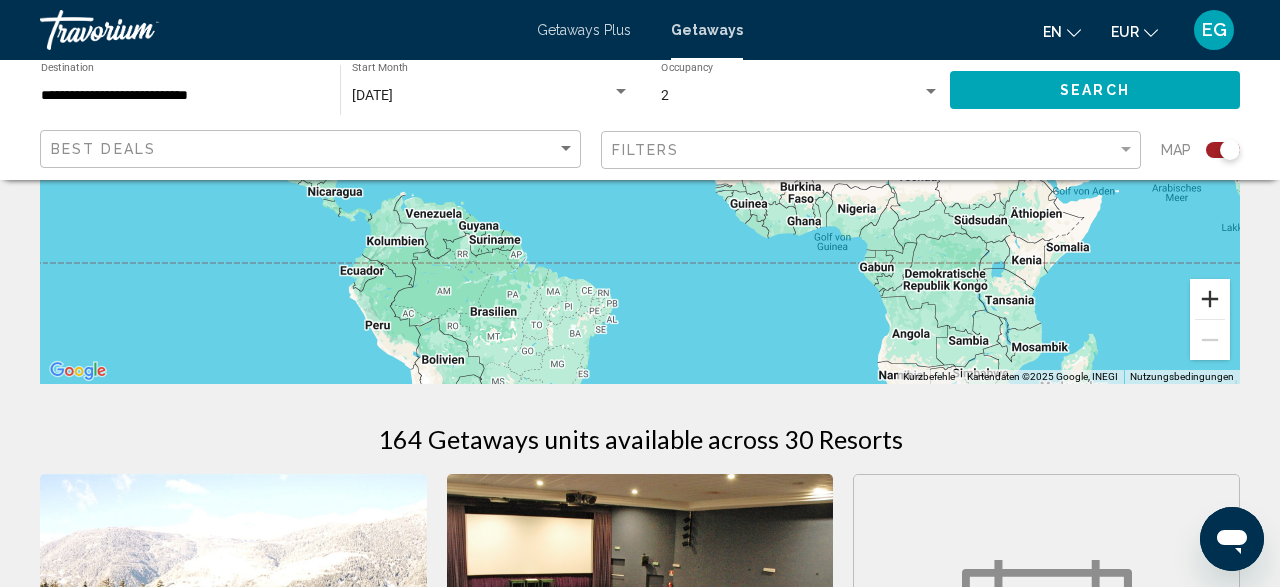 click at bounding box center [1210, 299] 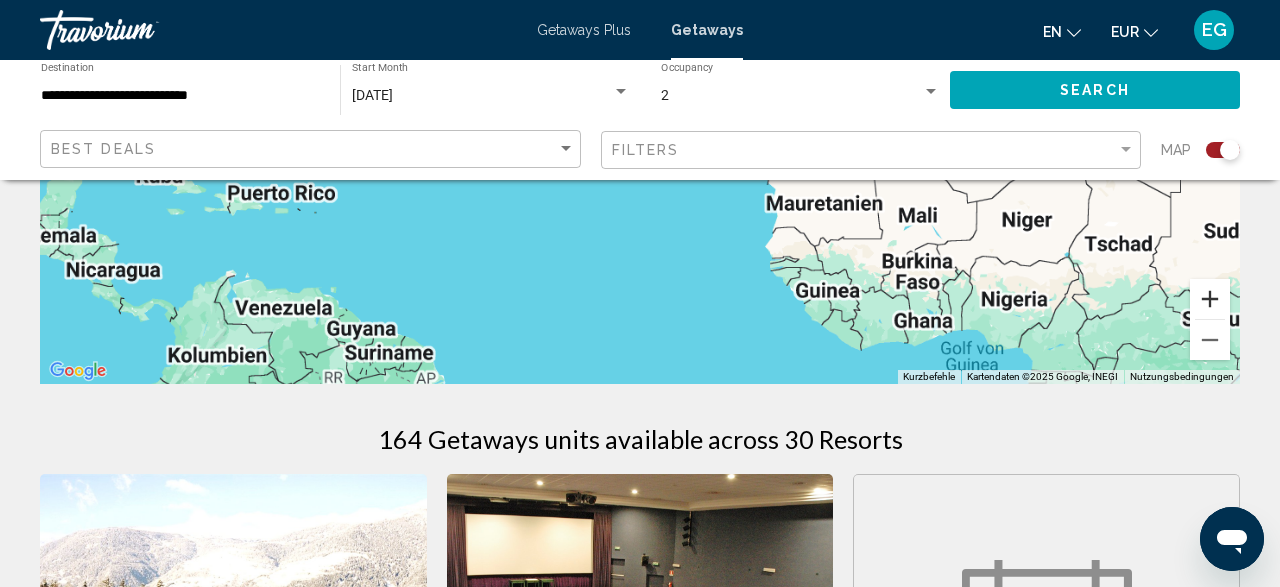 click at bounding box center (1210, 299) 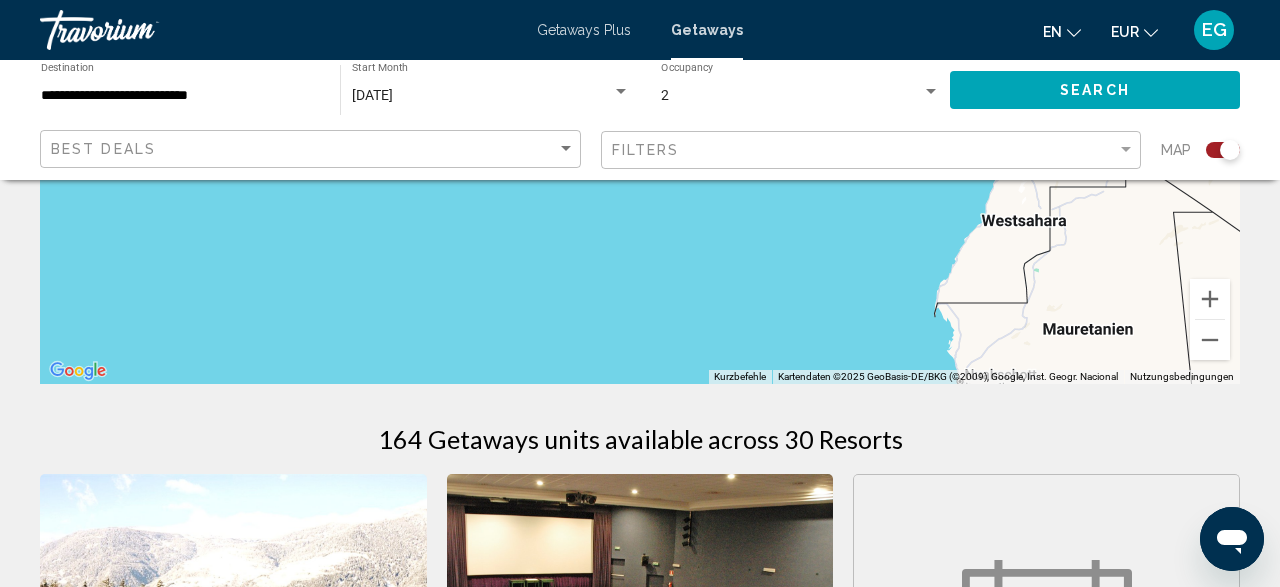 drag, startPoint x: 975, startPoint y: 275, endPoint x: 302, endPoint y: 126, distance: 689.29675 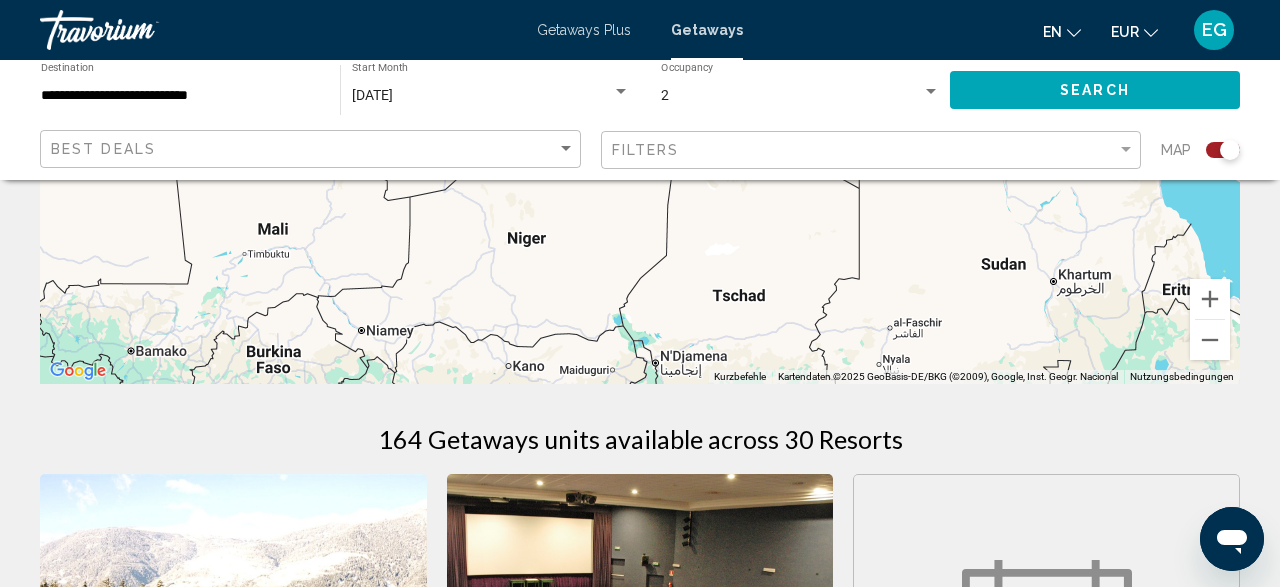 click on "Um von einem Element zum anderen zu gelangen, drückst du die Pfeiltasten entsprechend. Um den Modus zum Ziehen mit der Tastatur zu aktivieren, drückst du Alt + Eingabetaste. Wenn du den Modus aktiviert hast, kannst du die Markierung mit den Pfeiltasten verschieben. Nachdem du sie an die gewünschte Stelle gezogen bzw. verschoben hast, drückst du einfach die Eingabetaste. Durch Drücken der Esc-Taste kannst du den Vorgang abbrechen." at bounding box center (640, 84) 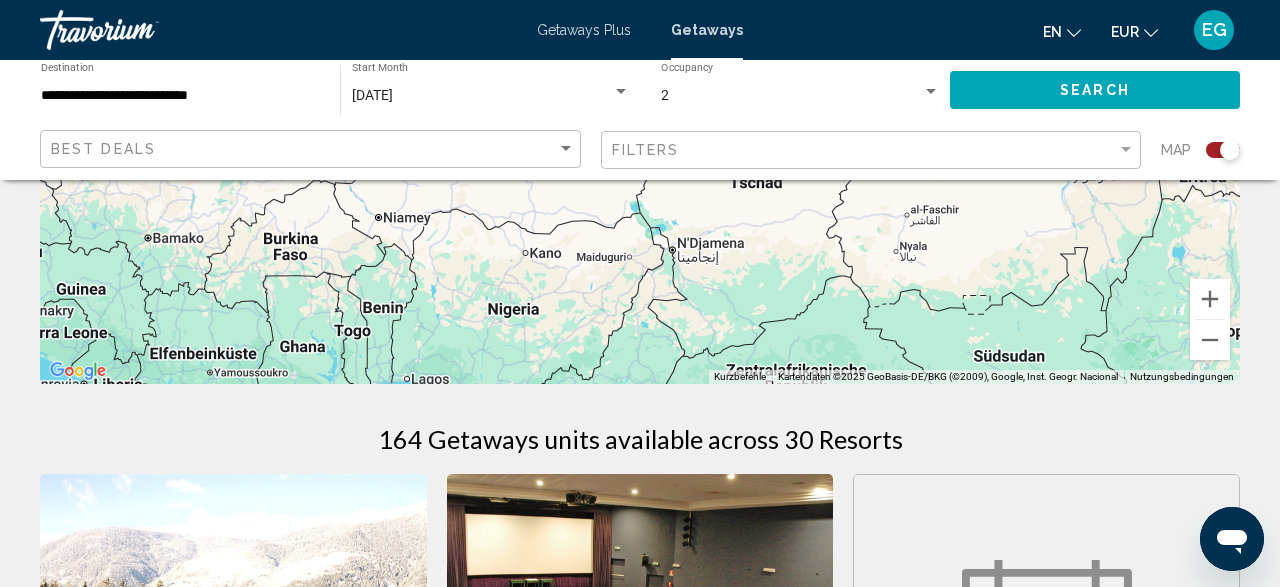 drag, startPoint x: 1016, startPoint y: 303, endPoint x: 497, endPoint y: 23, distance: 589.71265 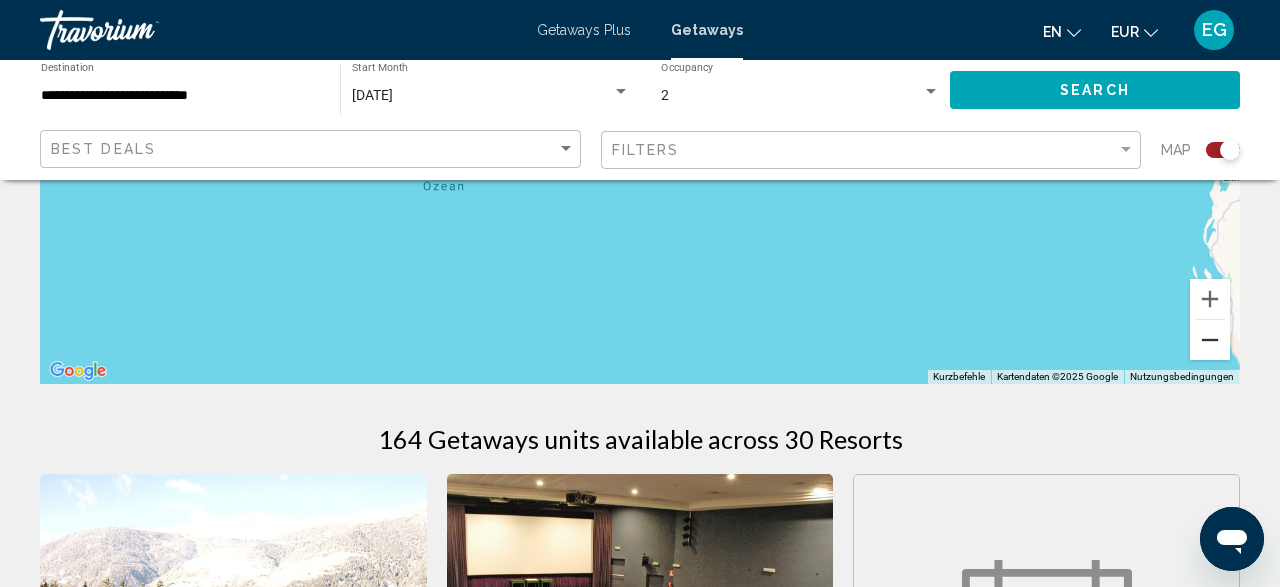 click at bounding box center [1210, 340] 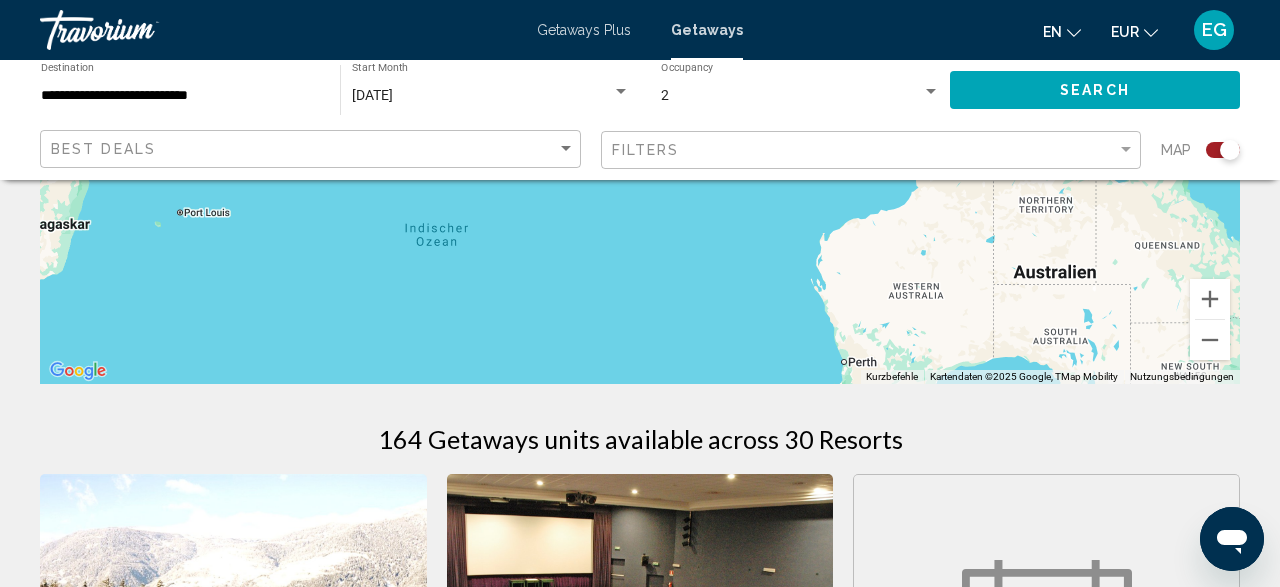 drag, startPoint x: 1067, startPoint y: 274, endPoint x: 913, endPoint y: 406, distance: 202.82997 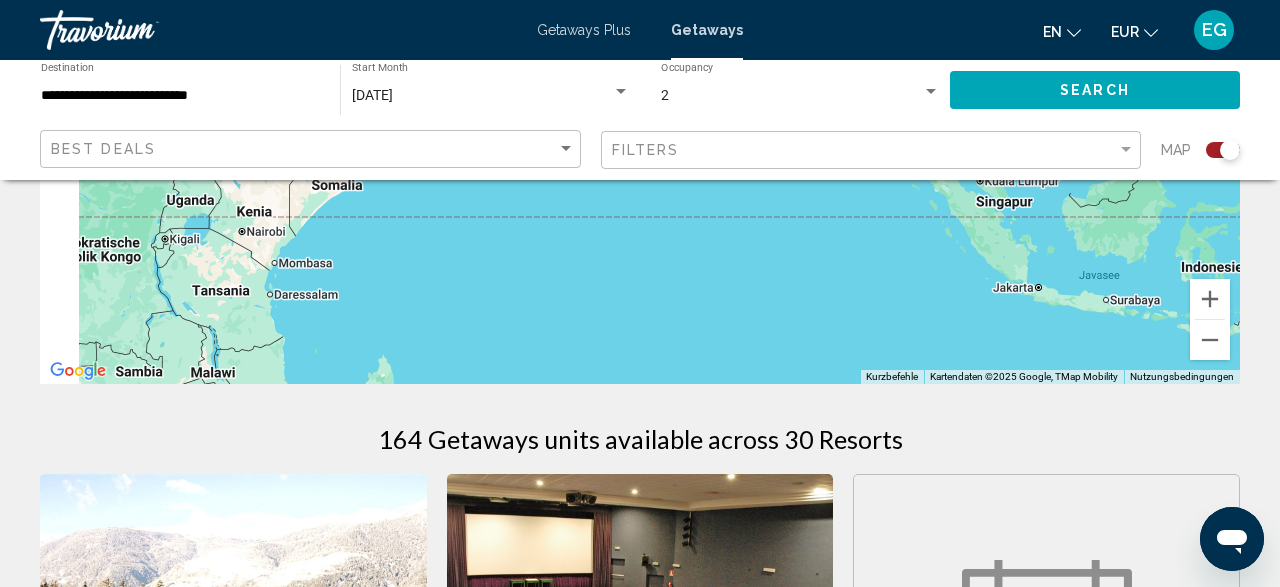 drag, startPoint x: 717, startPoint y: 221, endPoint x: 1073, endPoint y: 417, distance: 406.38898 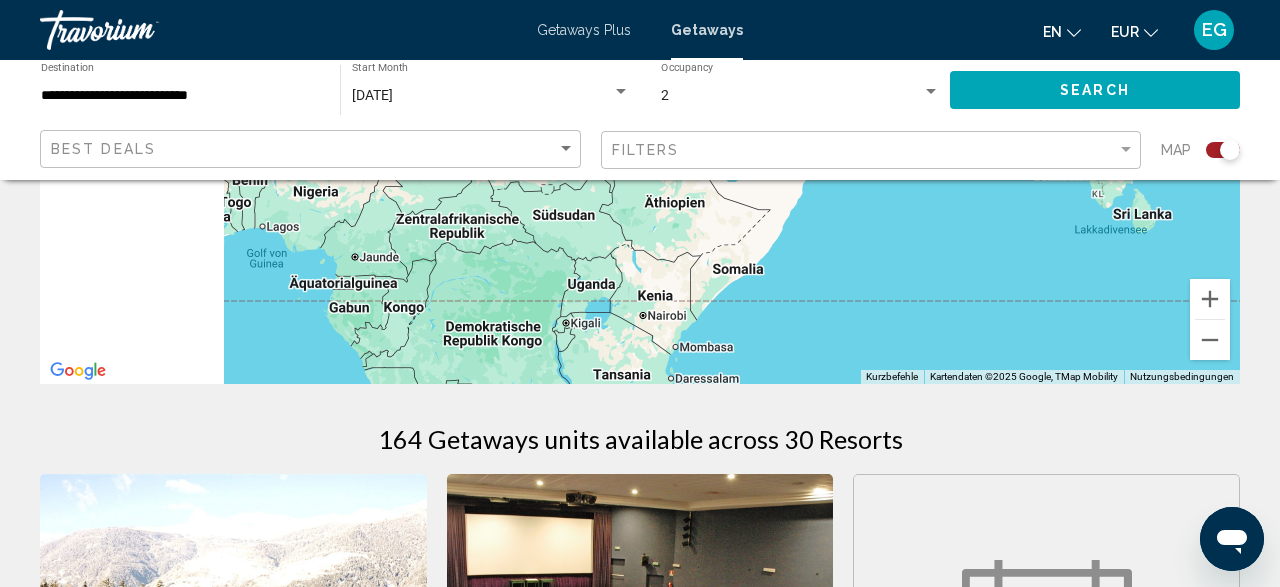 drag, startPoint x: 618, startPoint y: 317, endPoint x: 1087, endPoint y: 329, distance: 469.1535 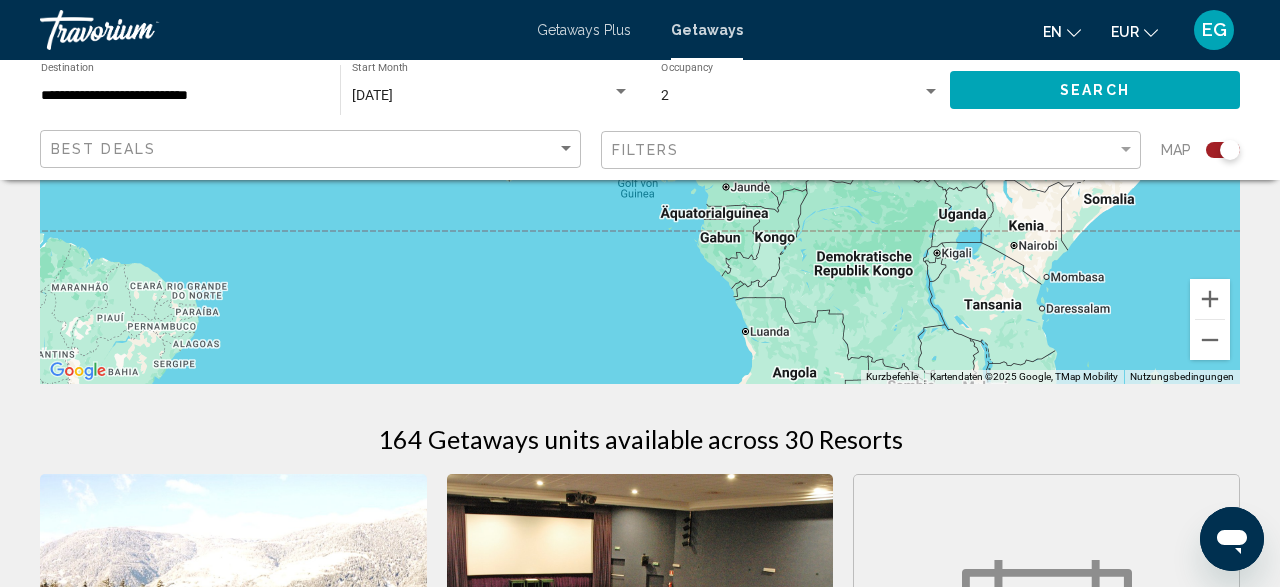 drag, startPoint x: 675, startPoint y: 195, endPoint x: 675, endPoint y: 130, distance: 65 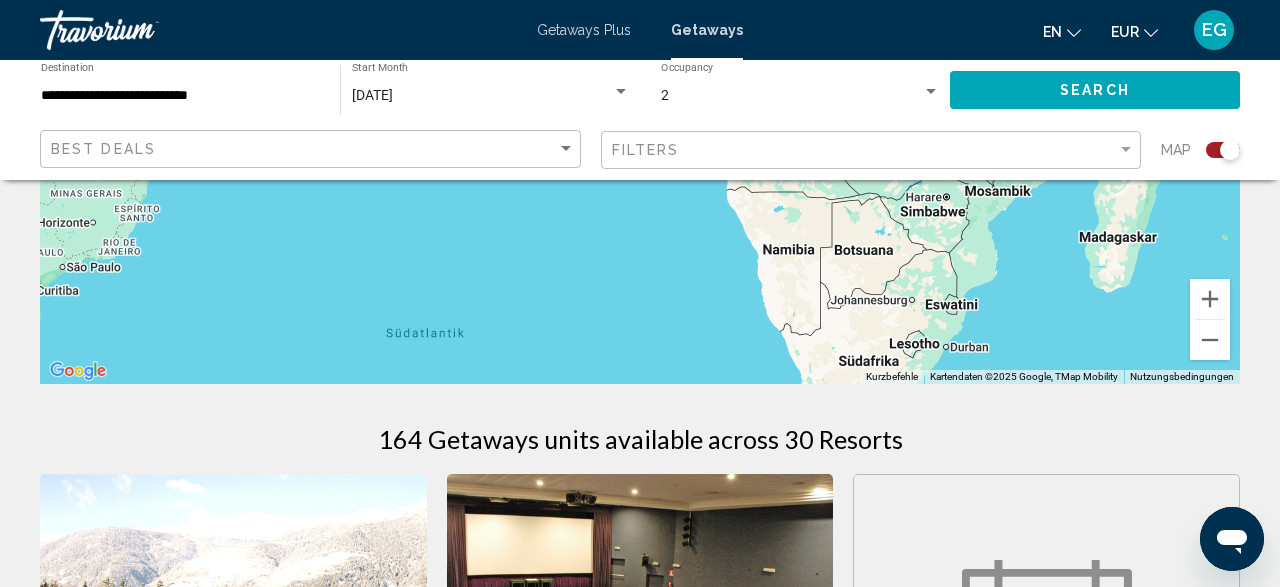 drag, startPoint x: 791, startPoint y: 287, endPoint x: 773, endPoint y: 143, distance: 145.12064 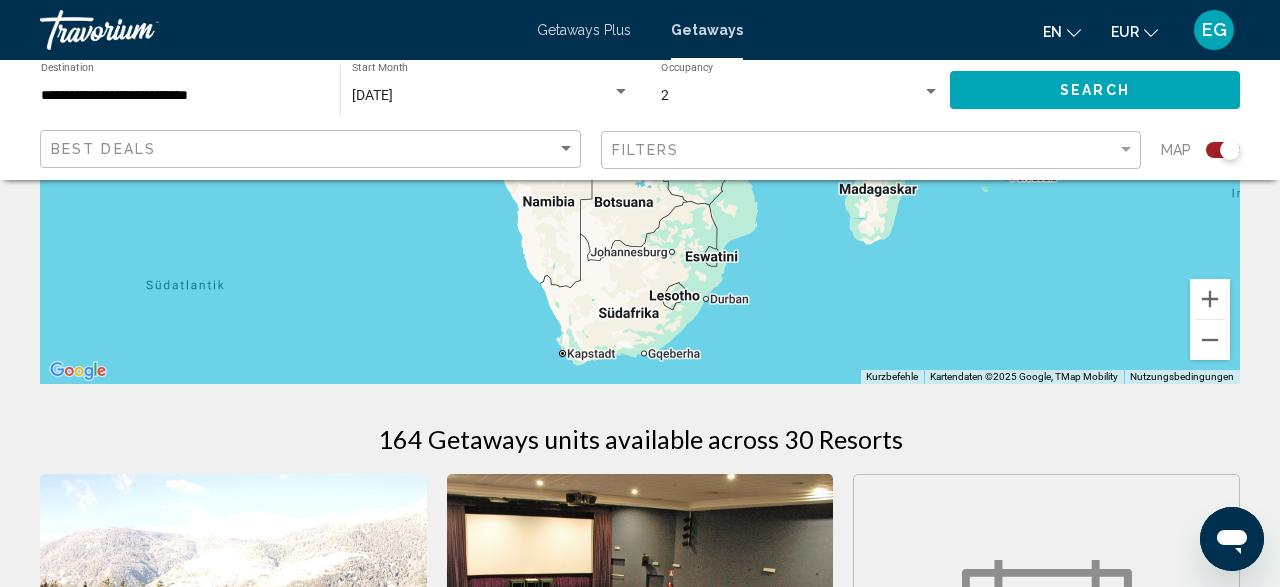 drag, startPoint x: 926, startPoint y: 317, endPoint x: 1159, endPoint y: 258, distance: 240.35391 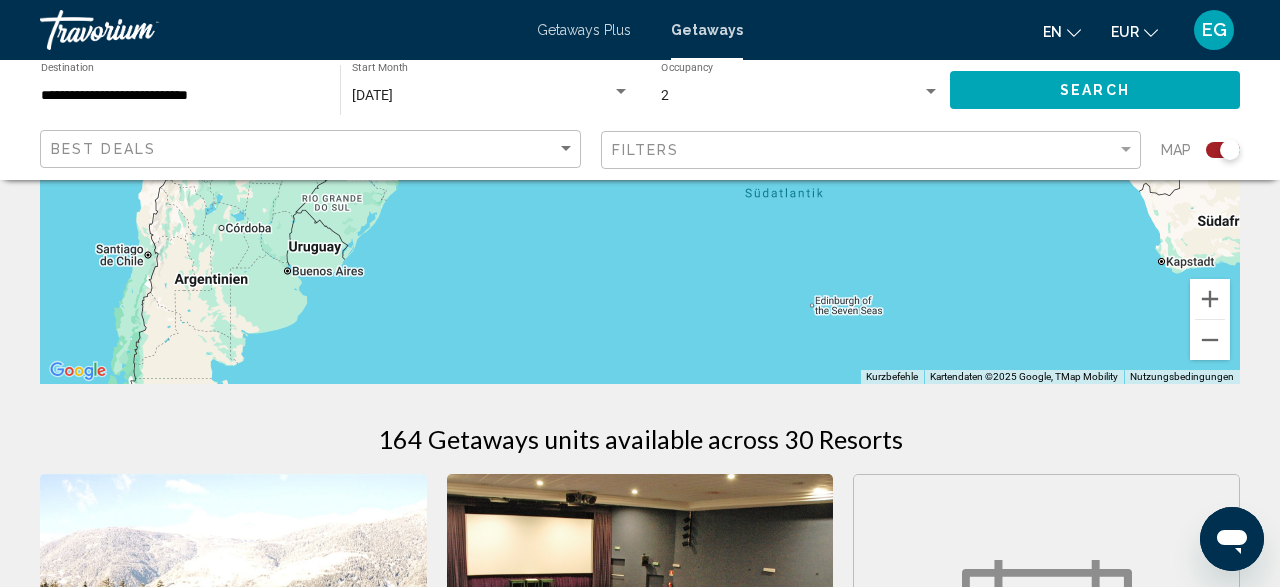 drag, startPoint x: 655, startPoint y: 287, endPoint x: 936, endPoint y: 459, distance: 329.46167 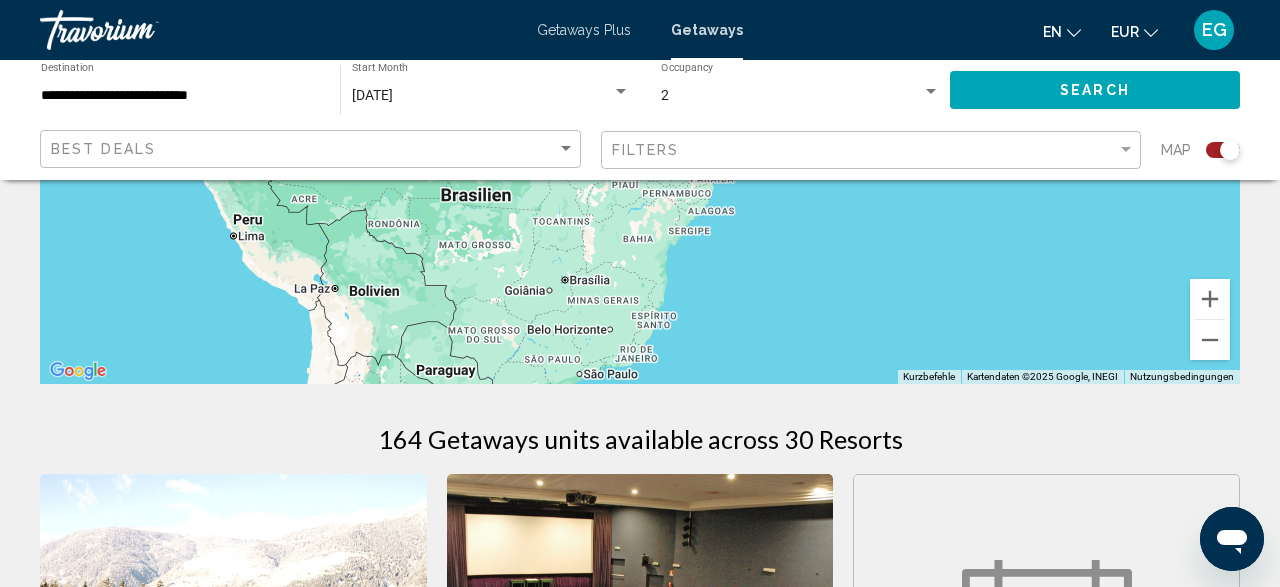 drag, startPoint x: 841, startPoint y: 237, endPoint x: 863, endPoint y: 427, distance: 191.26944 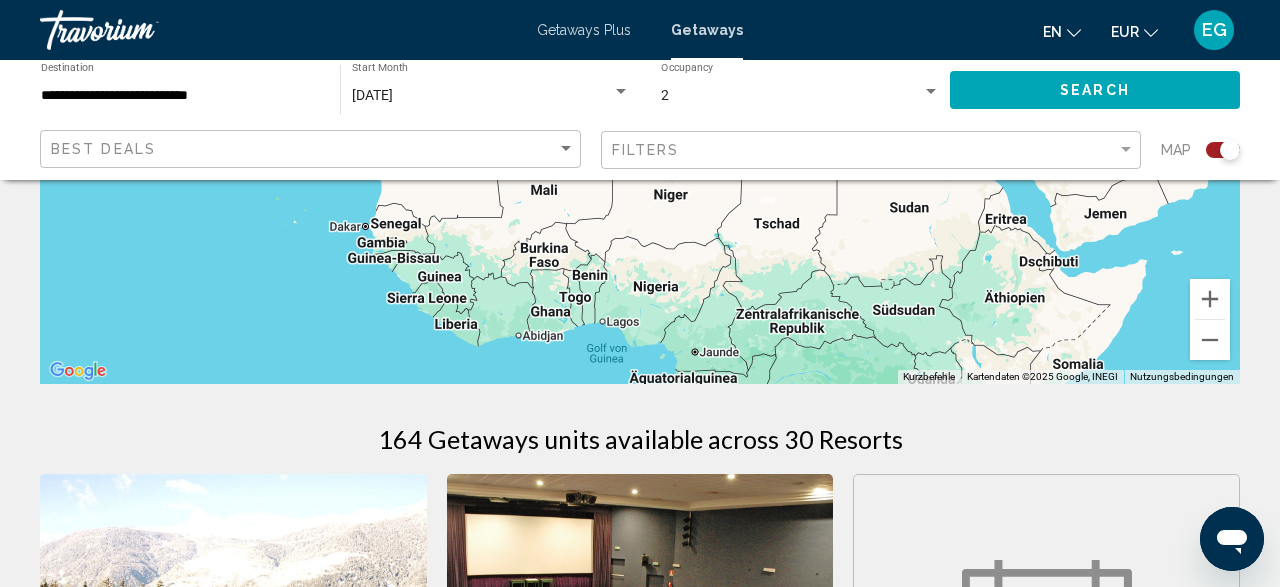 drag, startPoint x: 941, startPoint y: 253, endPoint x: 375, endPoint y: 150, distance: 575.2956 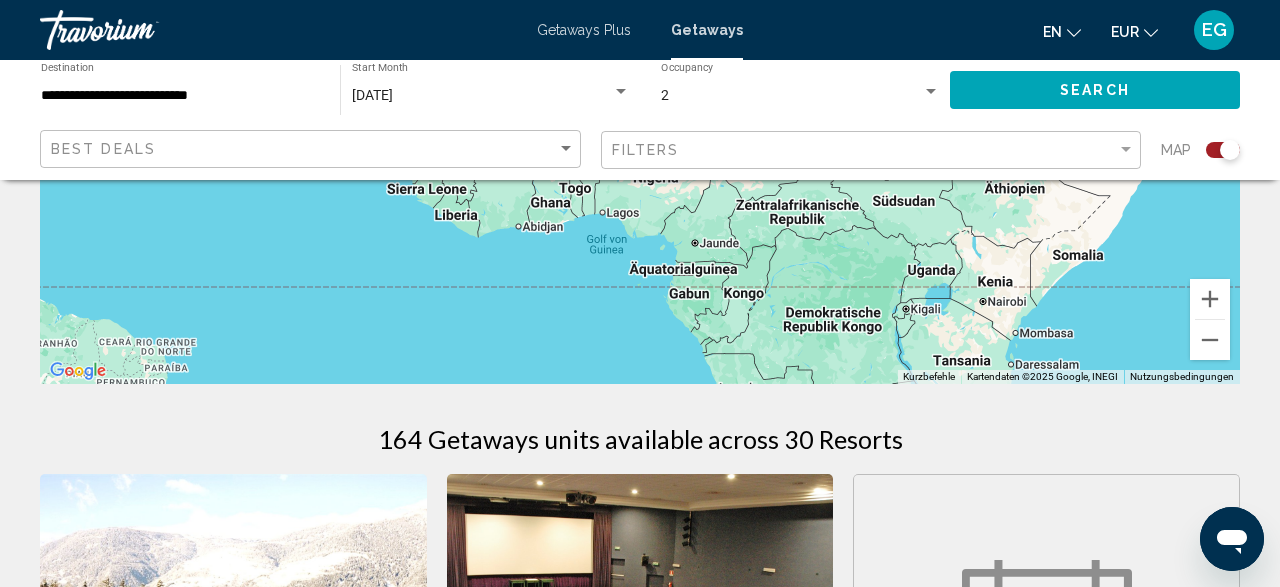 click on "Um von einem Element zum anderen zu gelangen, drückst du die Pfeiltasten entsprechend. Um den Modus zum Ziehen mit der Tastatur zu aktivieren, drückst du Alt + Eingabetaste. Wenn du den Modus aktiviert hast, kannst du die Markierung mit den Pfeiltasten verschieben. Nachdem du sie an die gewünschte Stelle gezogen bzw. verschoben hast, drückst du einfach die Eingabetaste. Durch Drücken der Esc-Taste kannst du den Vorgang abbrechen." at bounding box center (640, 84) 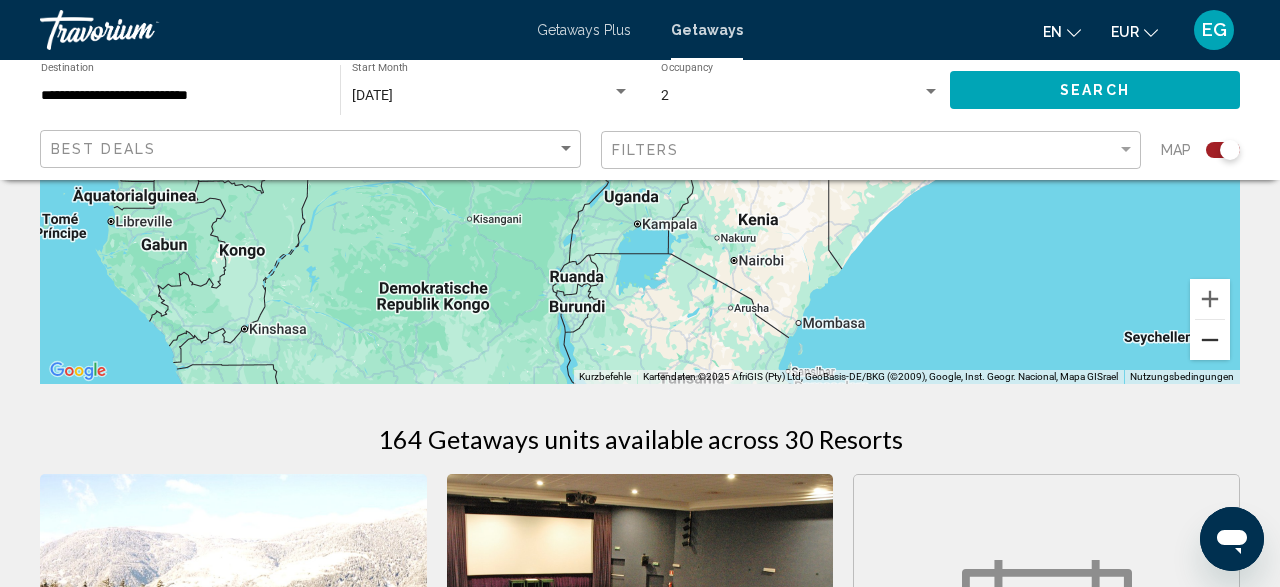 click at bounding box center (1210, 340) 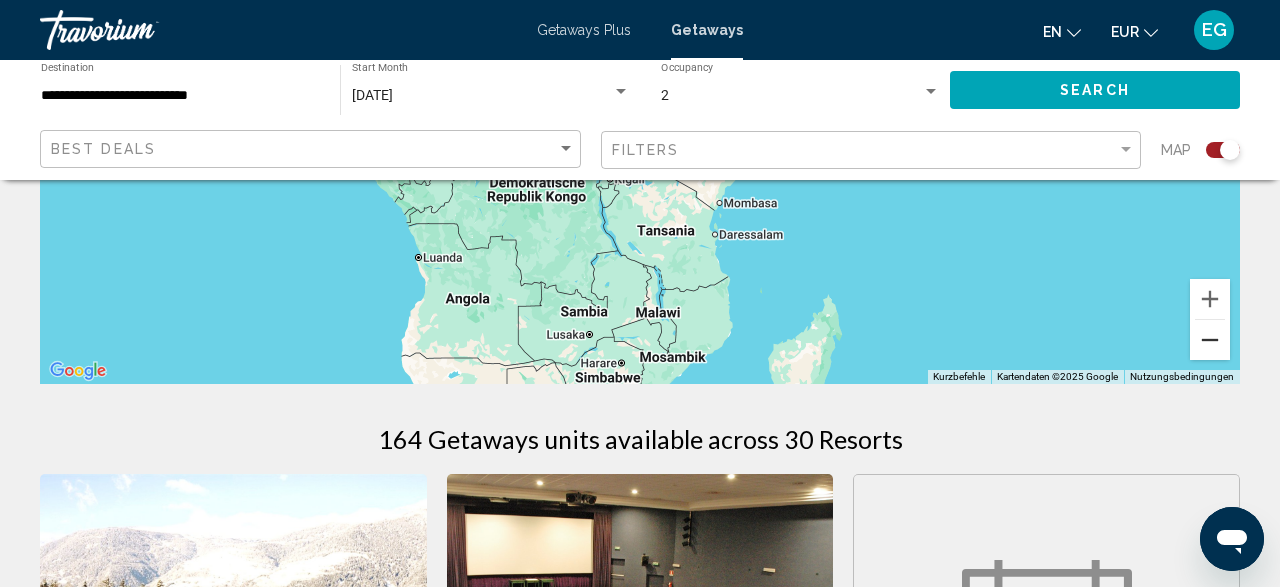 click at bounding box center (1210, 340) 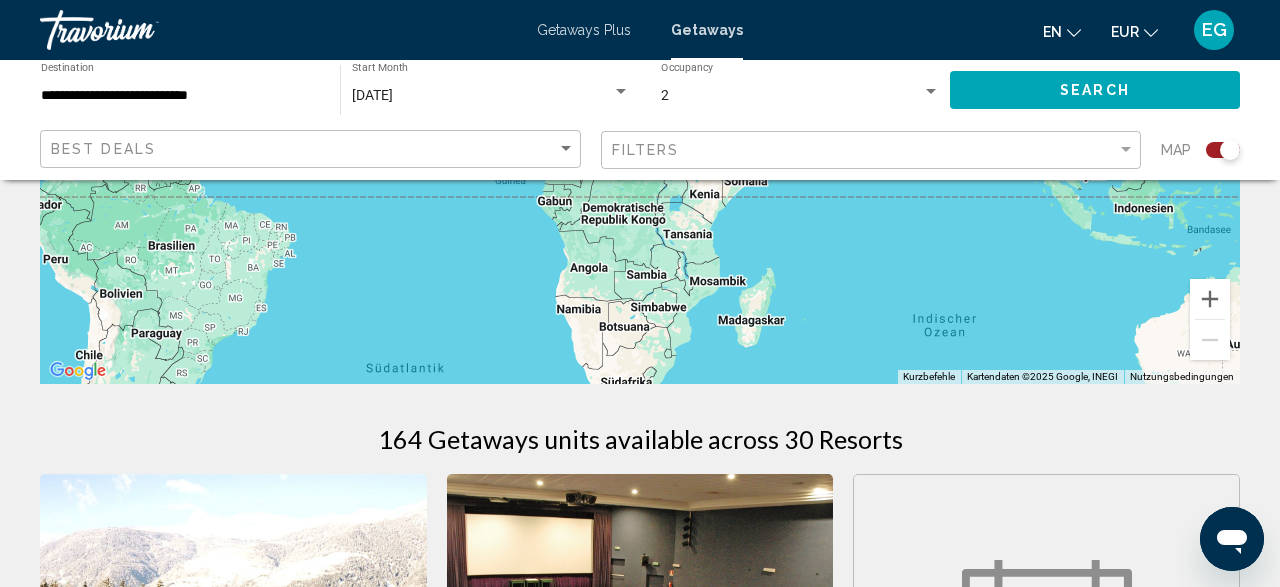 drag, startPoint x: 950, startPoint y: 283, endPoint x: 1032, endPoint y: 408, distance: 149.49582 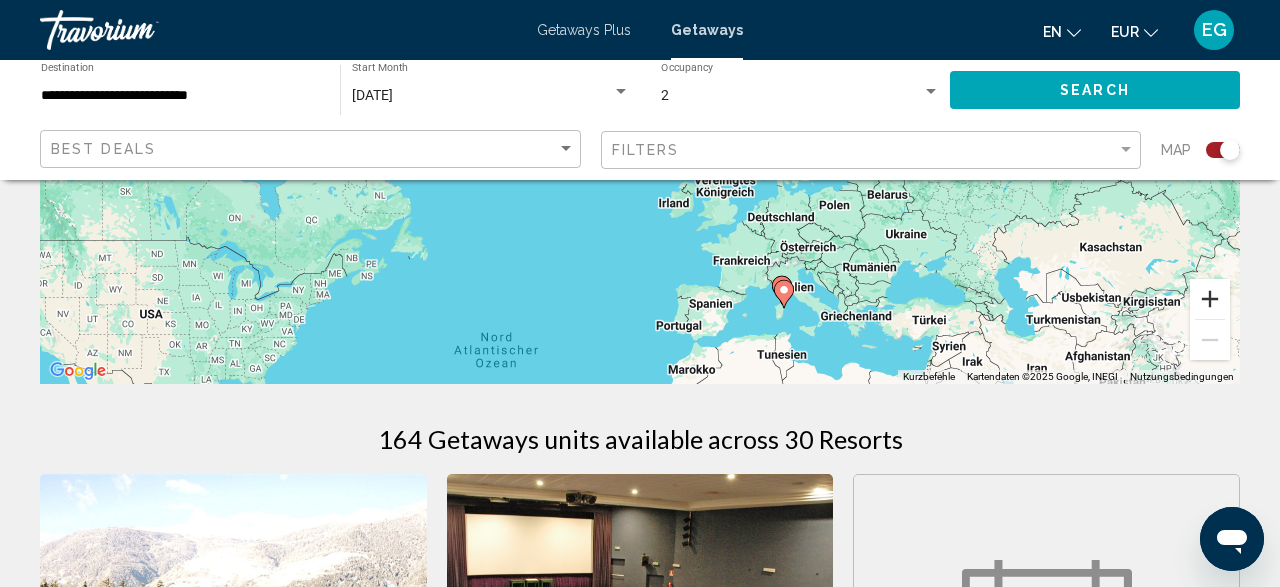 click at bounding box center (1210, 299) 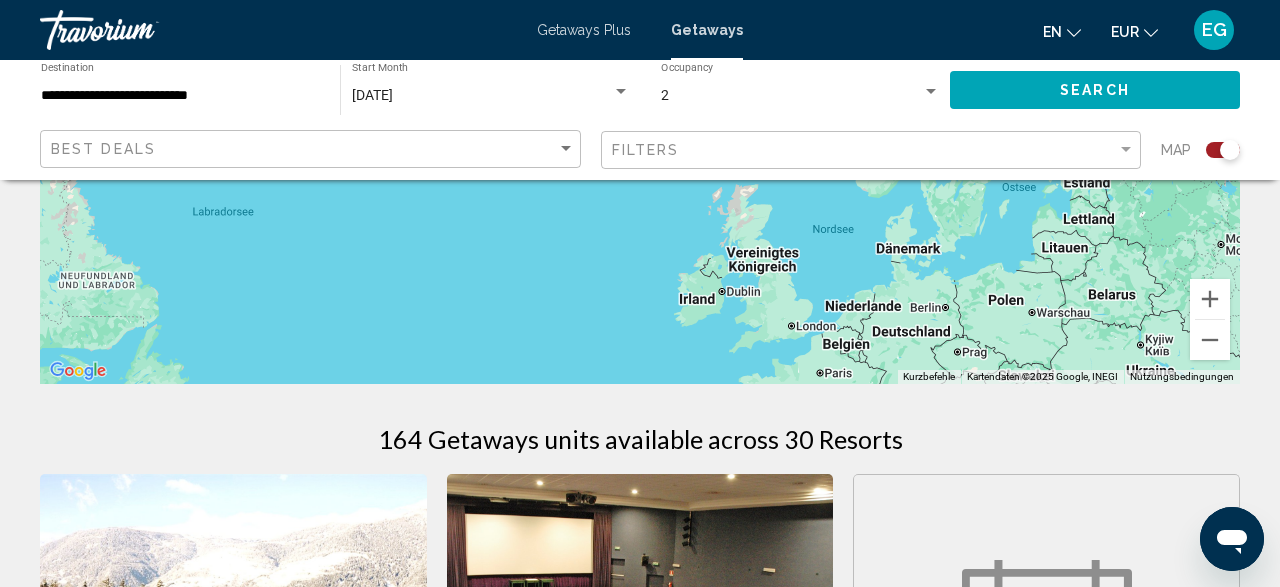 drag, startPoint x: 948, startPoint y: 323, endPoint x: 812, endPoint y: 174, distance: 201.73497 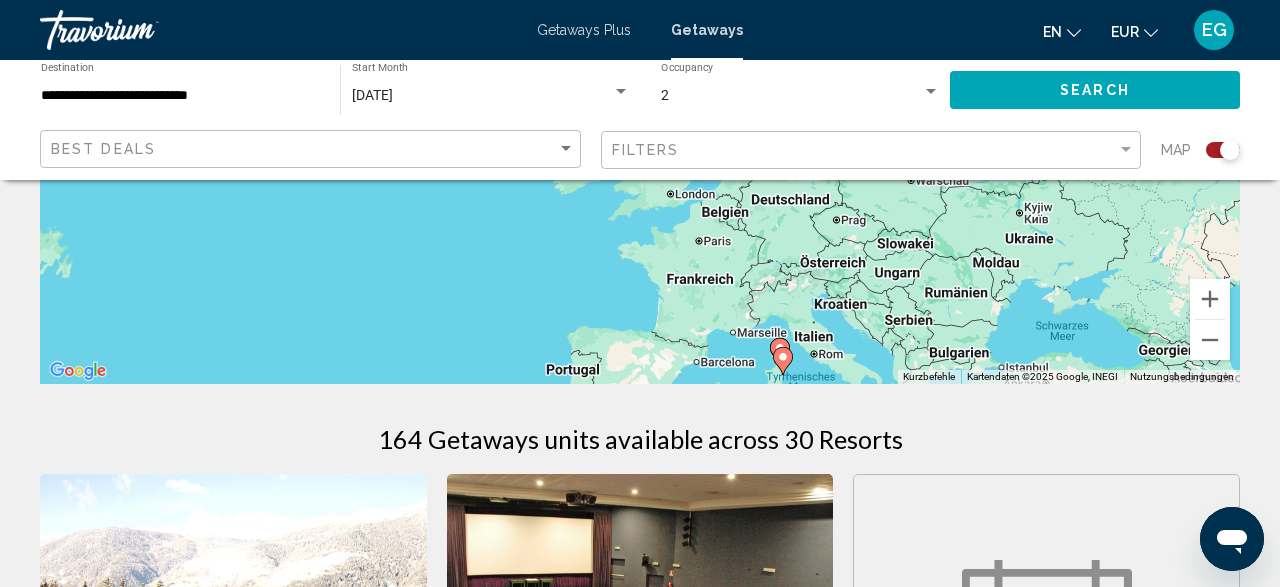click on "Um von einem Element zum anderen zu gelangen, drückst du die Pfeiltasten entsprechend. Um den Modus zum Ziehen mit der Tastatur zu aktivieren, drückst du Alt + Eingabetaste. Wenn du den Modus aktiviert hast, kannst du die Markierung mit den Pfeiltasten verschieben. Nachdem du sie an die gewünschte Stelle gezogen bzw. verschoben hast, drückst du einfach die Eingabetaste. Durch Drücken der Esc-Taste kannst du den Vorgang abbrechen." at bounding box center (640, 84) 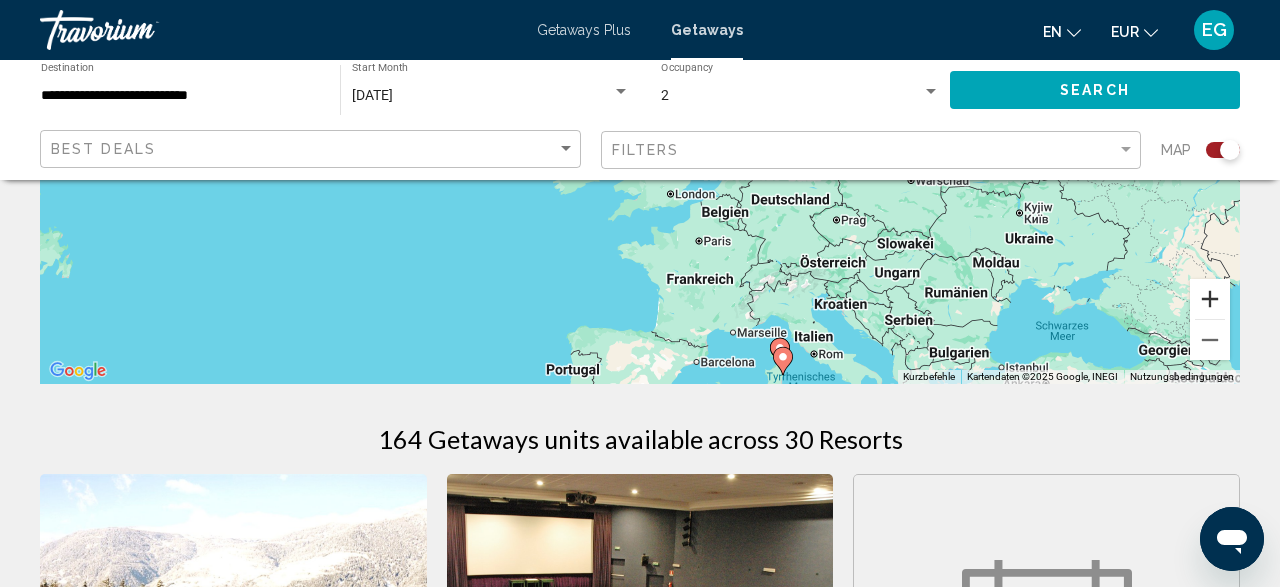 click at bounding box center [1210, 299] 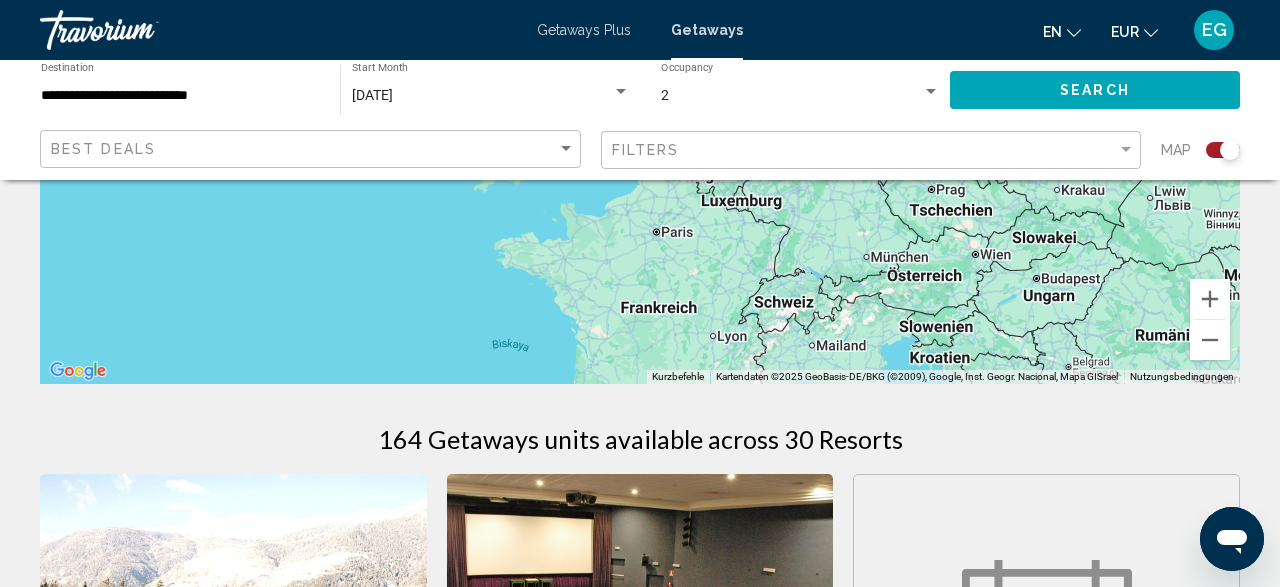 drag, startPoint x: 942, startPoint y: 181, endPoint x: 934, endPoint y: 165, distance: 17.888544 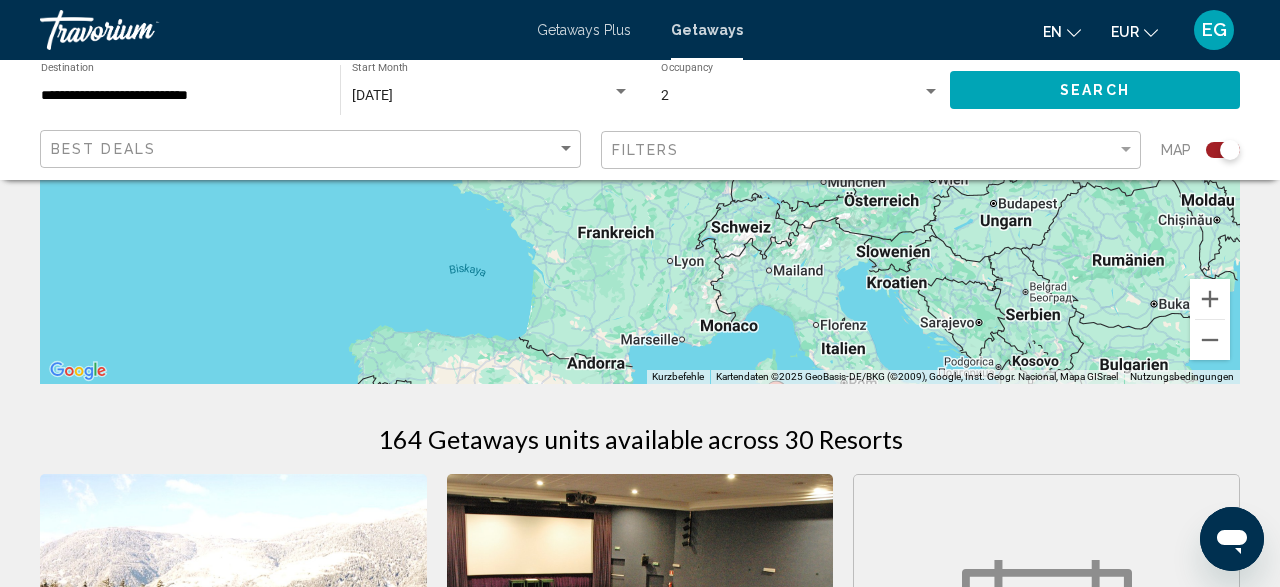 drag, startPoint x: 965, startPoint y: 296, endPoint x: 926, endPoint y: 179, distance: 123.32883 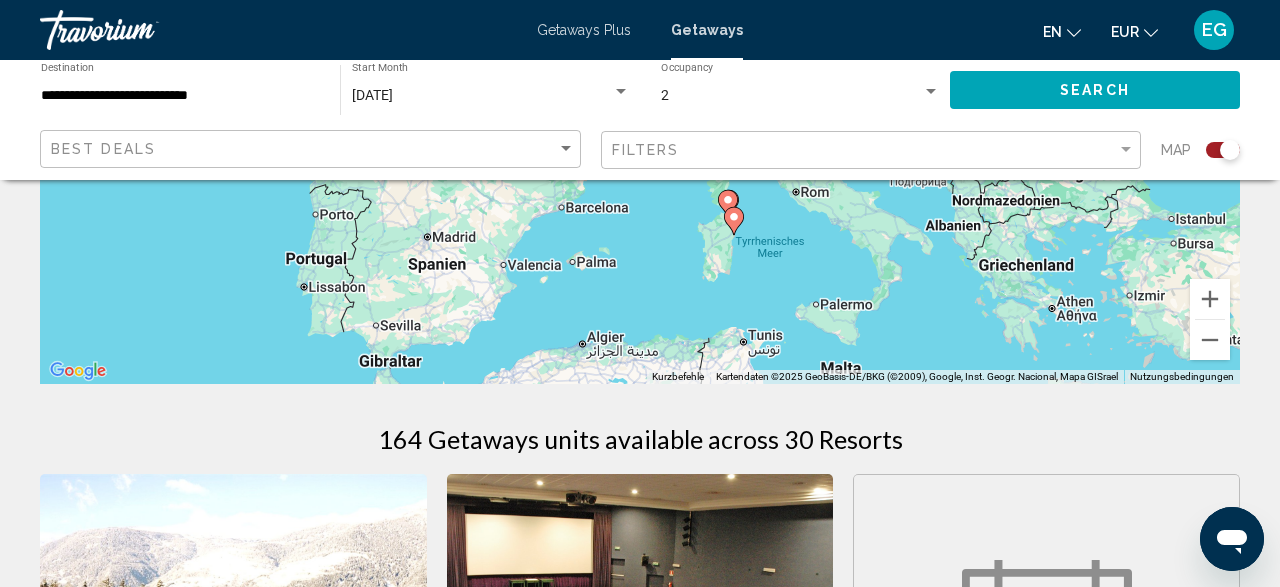 drag, startPoint x: 979, startPoint y: 327, endPoint x: 979, endPoint y: 263, distance: 64 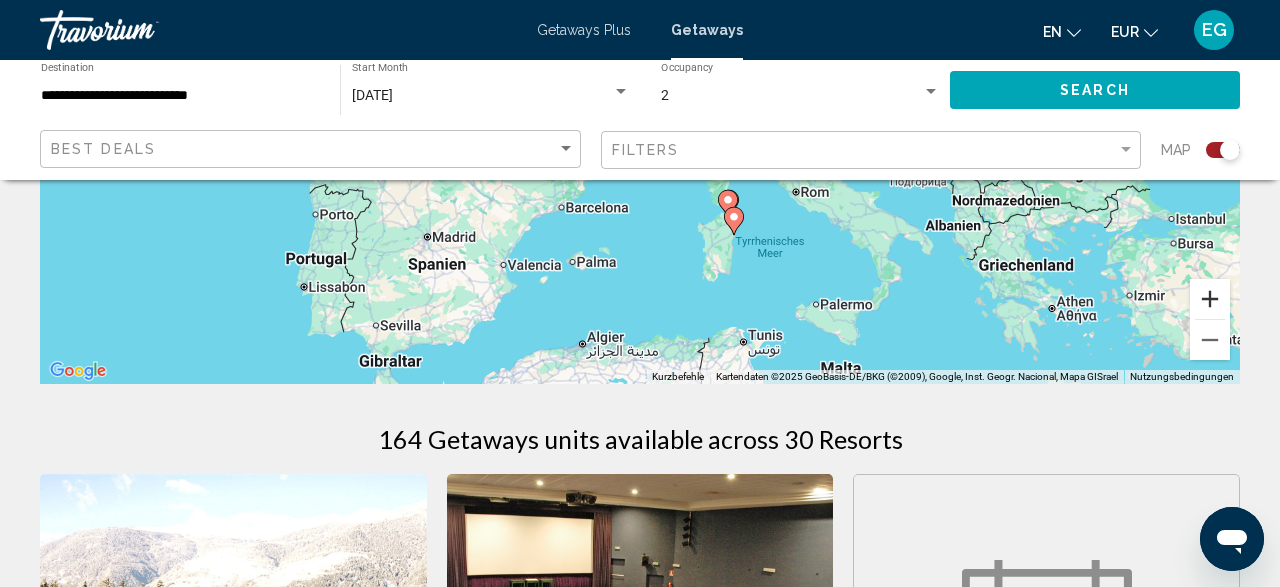 click at bounding box center (1210, 299) 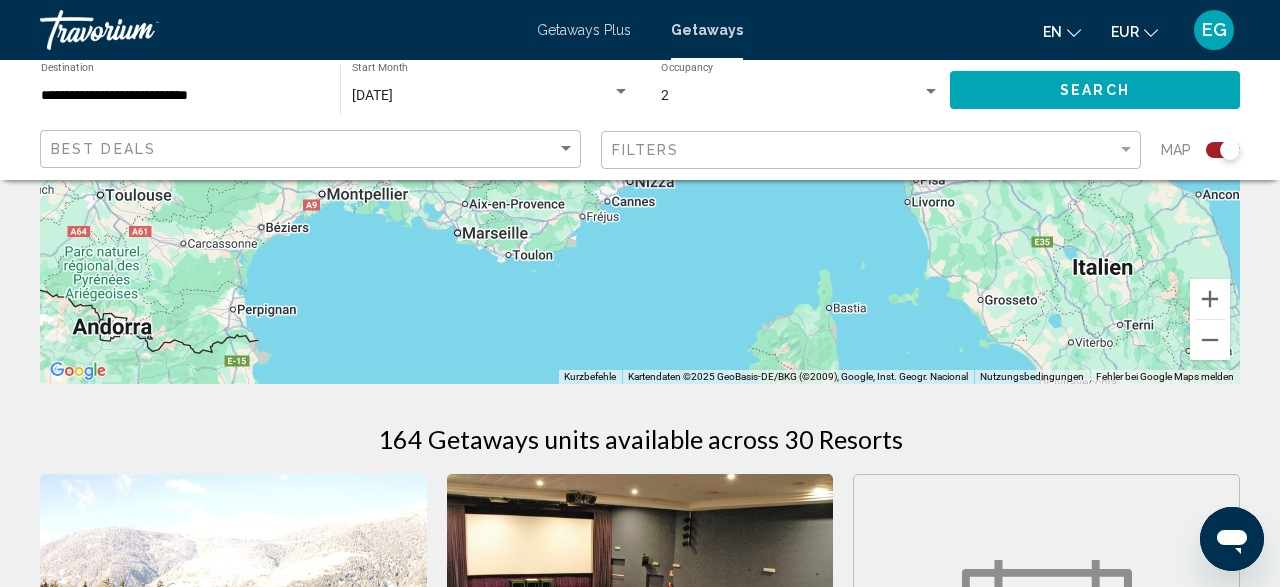 drag, startPoint x: 1074, startPoint y: 270, endPoint x: 898, endPoint y: 137, distance: 220.60146 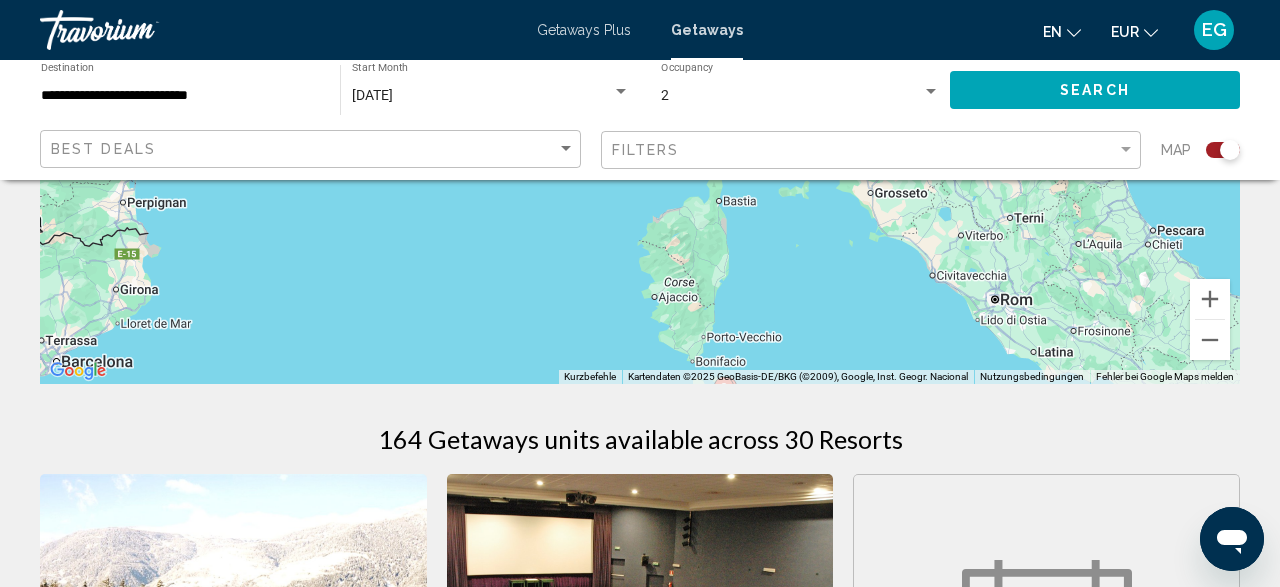 drag, startPoint x: 967, startPoint y: 275, endPoint x: 966, endPoint y: 188, distance: 87.005745 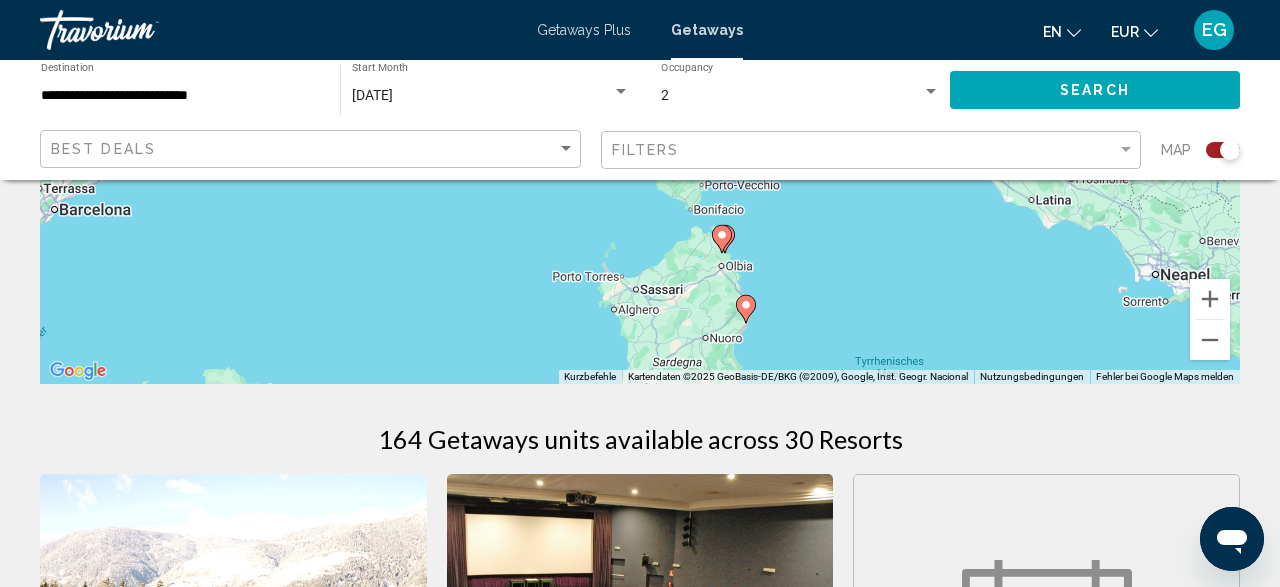 drag, startPoint x: 1011, startPoint y: 301, endPoint x: 1013, endPoint y: 265, distance: 36.05551 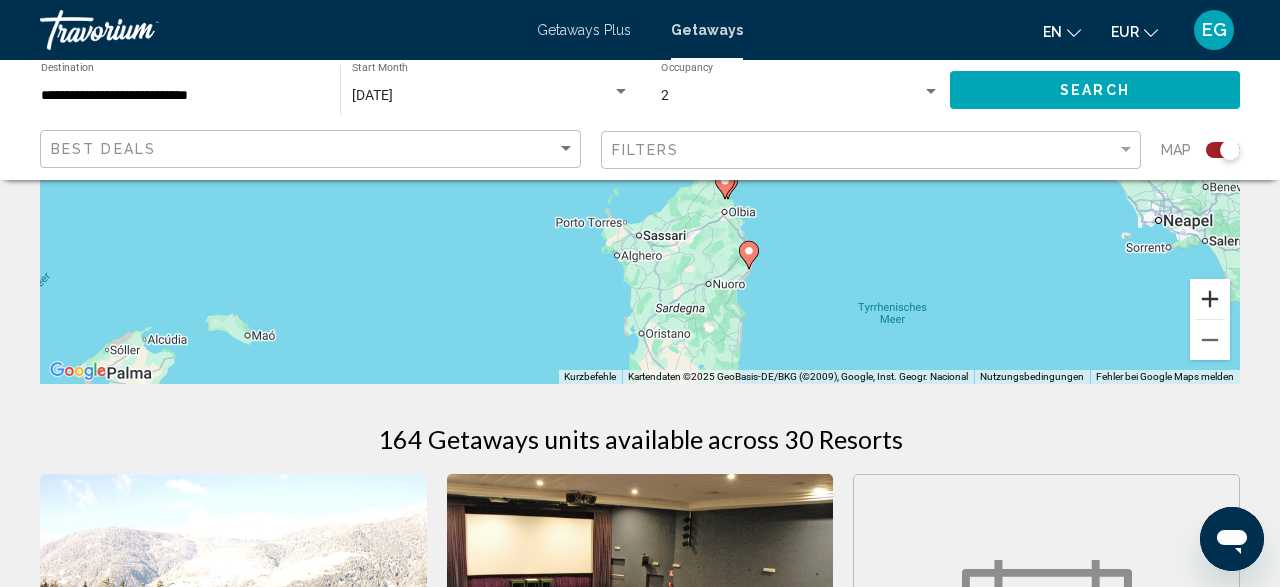 click at bounding box center [1210, 299] 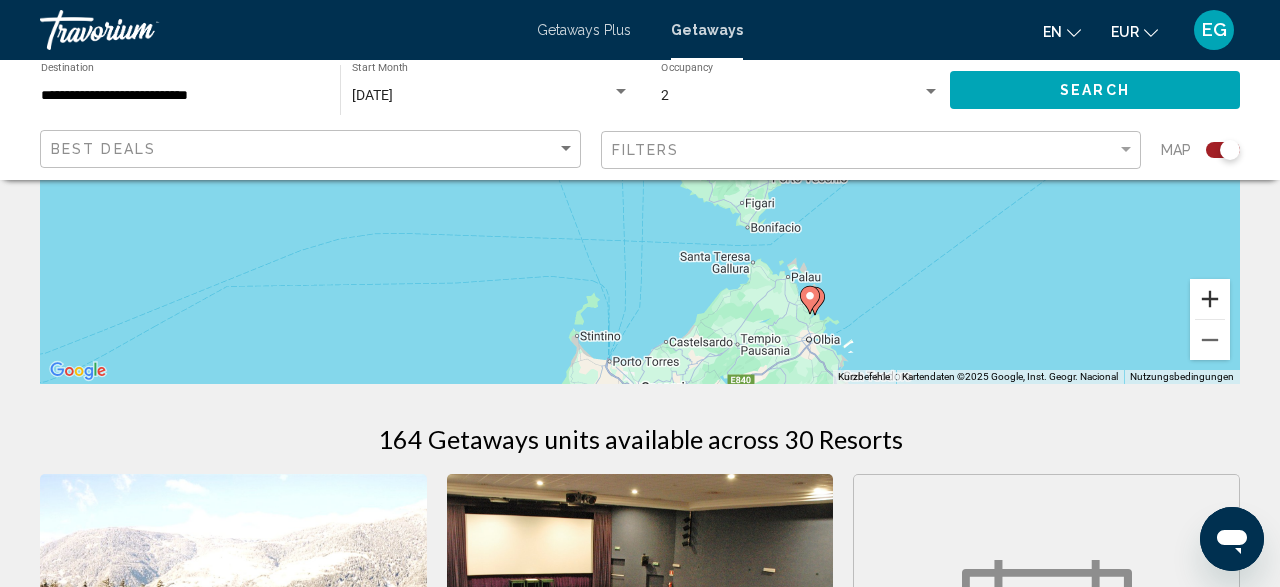 click at bounding box center (1210, 299) 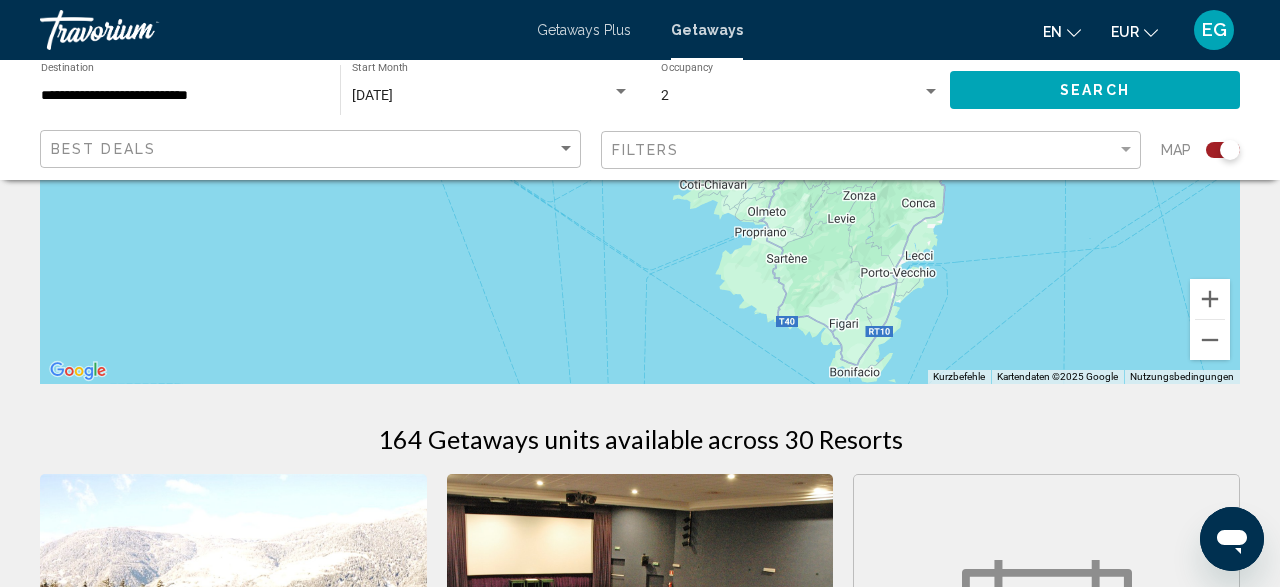 drag, startPoint x: 1049, startPoint y: 309, endPoint x: 864, endPoint y: 171, distance: 230.80078 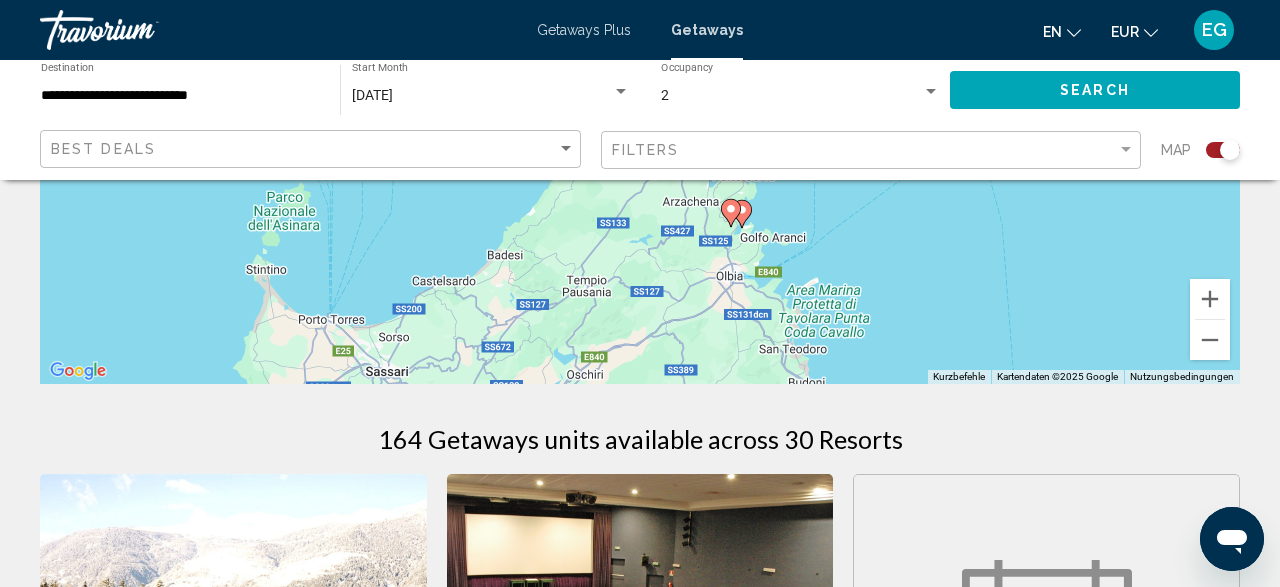 drag, startPoint x: 945, startPoint y: 359, endPoint x: 902, endPoint y: 177, distance: 187.0107 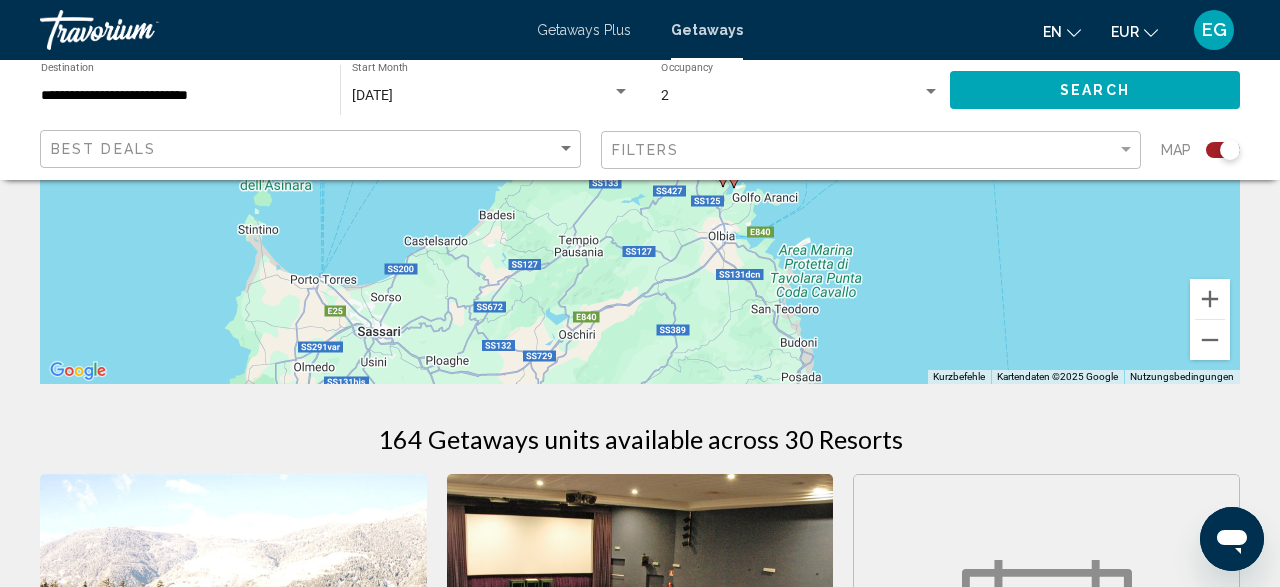 drag, startPoint x: 943, startPoint y: 210, endPoint x: 946, endPoint y: 165, distance: 45.099888 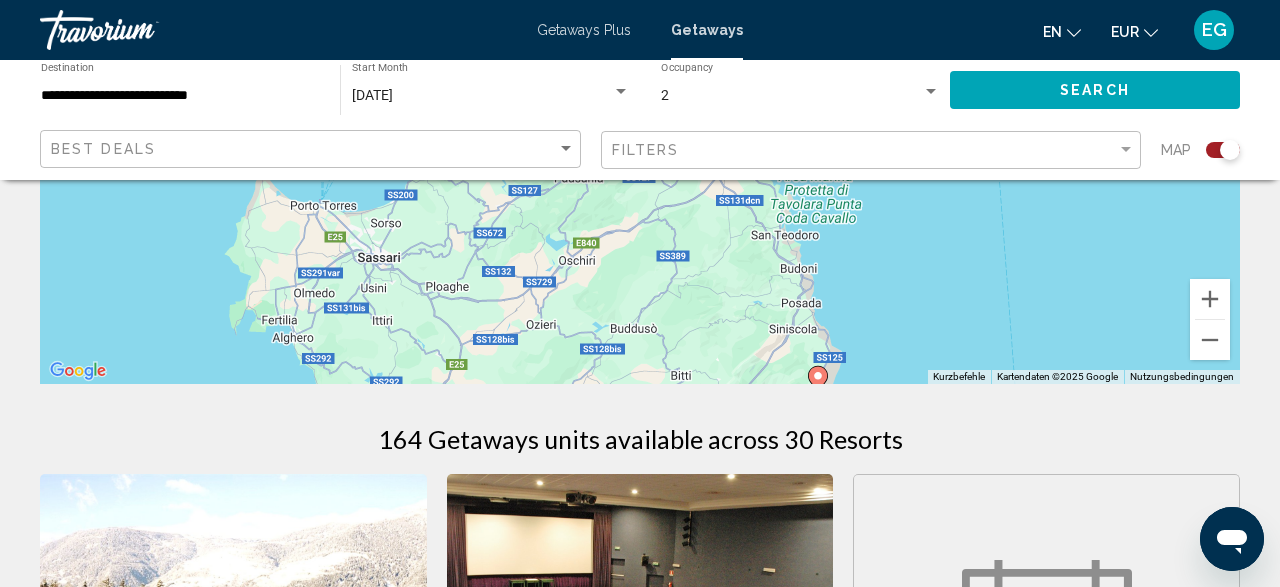 drag, startPoint x: 1008, startPoint y: 330, endPoint x: 979, endPoint y: 211, distance: 122.48265 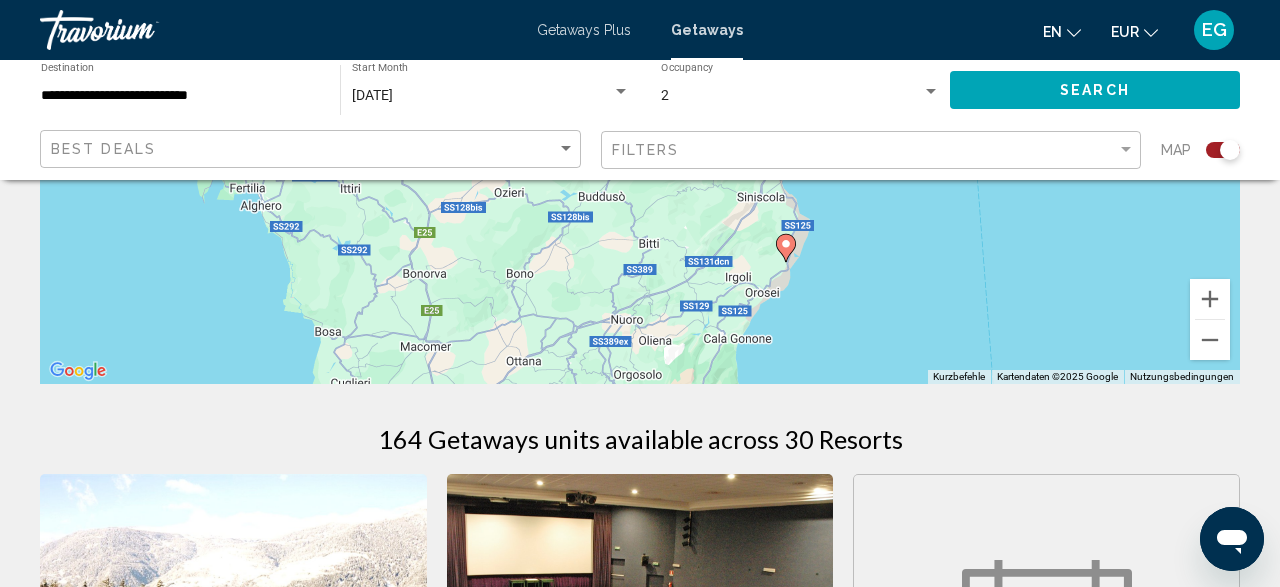 click 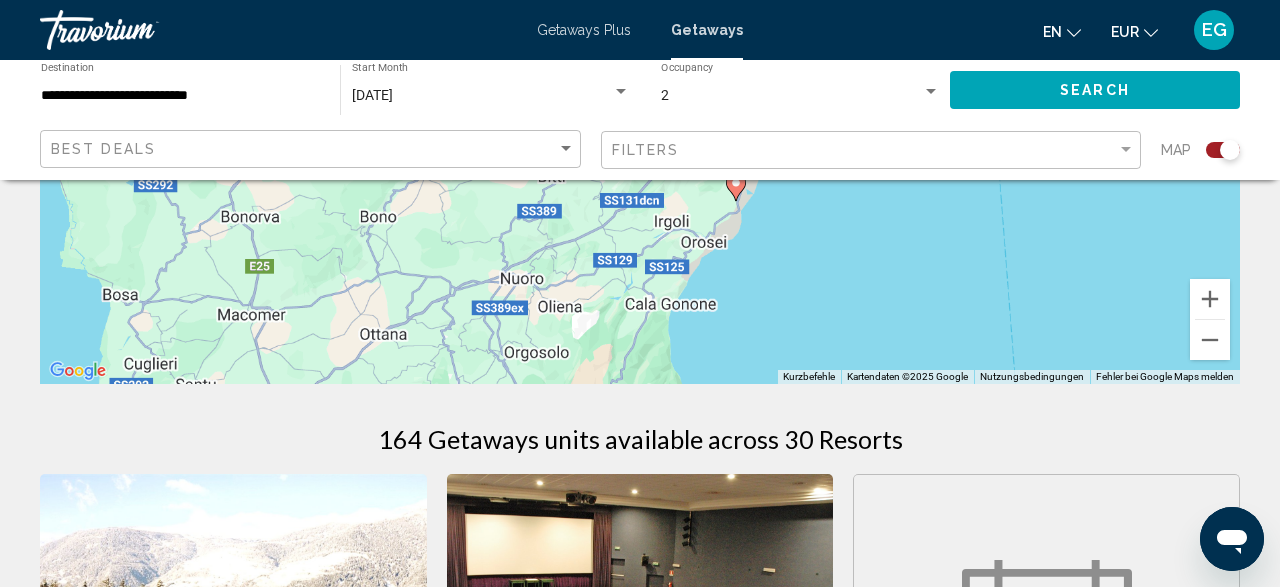 click on "Um von einem Element zum anderen zu gelangen, drückst du die Pfeiltasten entsprechend. Um den Modus zum Ziehen mit der Tastatur zu aktivieren, drückst du Alt + Eingabetaste. Wenn du den Modus aktiviert hast, kannst du die Markierung mit den Pfeiltasten verschieben. Nachdem du sie an die gewünschte Stelle gezogen bzw. verschoben hast, drückst du einfach die Eingabetaste. Durch Drücken der Esc-Taste kannst du den Vorgang abbrechen." at bounding box center [640, 84] 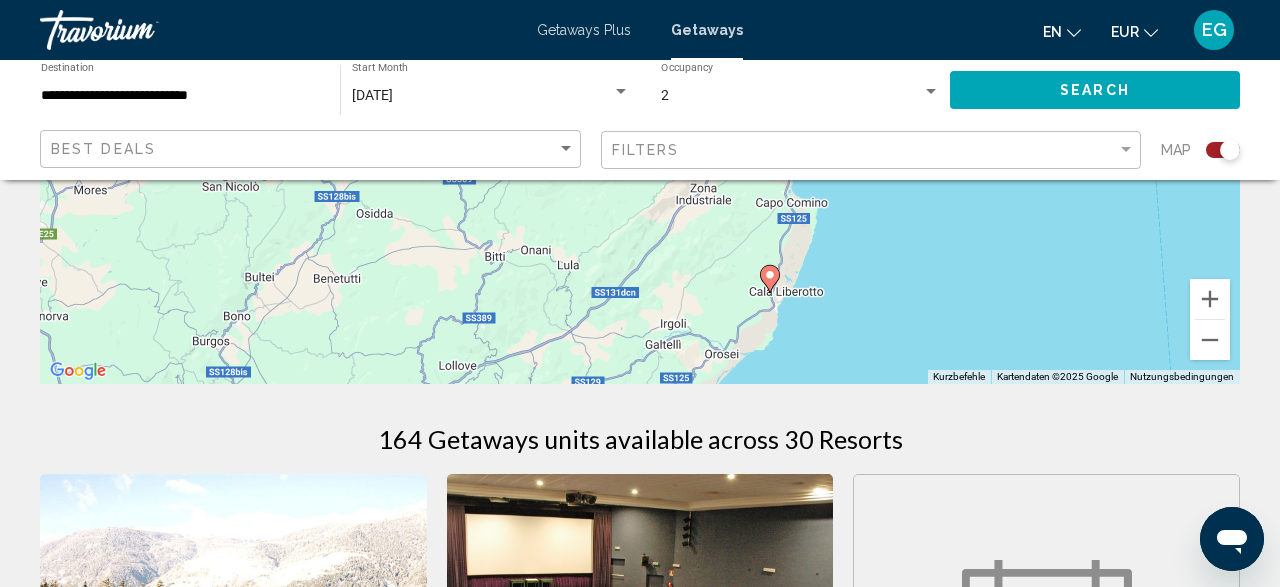 drag, startPoint x: 771, startPoint y: 211, endPoint x: 839, endPoint y: 336, distance: 142.29898 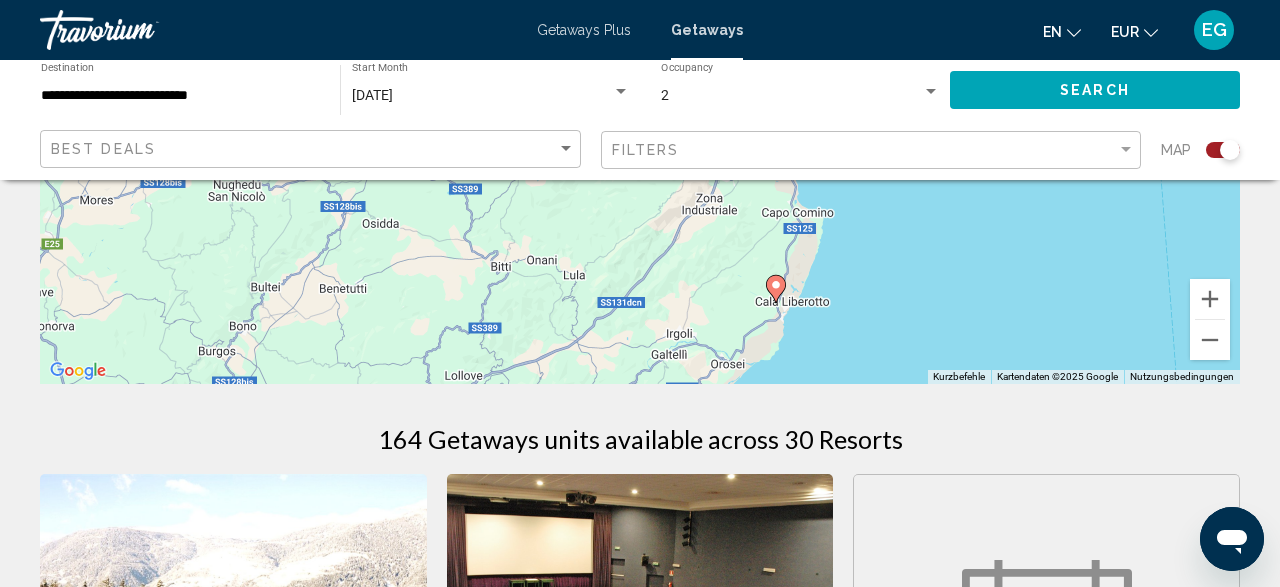 click 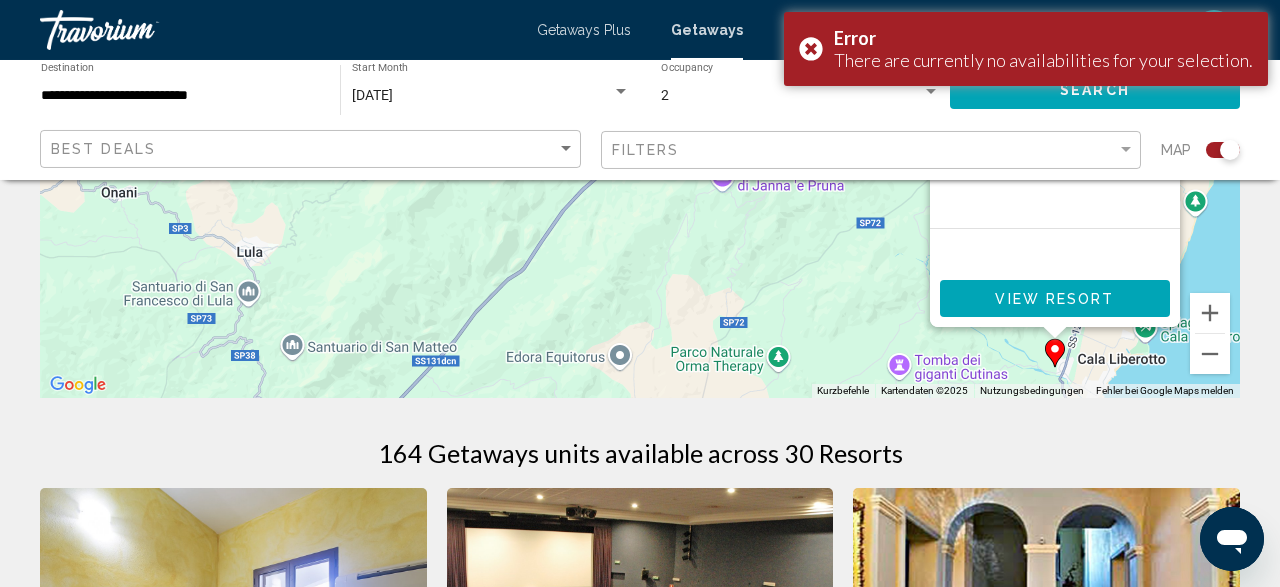 scroll, scrollTop: 416, scrollLeft: 0, axis: vertical 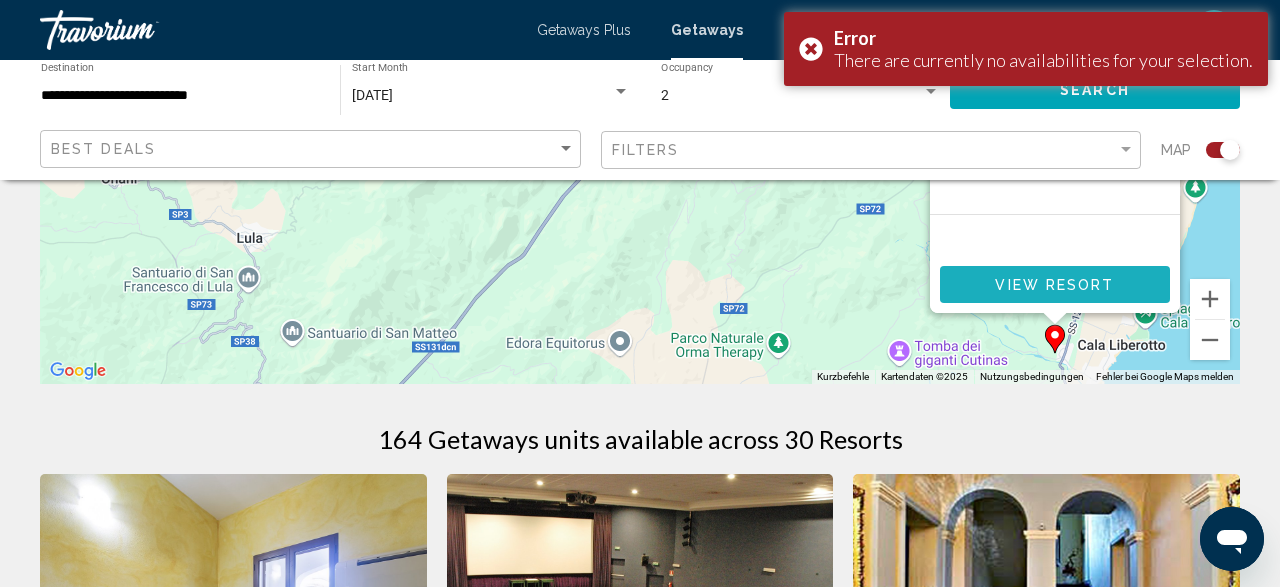 click on "View Resort" at bounding box center [1054, 285] 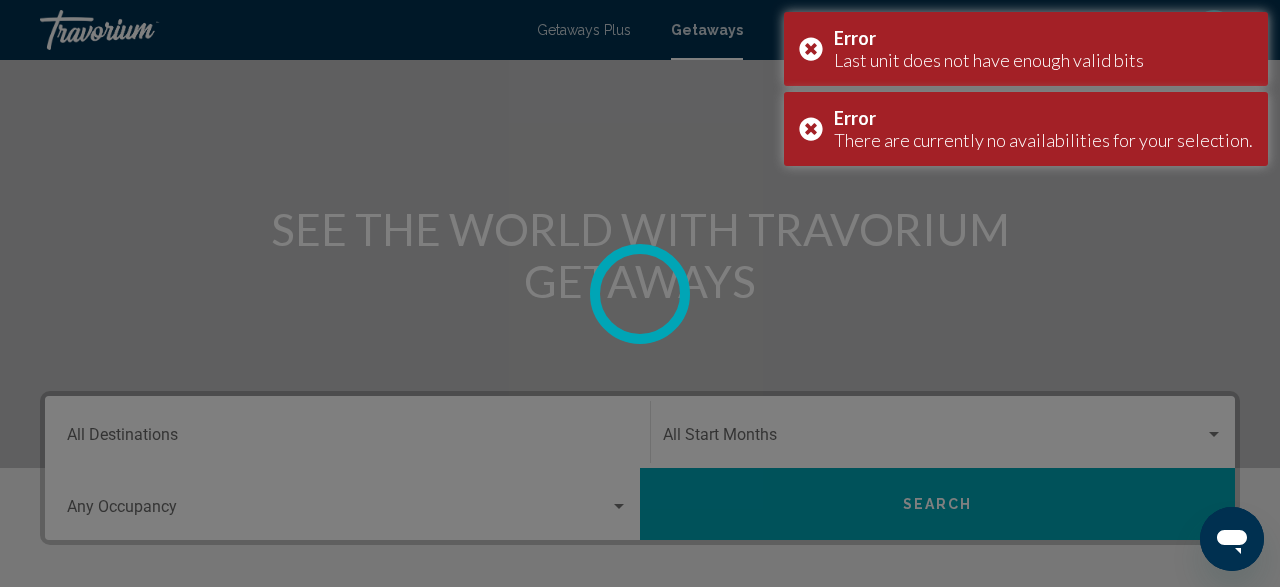 scroll, scrollTop: 312, scrollLeft: 0, axis: vertical 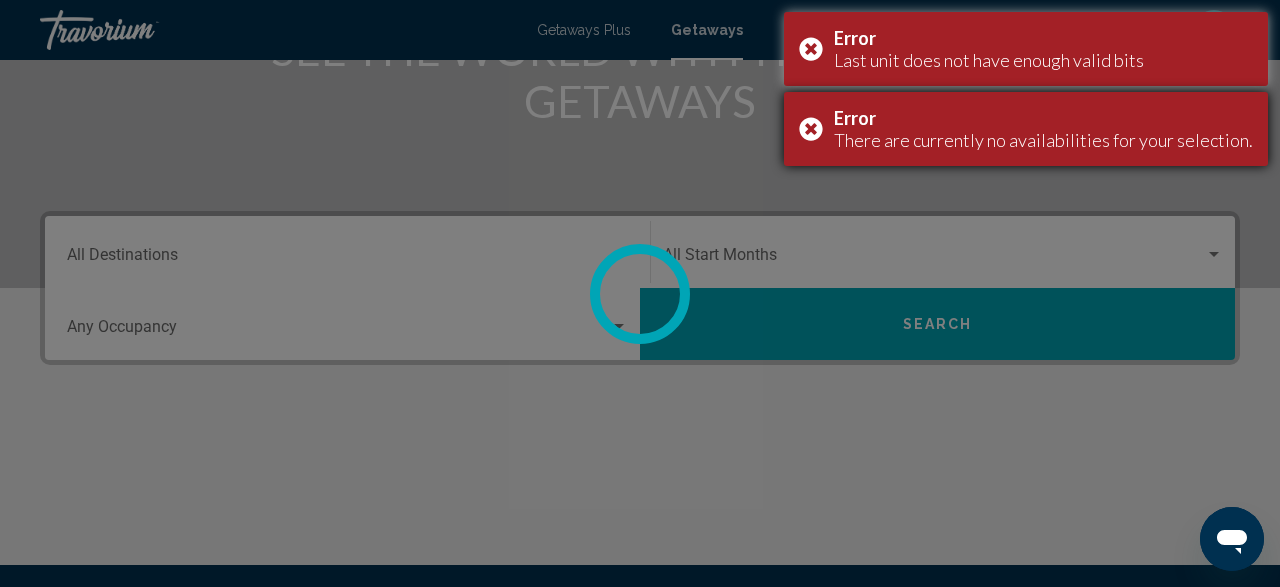 drag, startPoint x: 828, startPoint y: 124, endPoint x: 815, endPoint y: 96, distance: 30.870699 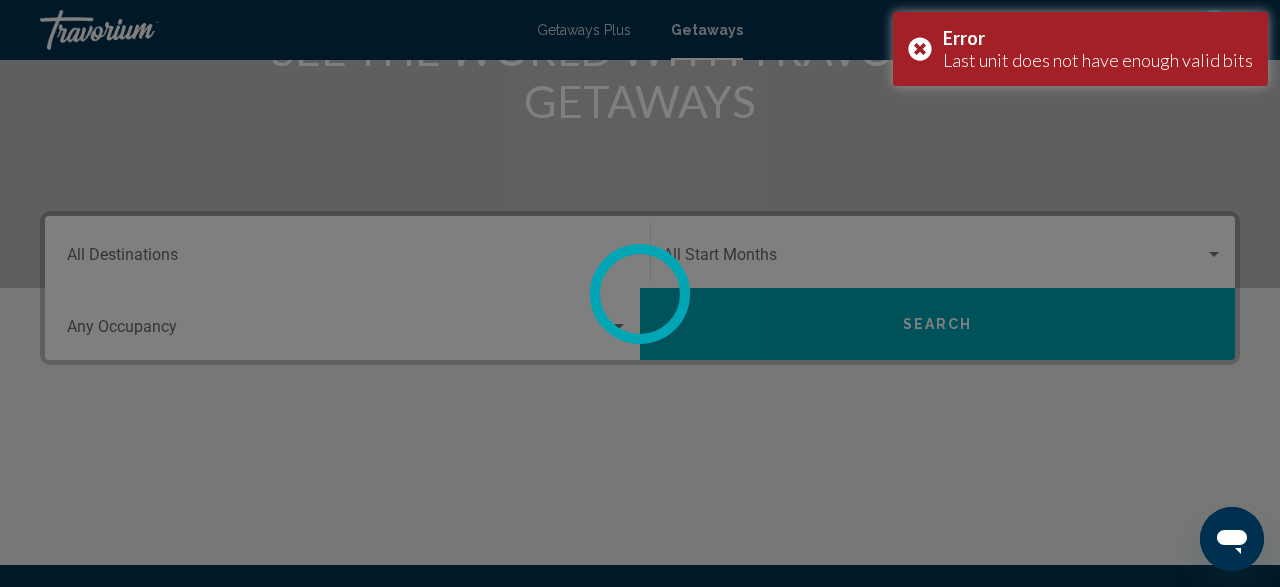 click at bounding box center (640, 293) 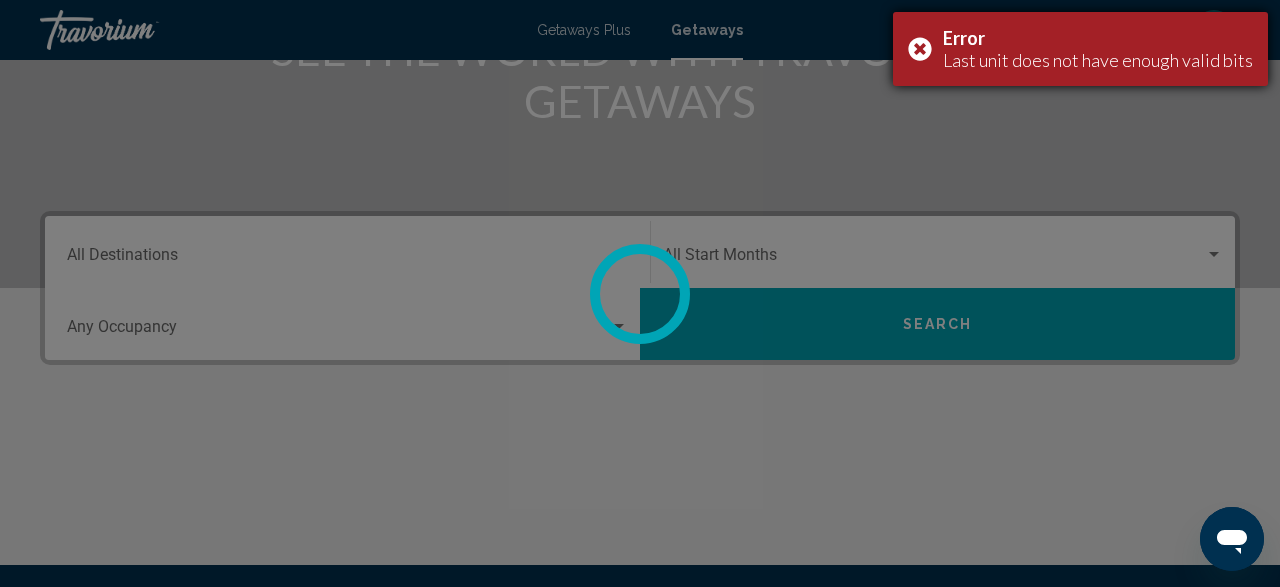 click on "Error   Last unit does not have enough valid bits" at bounding box center (1080, 49) 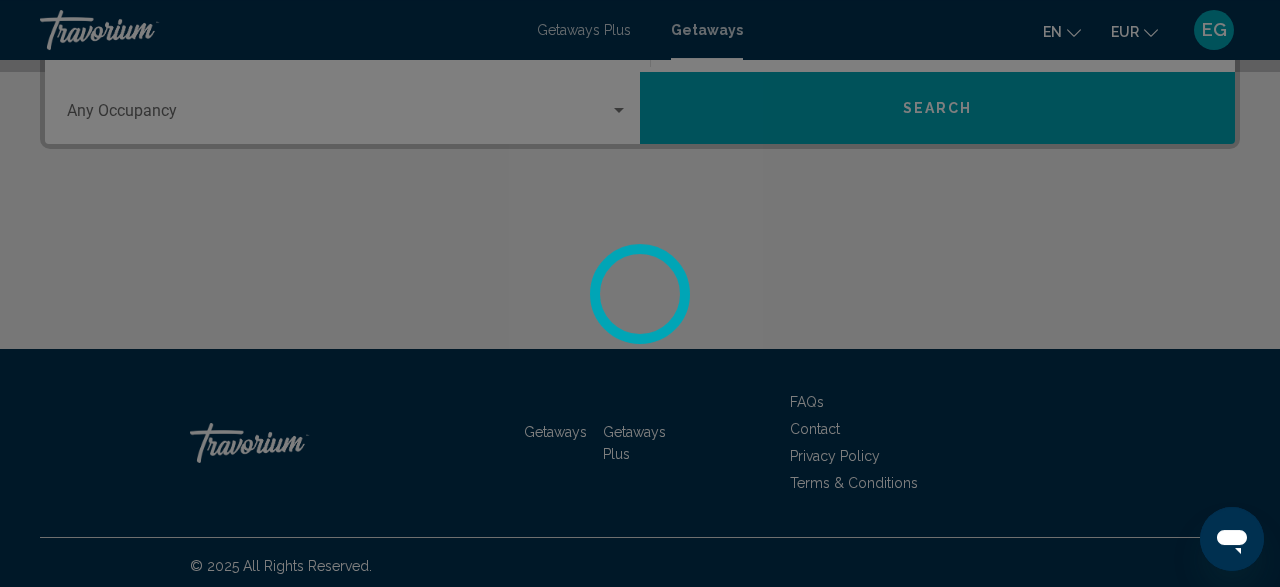 scroll, scrollTop: 534, scrollLeft: 0, axis: vertical 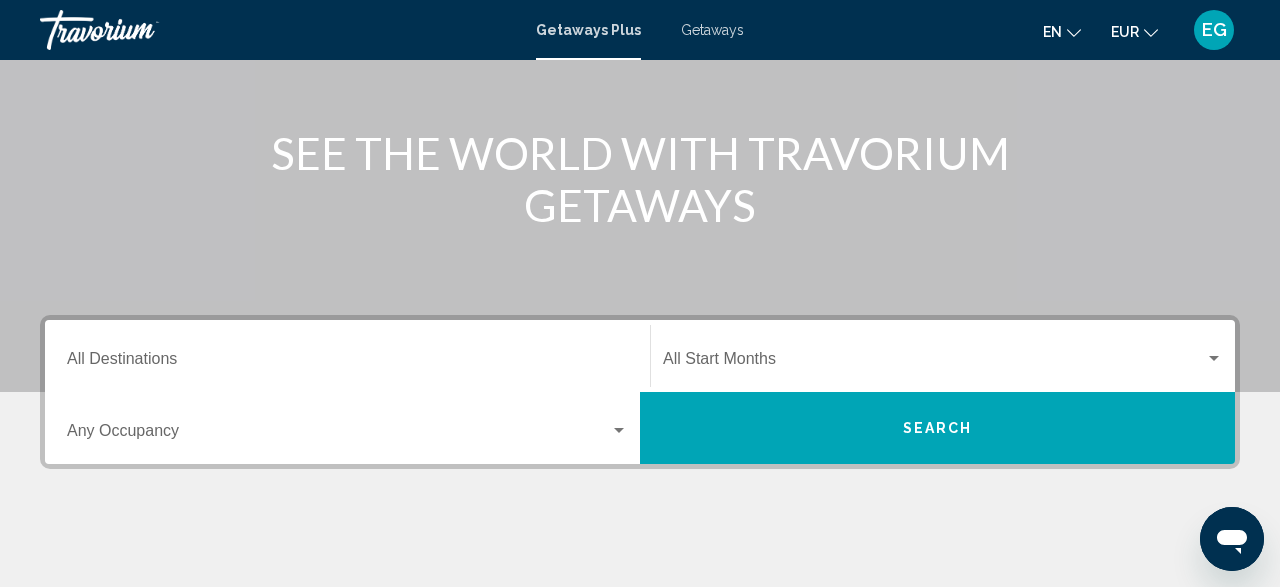 click on "Getaways" at bounding box center [712, 30] 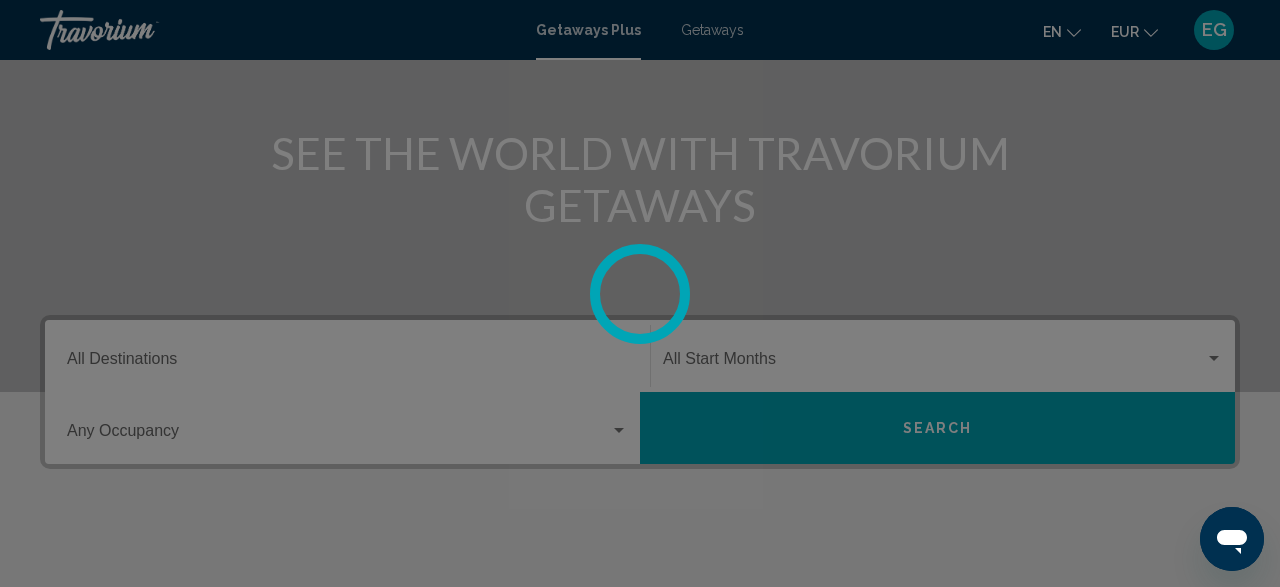 scroll, scrollTop: 0, scrollLeft: 0, axis: both 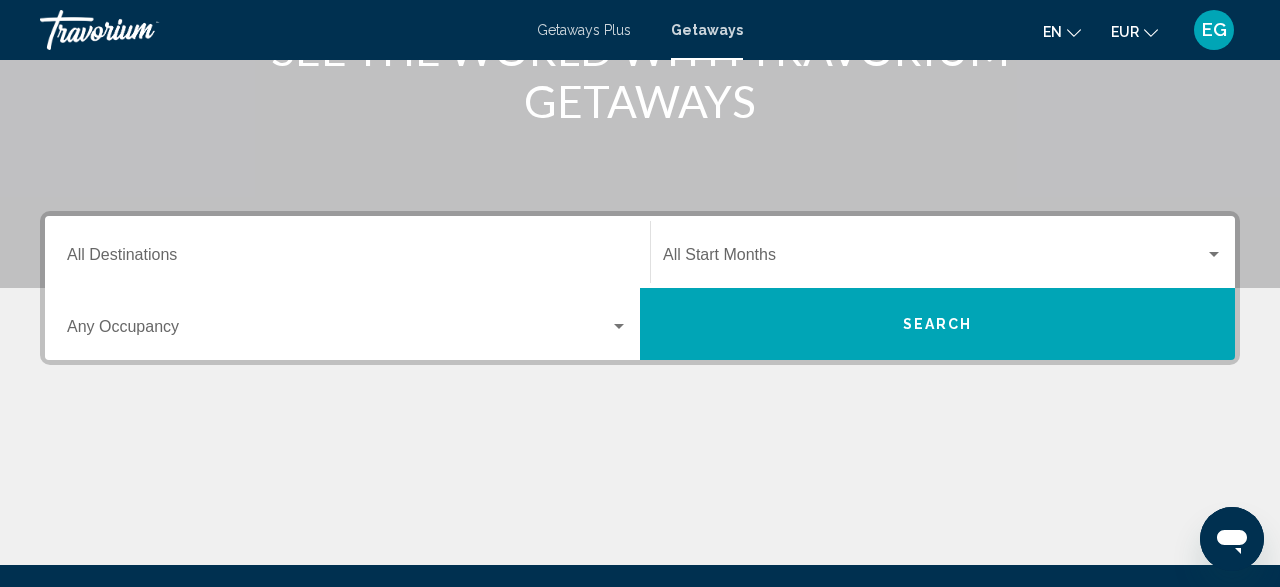 click at bounding box center (338, 331) 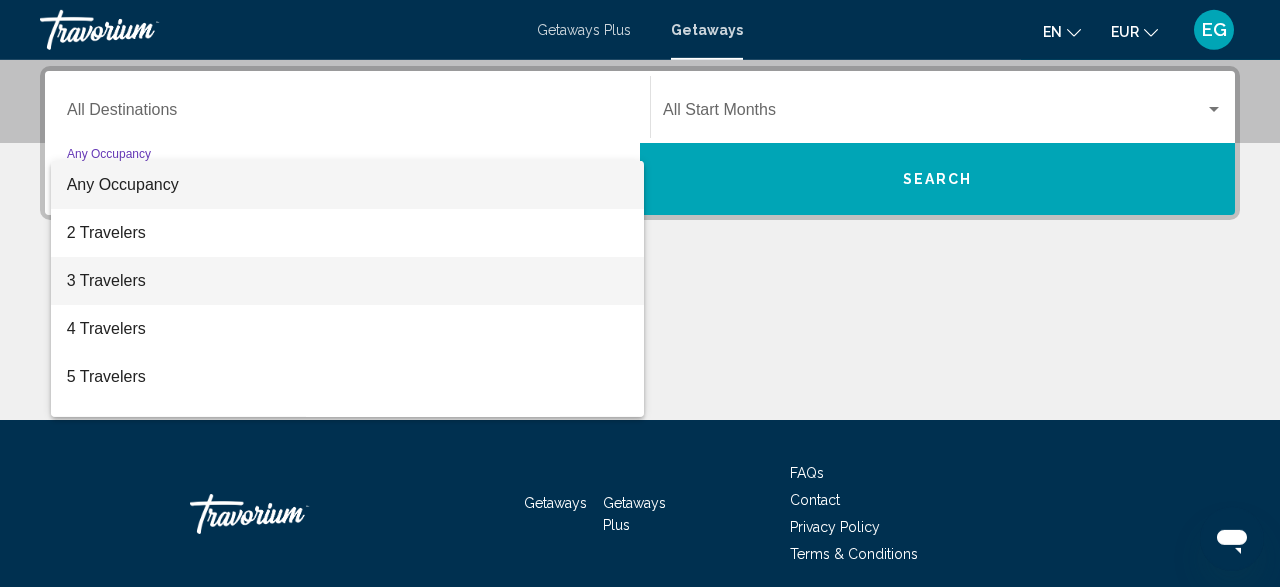 scroll, scrollTop: 458, scrollLeft: 0, axis: vertical 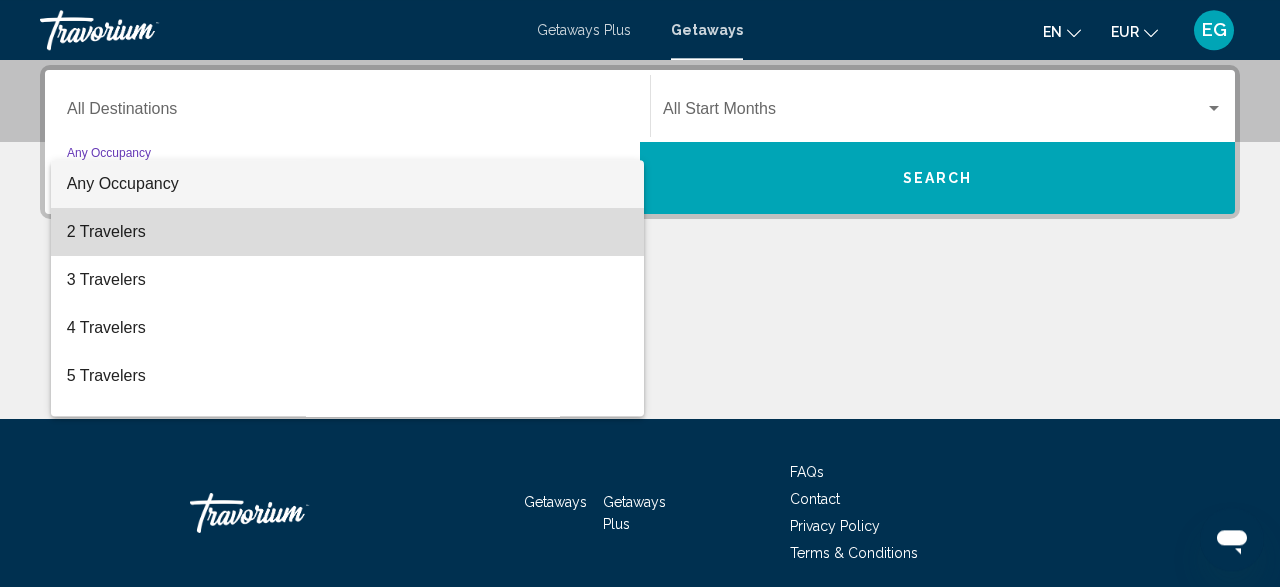 click on "2 Travelers" at bounding box center (347, 232) 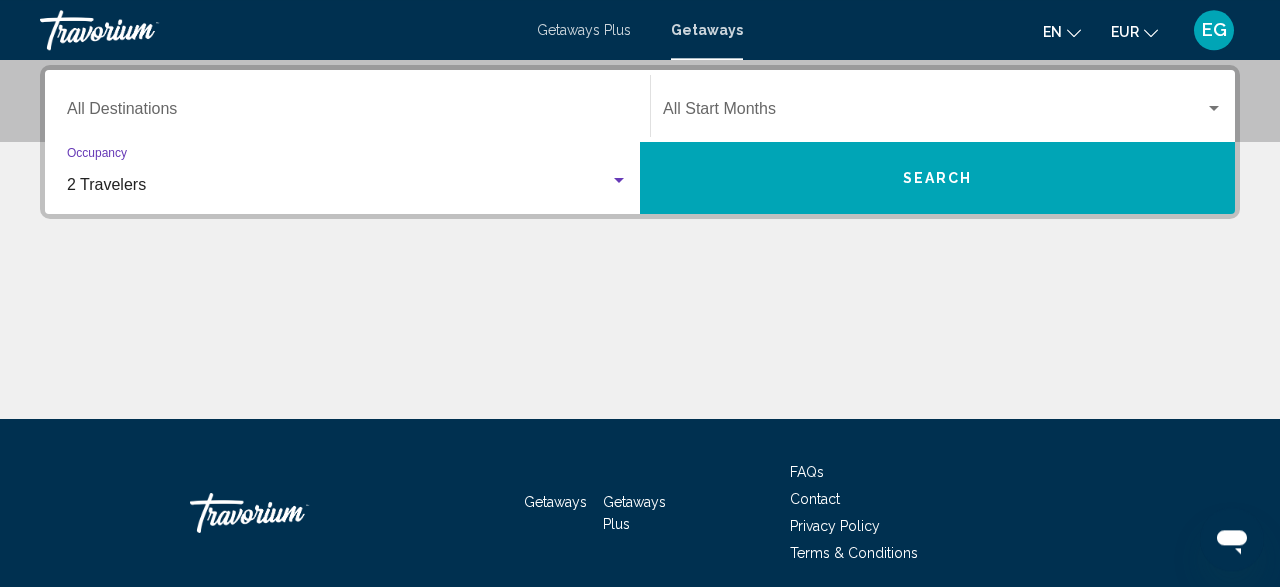 click on "Start Month All Start Months" 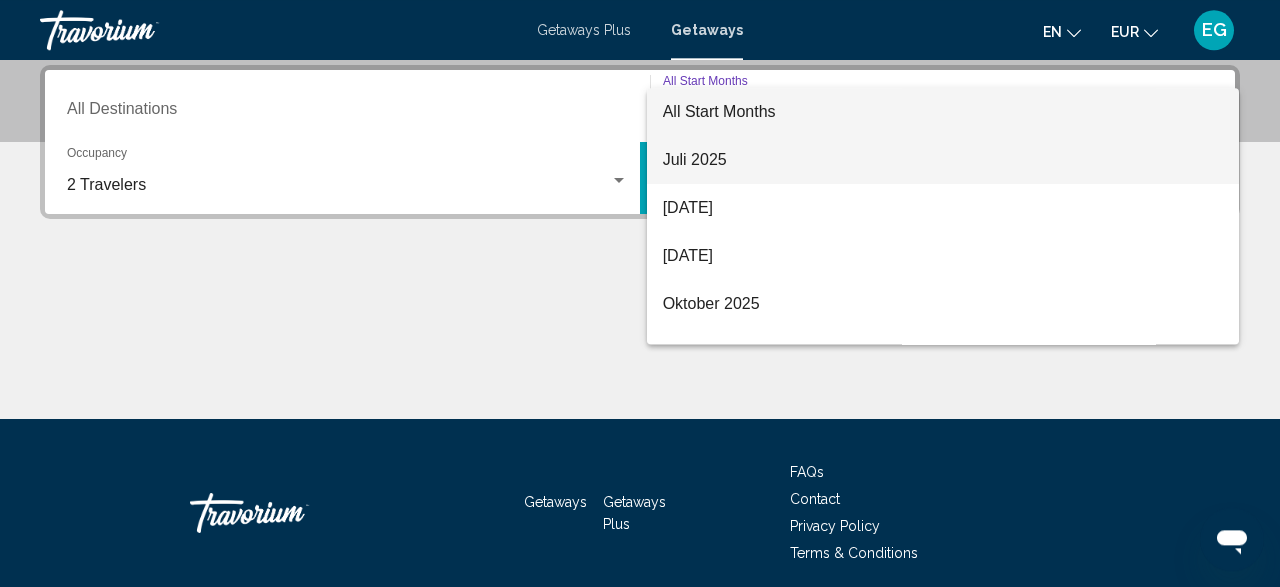 click on "Juli 2025" at bounding box center [943, 160] 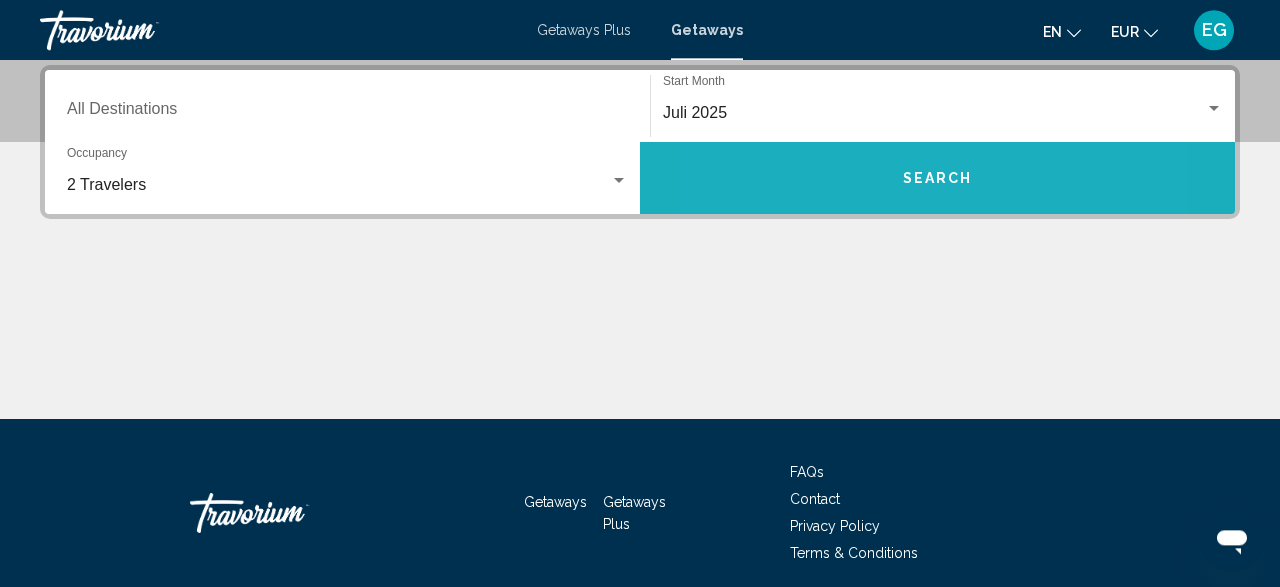 click on "Search" at bounding box center (937, 178) 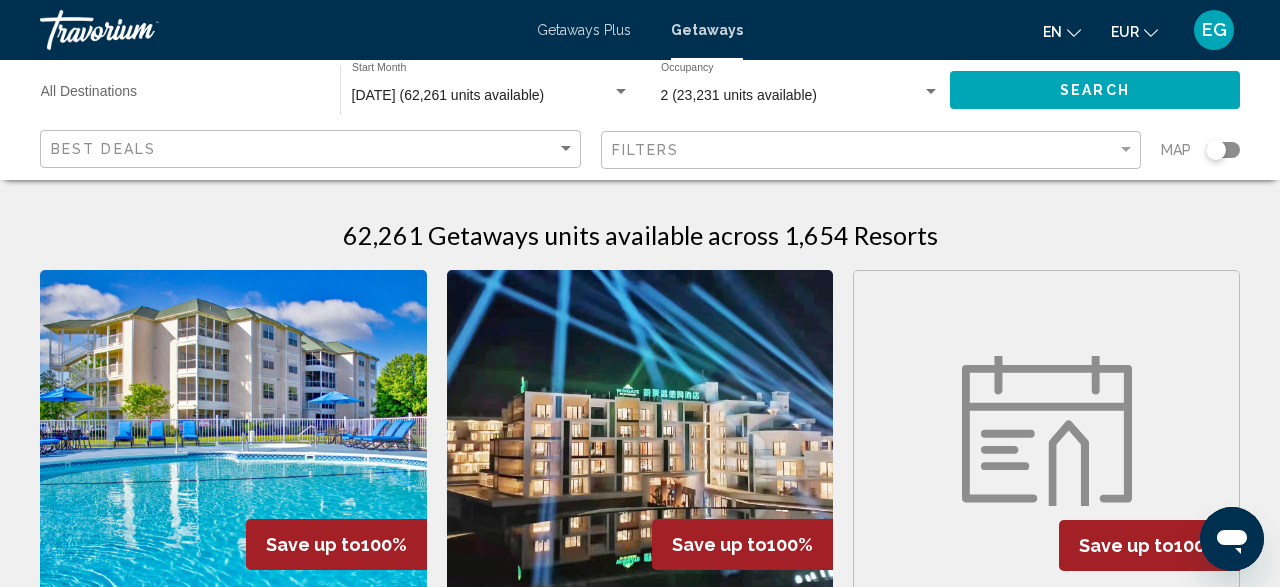 click 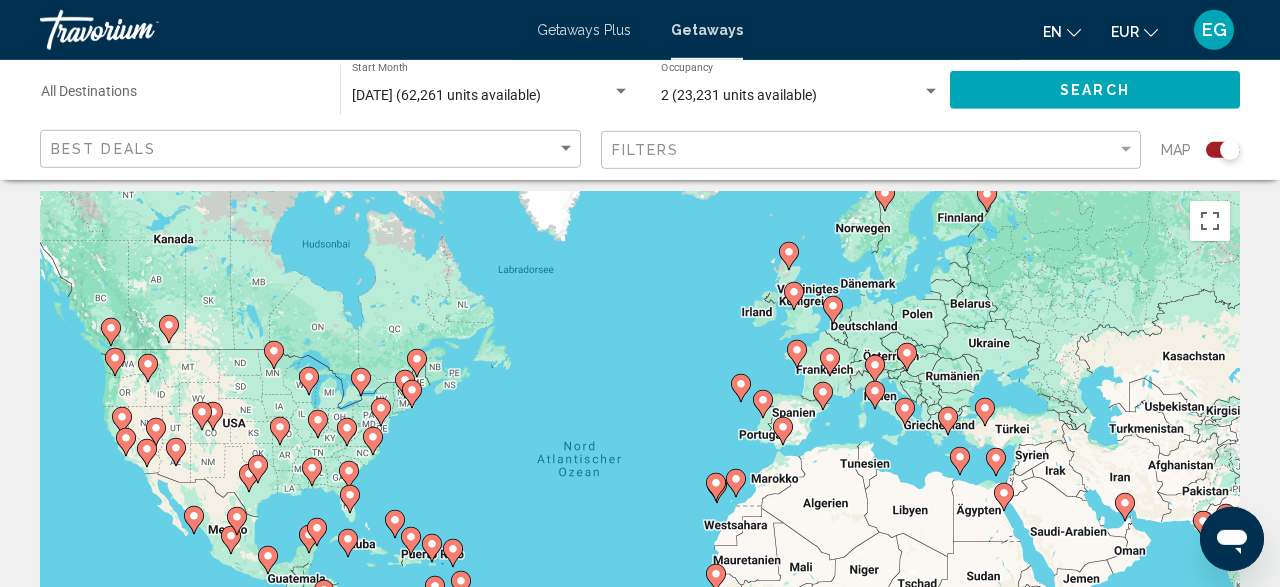 scroll, scrollTop: 312, scrollLeft: 0, axis: vertical 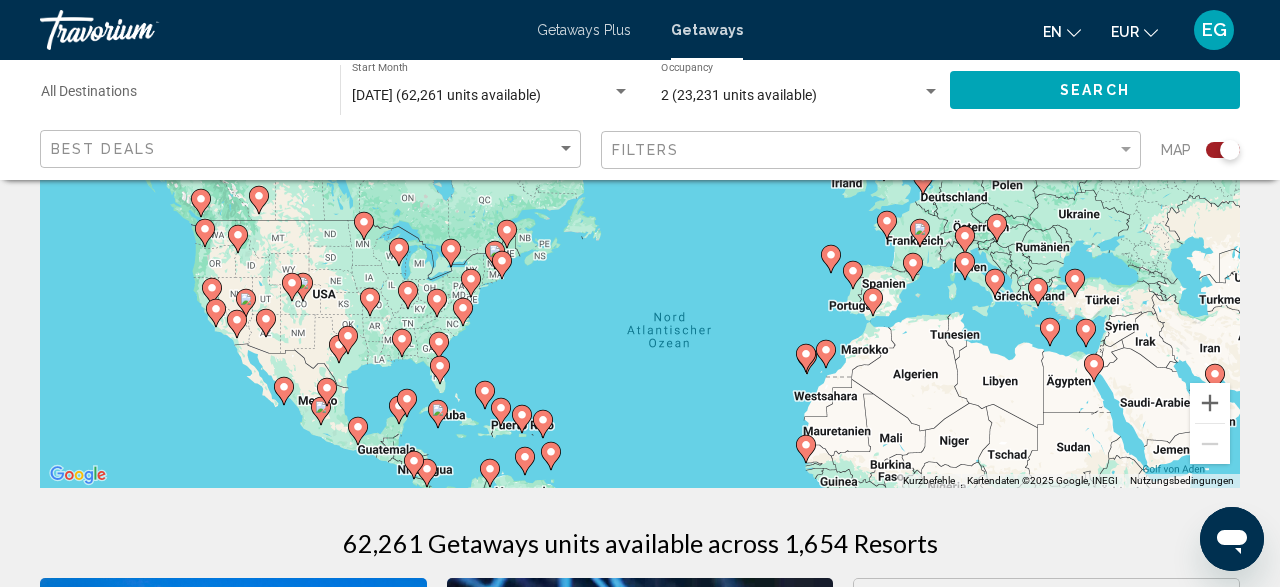drag, startPoint x: 883, startPoint y: 296, endPoint x: 973, endPoint y: 474, distance: 199.45927 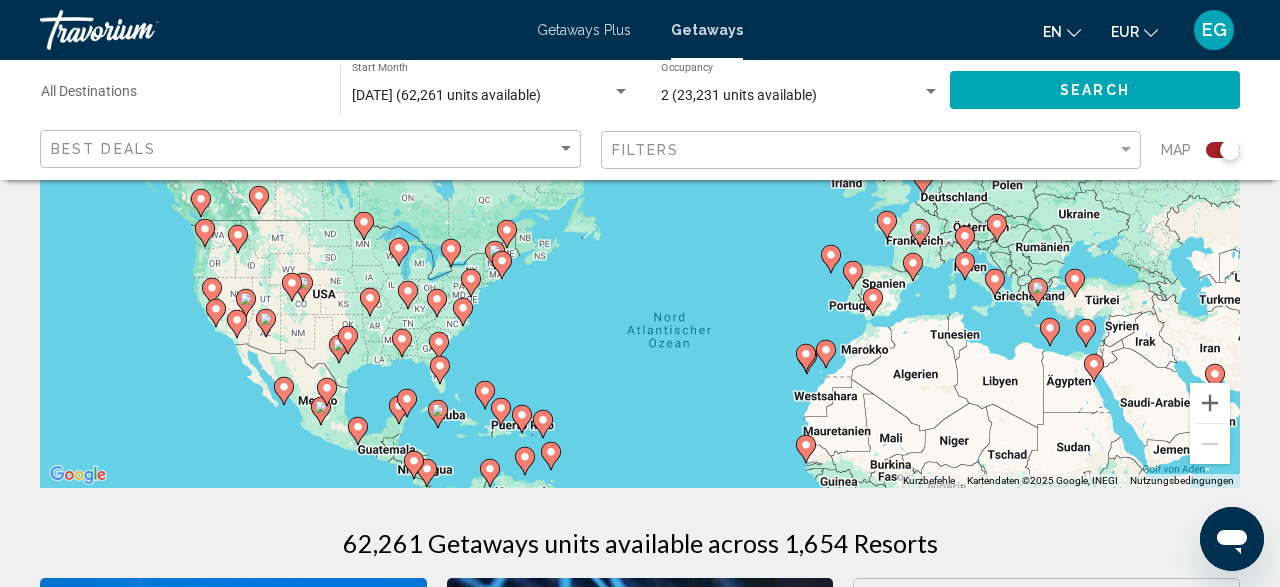 click on "Um von einem Element zum anderen zu gelangen, drückst du die Pfeiltasten entsprechend. Um den Modus zum Ziehen mit der Tastatur zu aktivieren, drückst du Alt + Eingabetaste. Wenn du den Modus aktiviert hast, kannst du die Markierung mit den Pfeiltasten verschieben. Nachdem du sie an die gewünschte Stelle gezogen bzw. verschoben hast, drückst du einfach die Eingabetaste. Durch Drücken der Esc-Taste kannst du den Vorgang abbrechen. Kurzbefehle Kartendaten Kartendaten ©2025 Google, INEGI Kartendaten ©2025 Google, INEGI 1000 km  Klicken, um zwischen metrischen und angloamerikanischen Maßeinheiten zu wechseln Nutzungsbedingungen Fehler bei Google Maps melden" at bounding box center [640, 188] 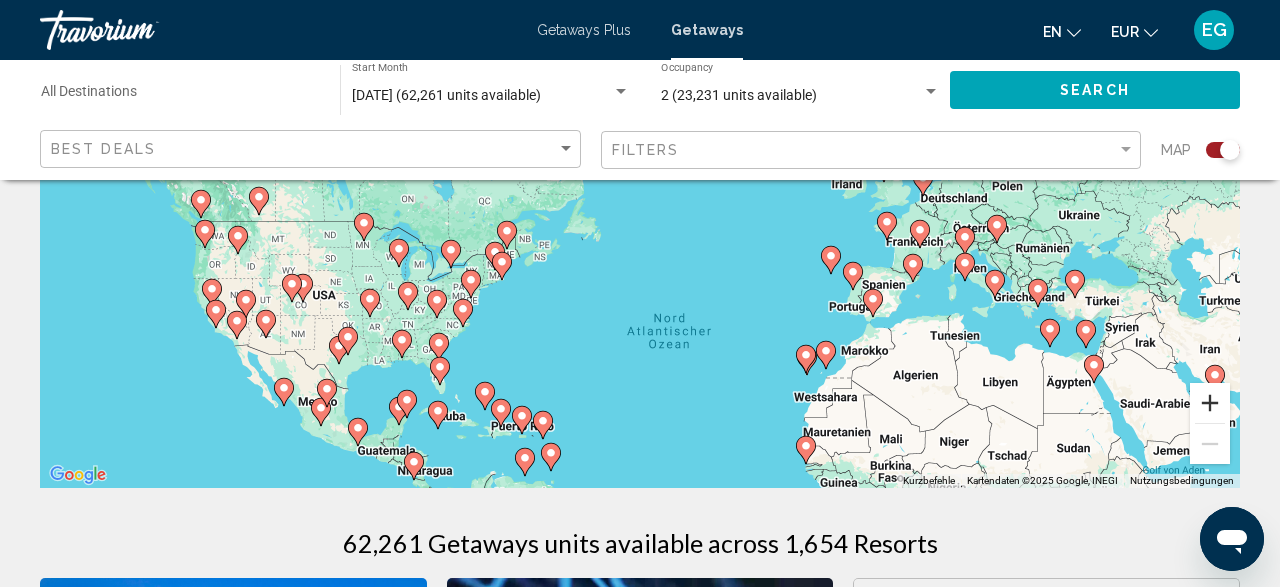 click at bounding box center (1210, 403) 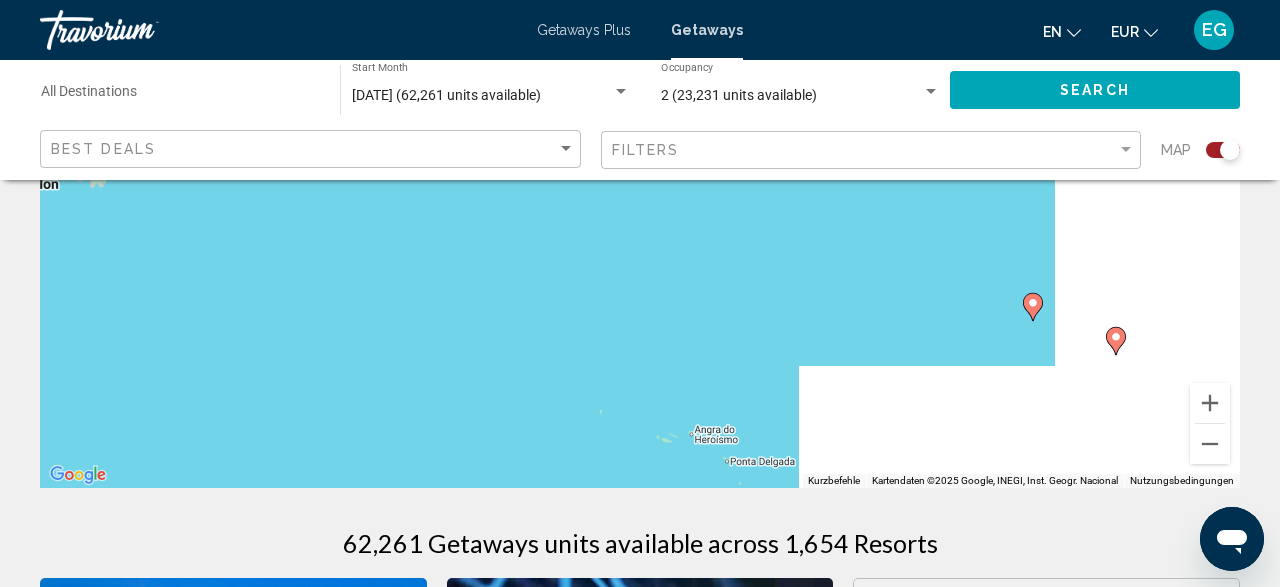 drag, startPoint x: 999, startPoint y: 375, endPoint x: 477, endPoint y: 127, distance: 577.91693 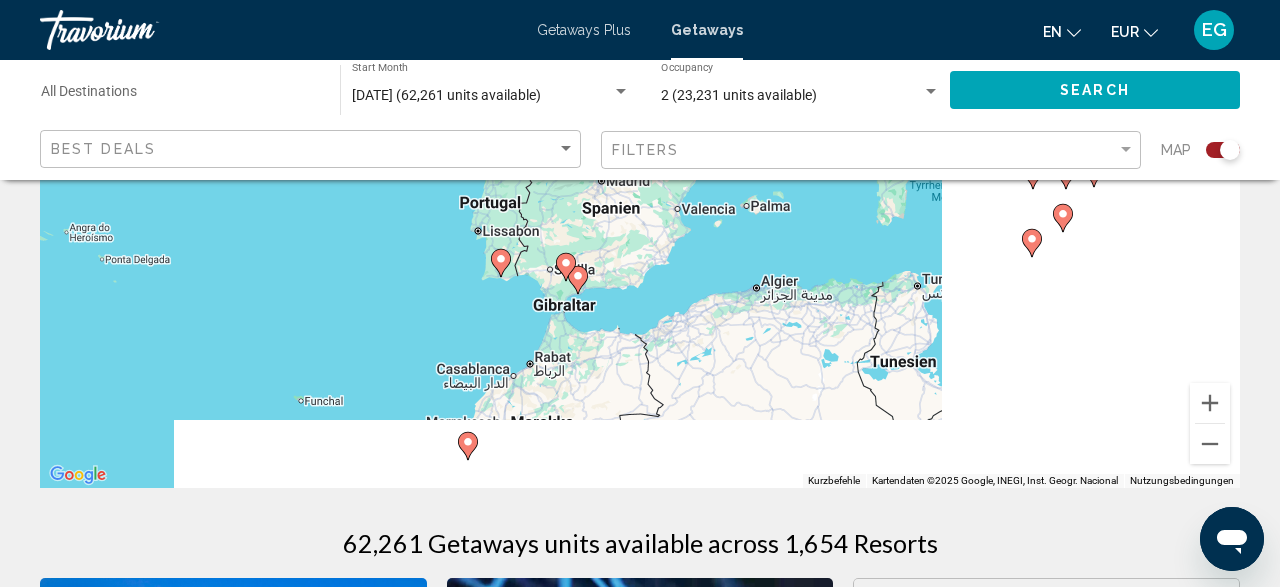 drag, startPoint x: 712, startPoint y: 377, endPoint x: 334, endPoint y: 235, distance: 403.79202 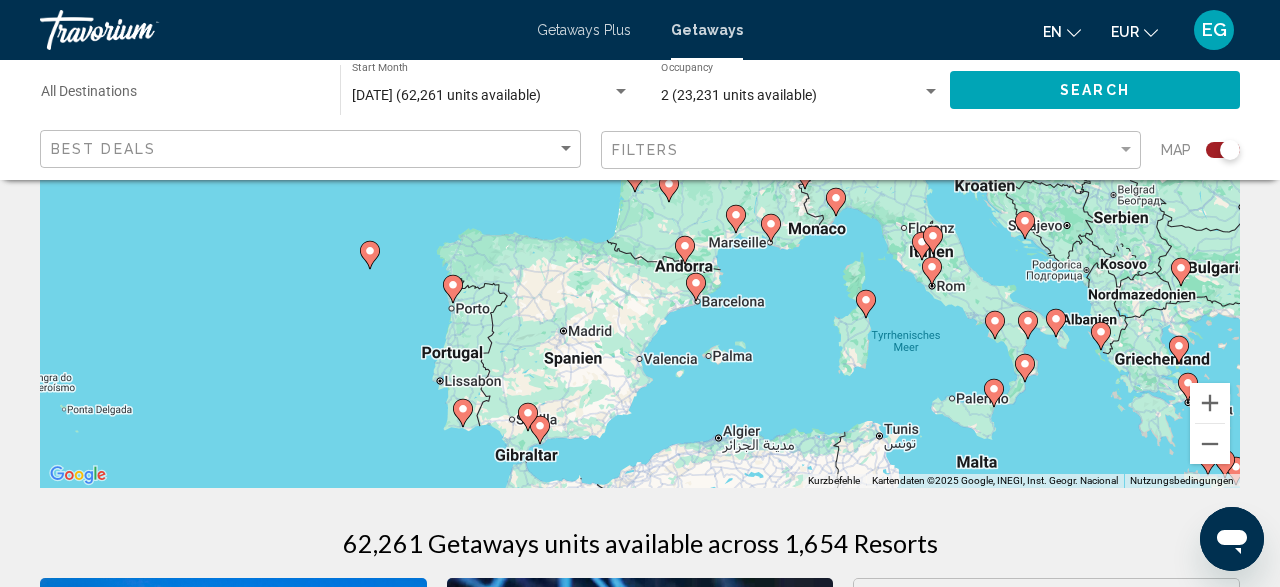 drag, startPoint x: 849, startPoint y: 270, endPoint x: 809, endPoint y: 427, distance: 162.01543 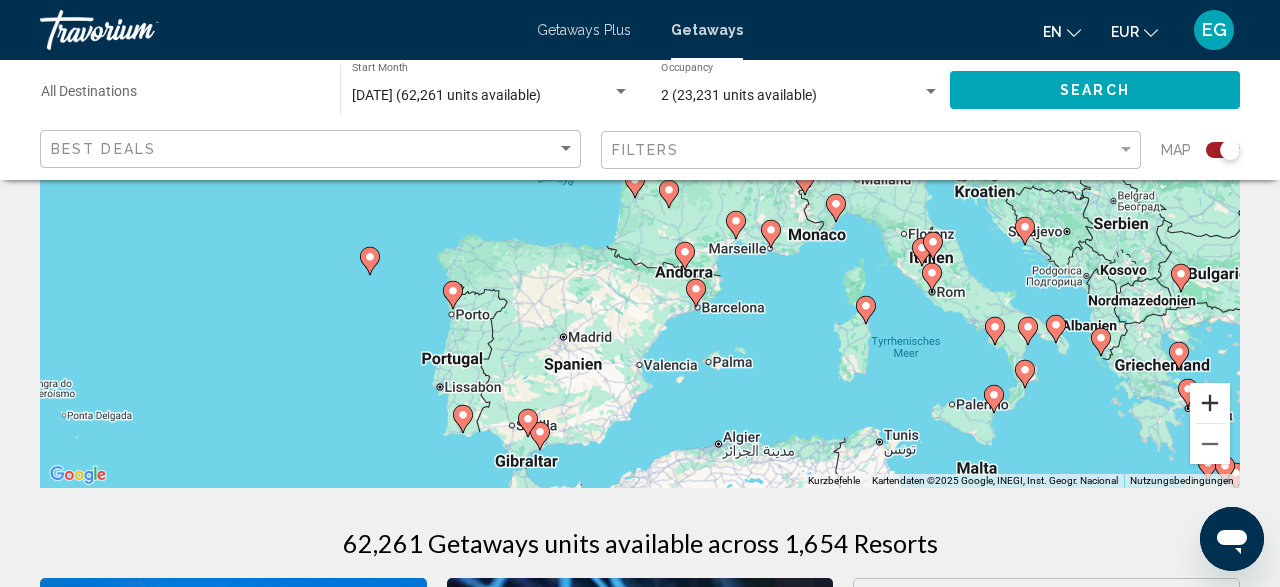 click at bounding box center [1210, 403] 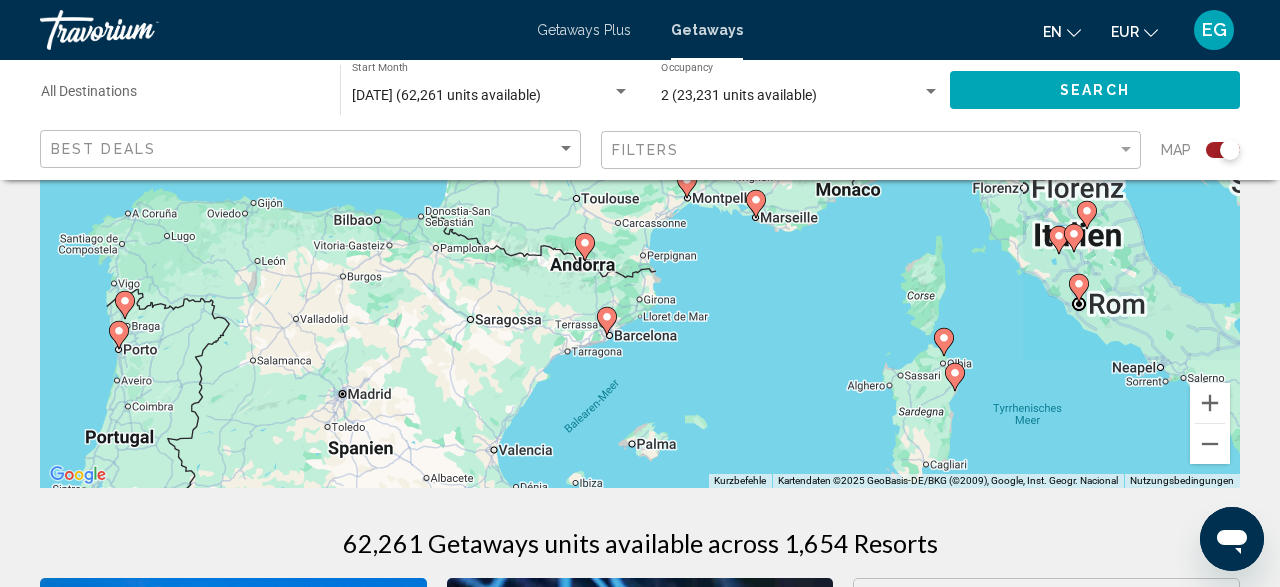 drag, startPoint x: 1067, startPoint y: 381, endPoint x: 827, endPoint y: 253, distance: 272 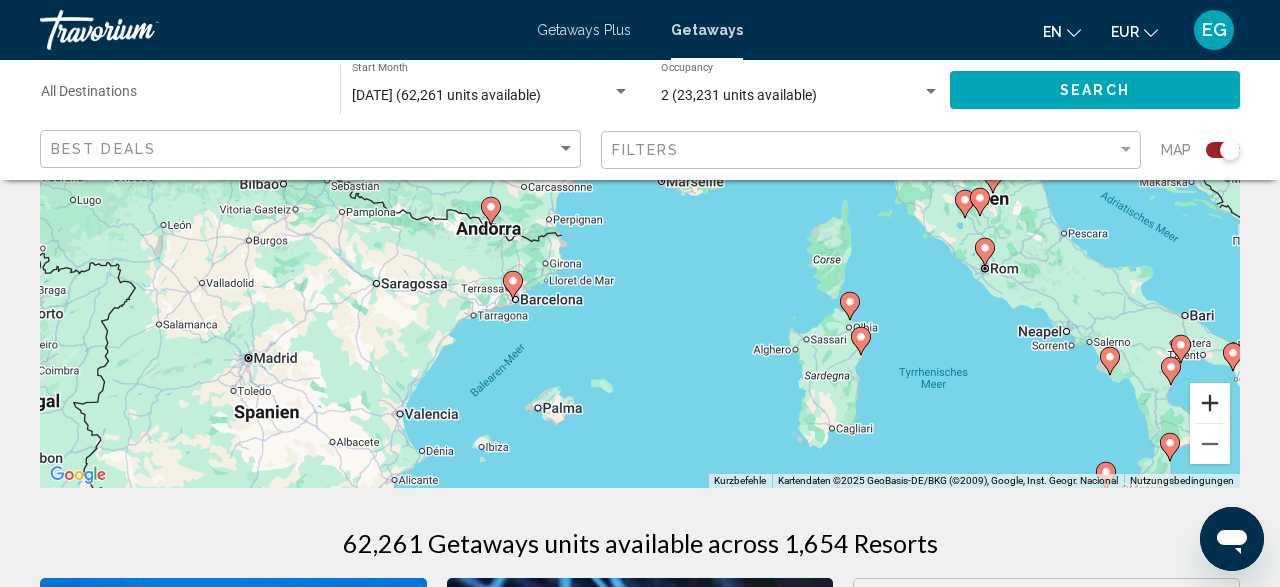 click at bounding box center [1210, 403] 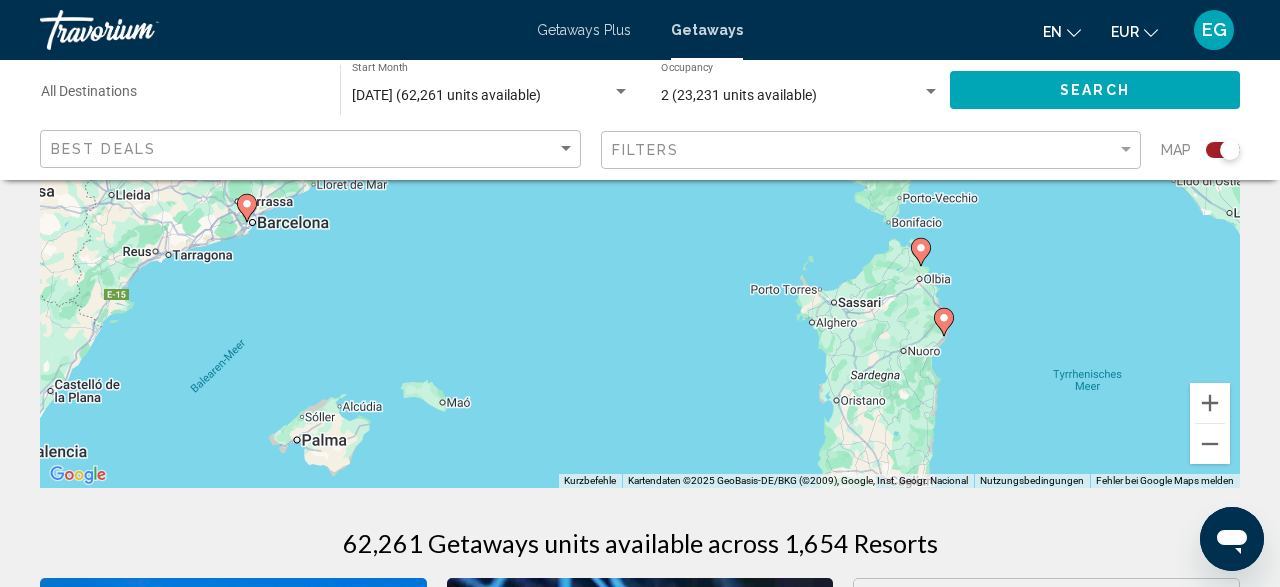 drag, startPoint x: 1131, startPoint y: 403, endPoint x: 986, endPoint y: 212, distance: 239.8041 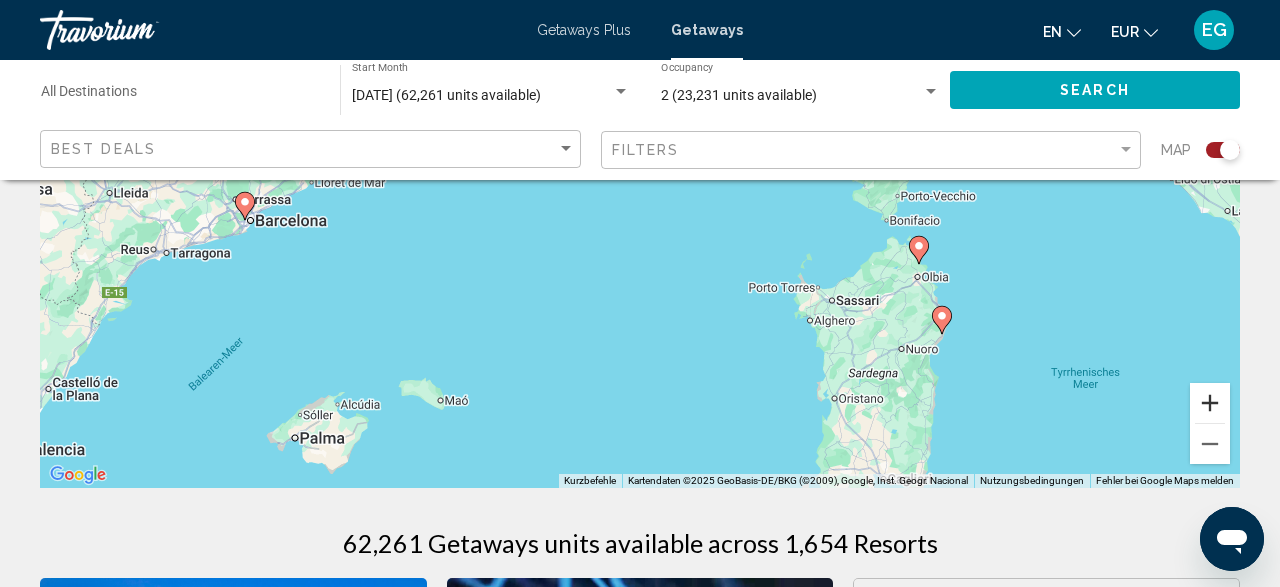 click at bounding box center (1210, 403) 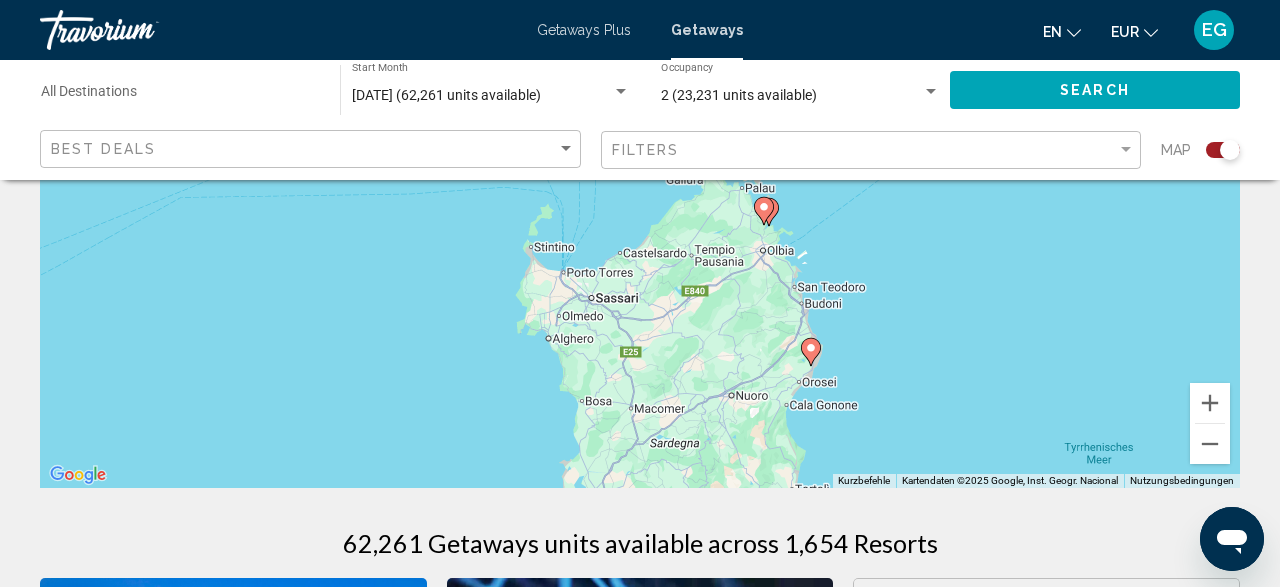 drag, startPoint x: 1008, startPoint y: 339, endPoint x: 595, endPoint y: 229, distance: 427.39795 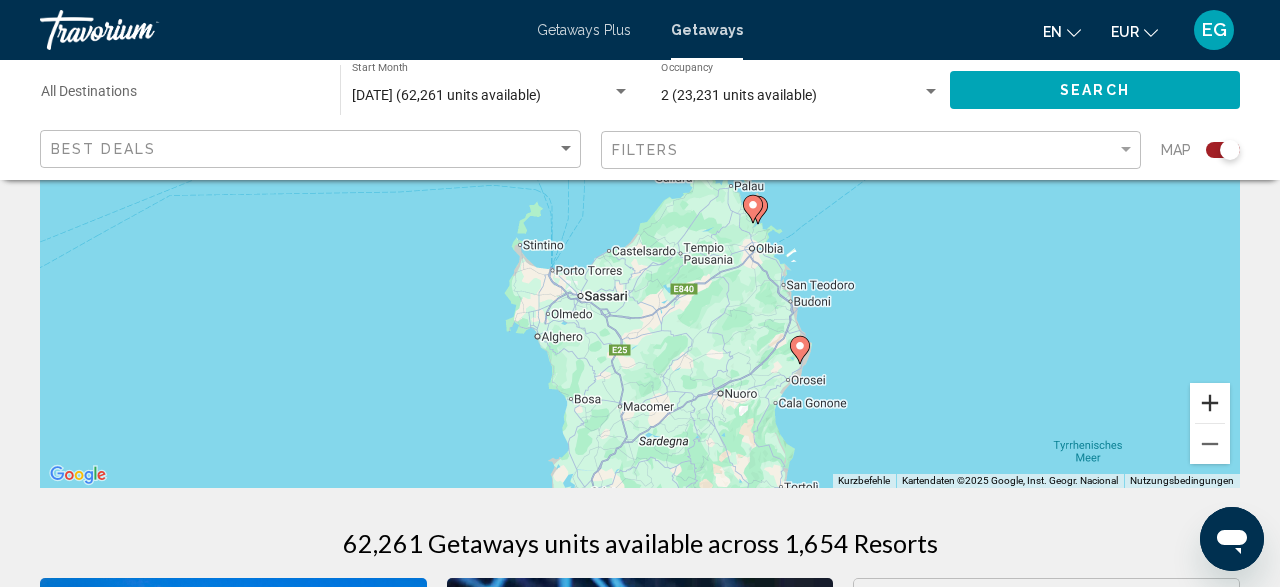 click at bounding box center (1210, 403) 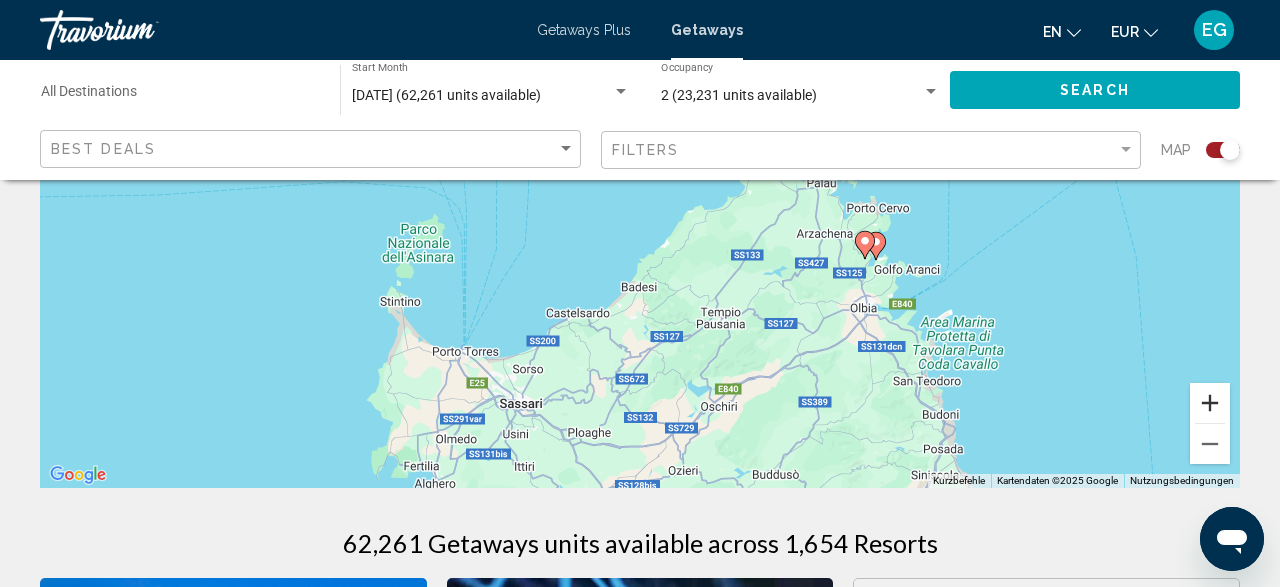 click at bounding box center [1210, 403] 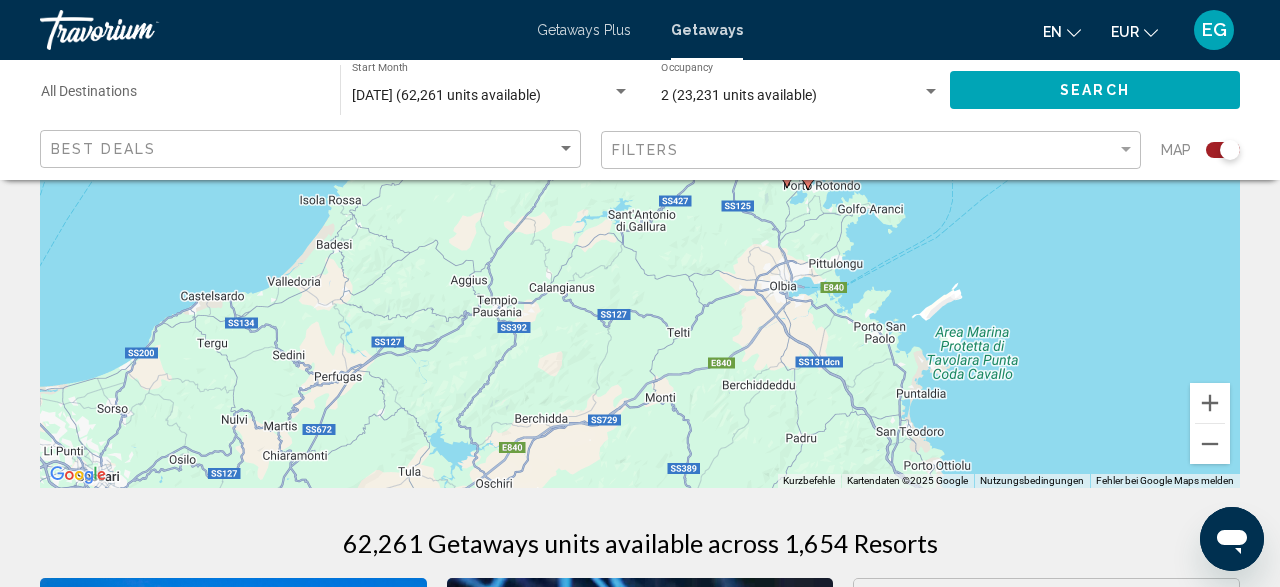drag, startPoint x: 1137, startPoint y: 383, endPoint x: 809, endPoint y: 208, distance: 371.7647 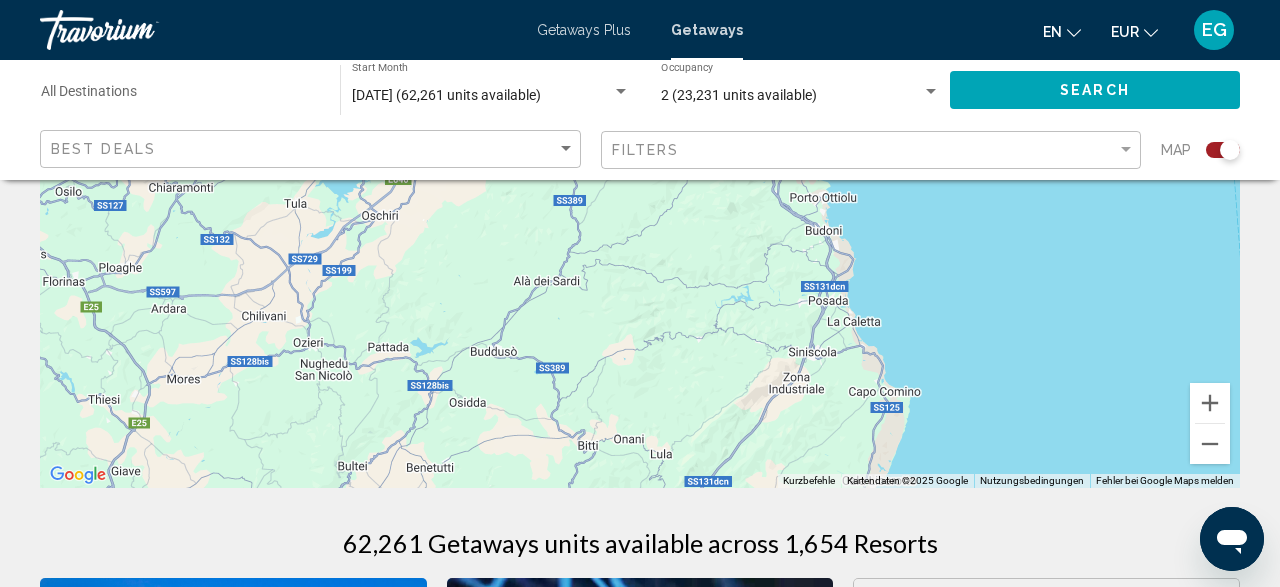 drag, startPoint x: 1015, startPoint y: 418, endPoint x: 944, endPoint y: 225, distance: 205.64532 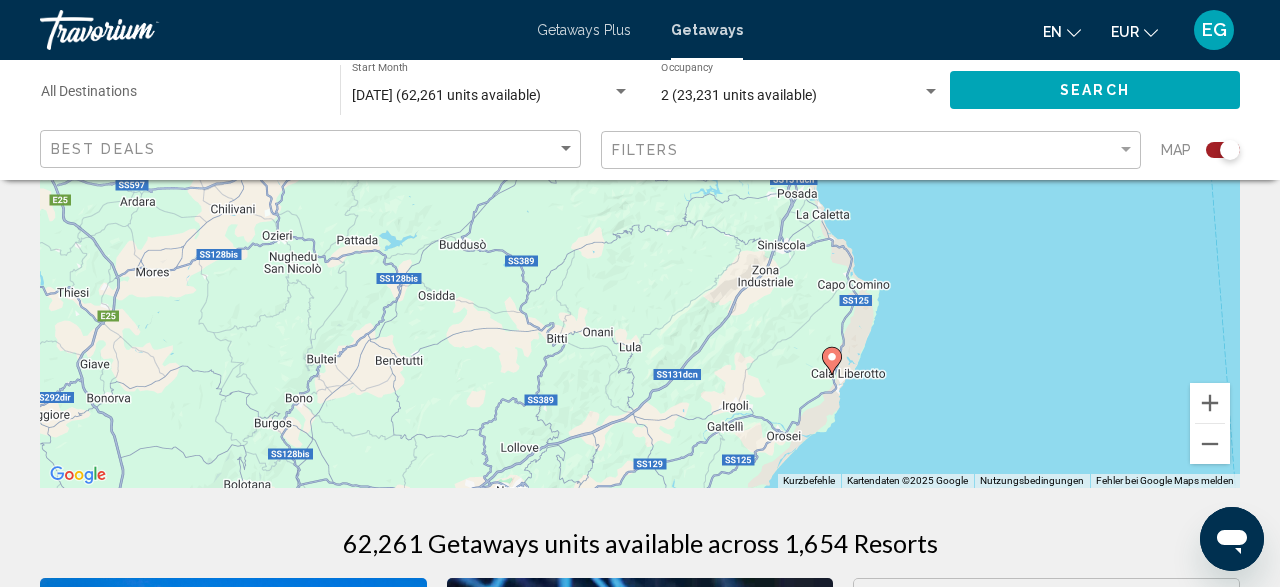 drag, startPoint x: 1013, startPoint y: 379, endPoint x: 1065, endPoint y: 439, distance: 79.397736 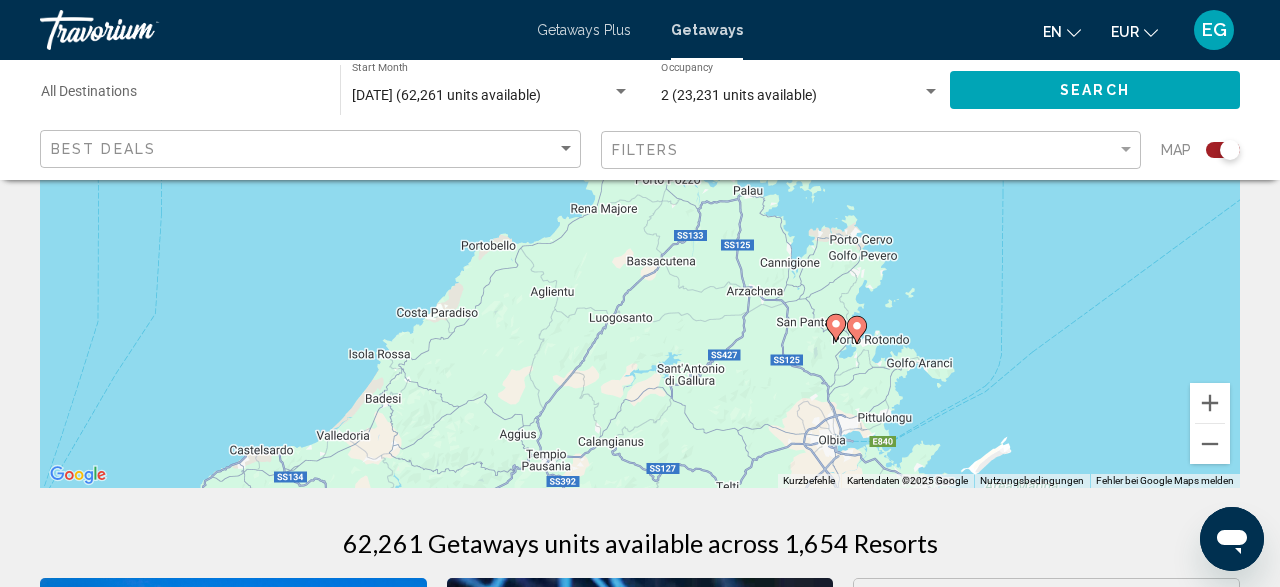 drag, startPoint x: 966, startPoint y: 209, endPoint x: 989, endPoint y: 410, distance: 202.31165 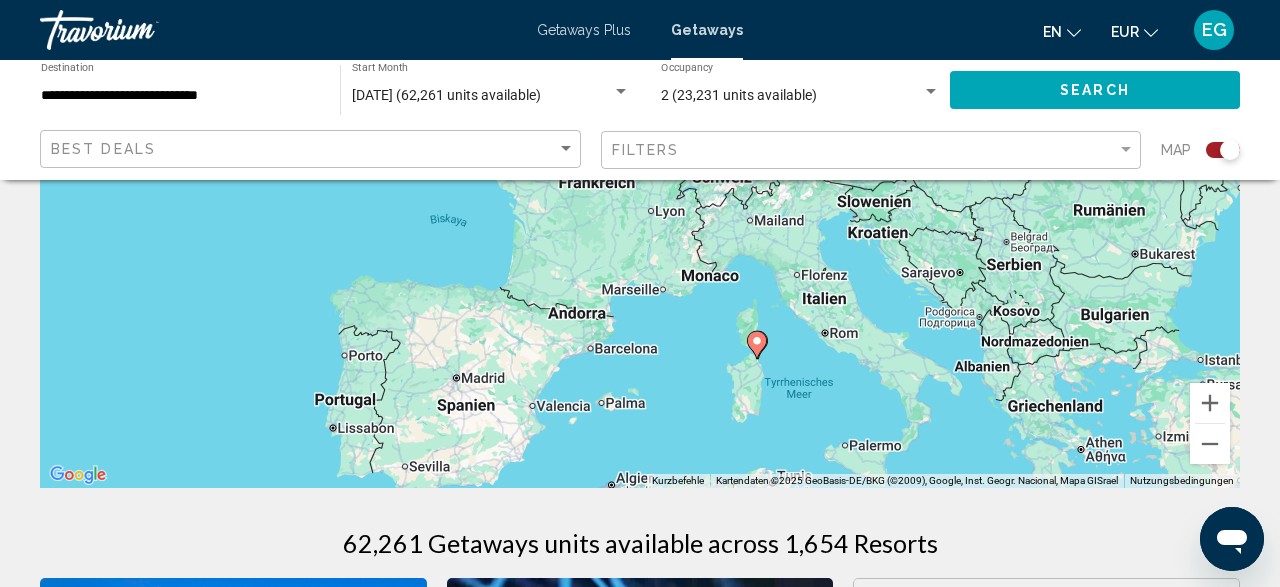 drag, startPoint x: 923, startPoint y: 413, endPoint x: 989, endPoint y: 514, distance: 120.65239 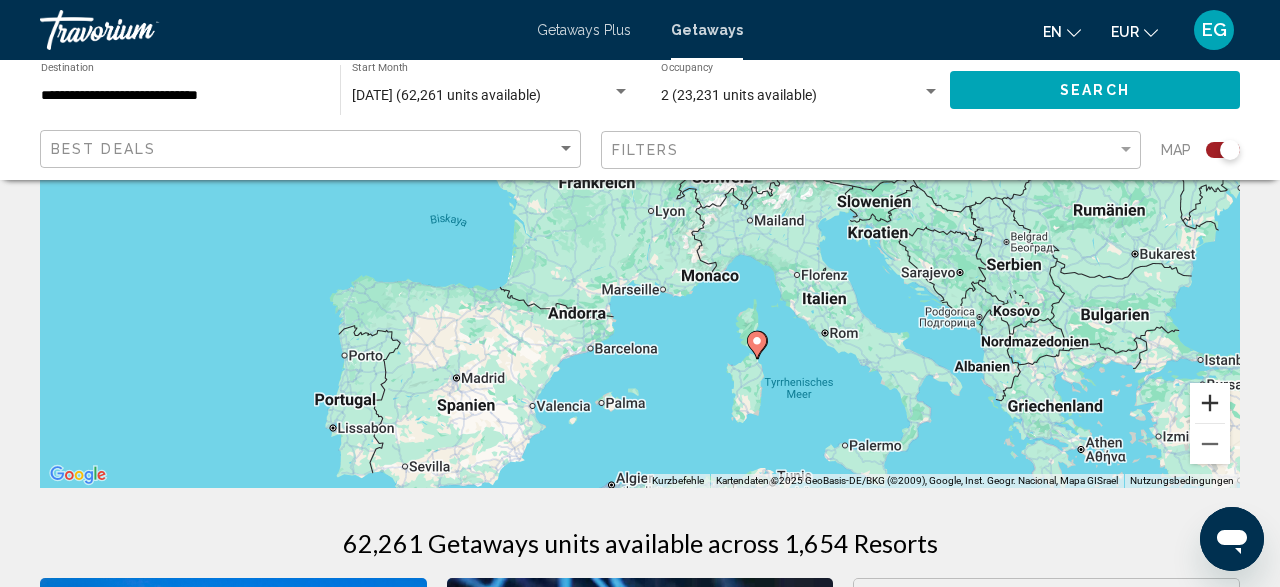 click at bounding box center (1210, 403) 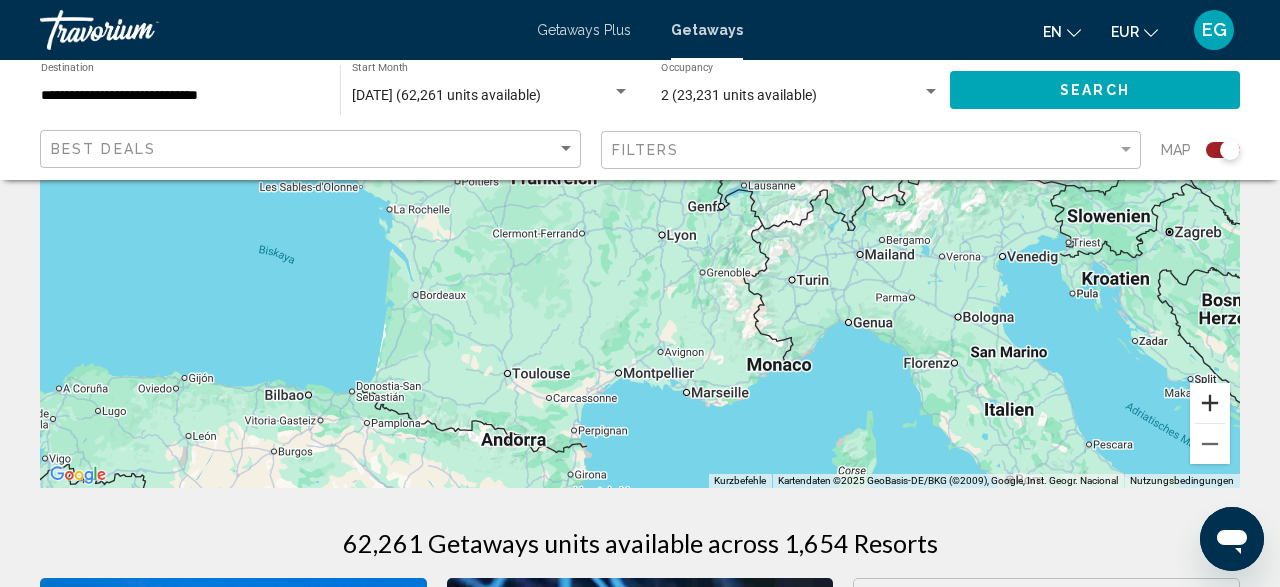 click at bounding box center (1210, 403) 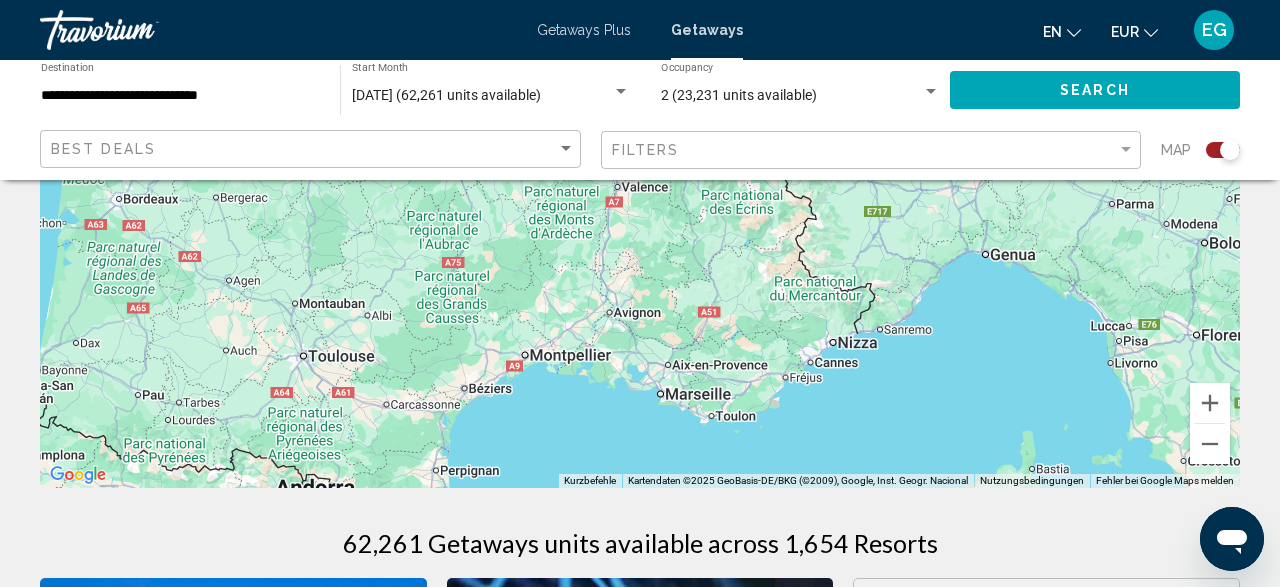 drag, startPoint x: 1001, startPoint y: 449, endPoint x: 929, endPoint y: 245, distance: 216.33308 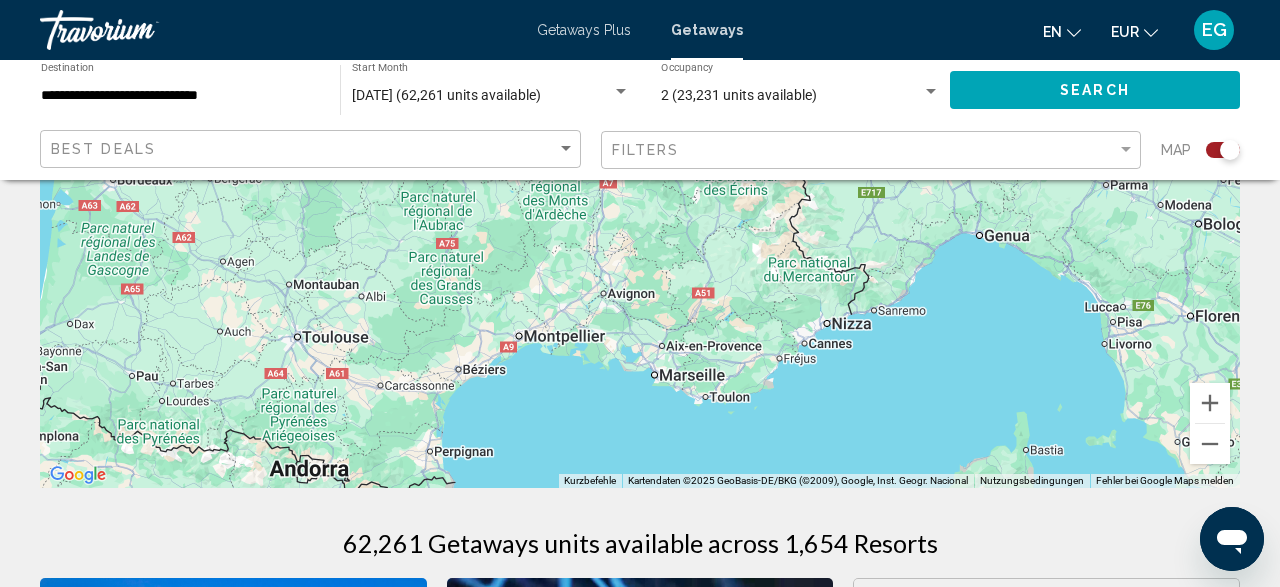 drag, startPoint x: 915, startPoint y: 422, endPoint x: 877, endPoint y: 265, distance: 161.53328 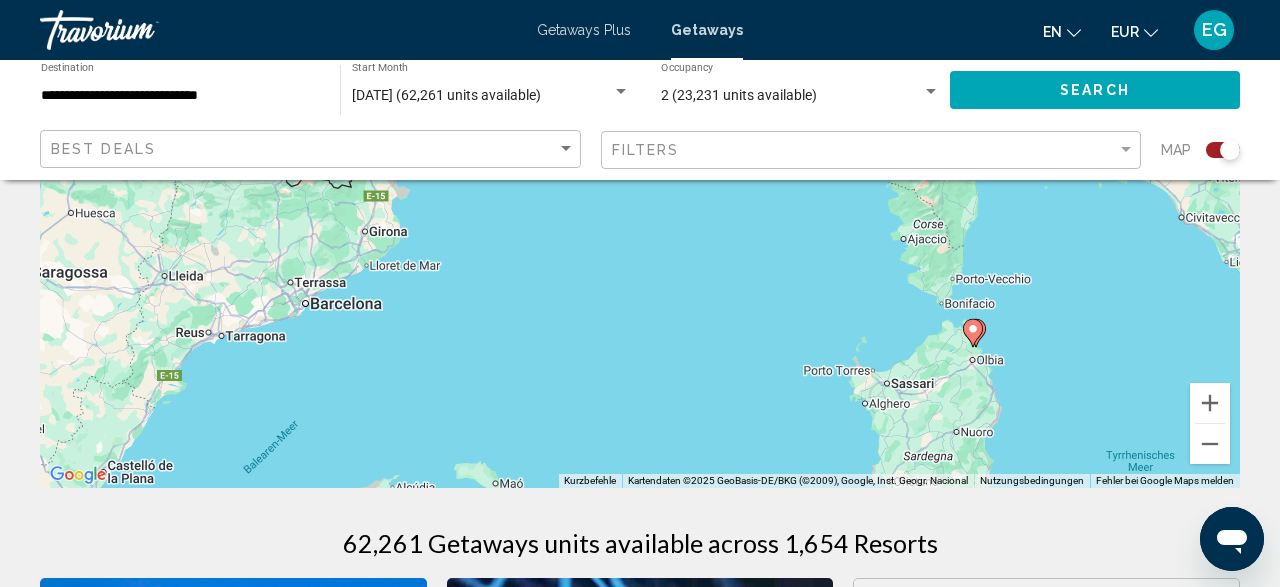 click on "**********" 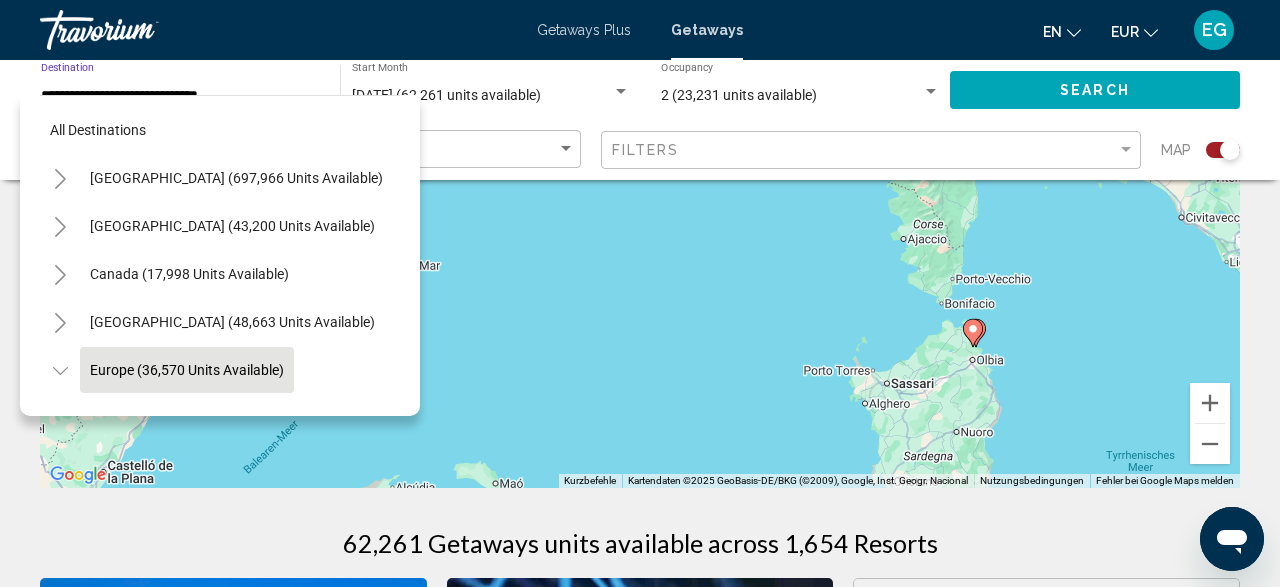 scroll, scrollTop: 119, scrollLeft: 0, axis: vertical 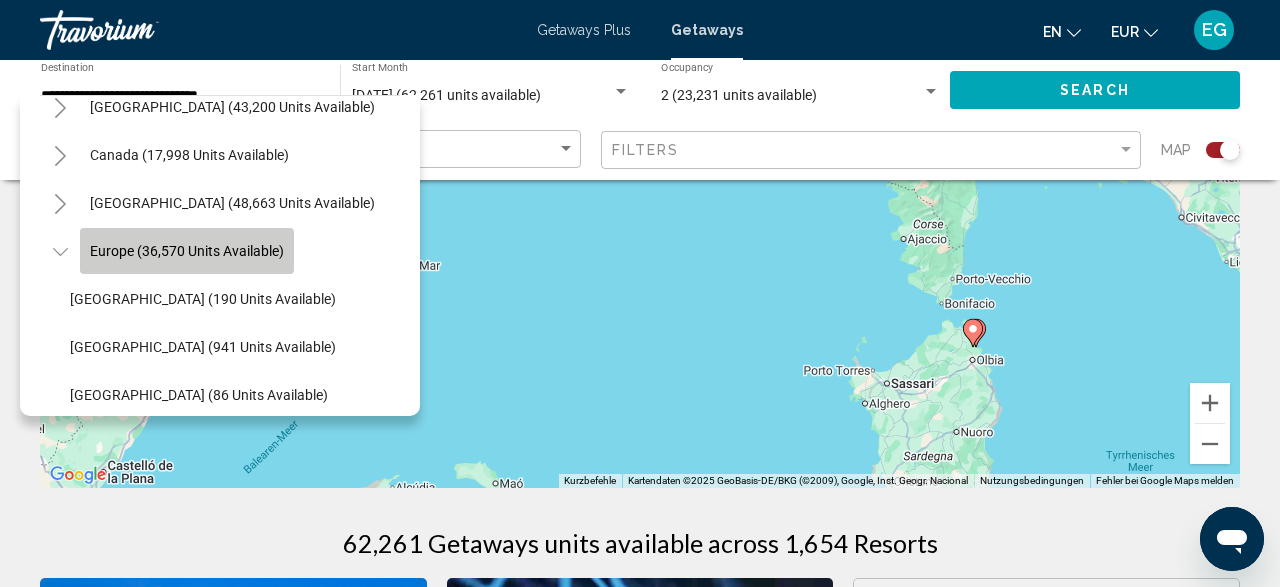 click on "Europe (36,570 units available)" 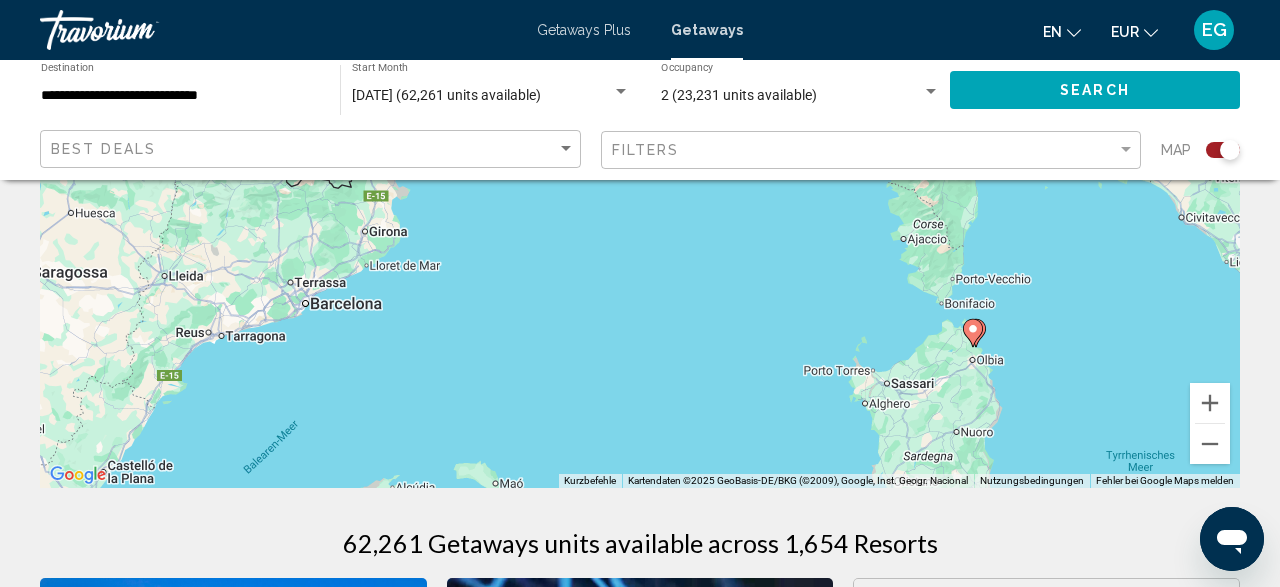 click on "**********" 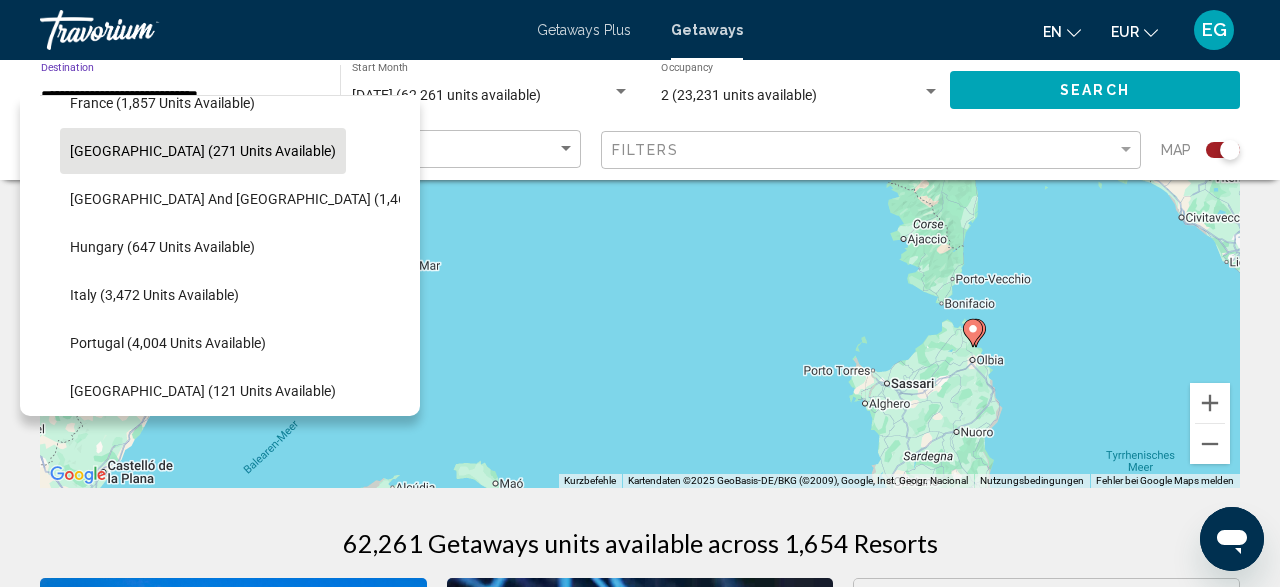 scroll, scrollTop: 619, scrollLeft: 0, axis: vertical 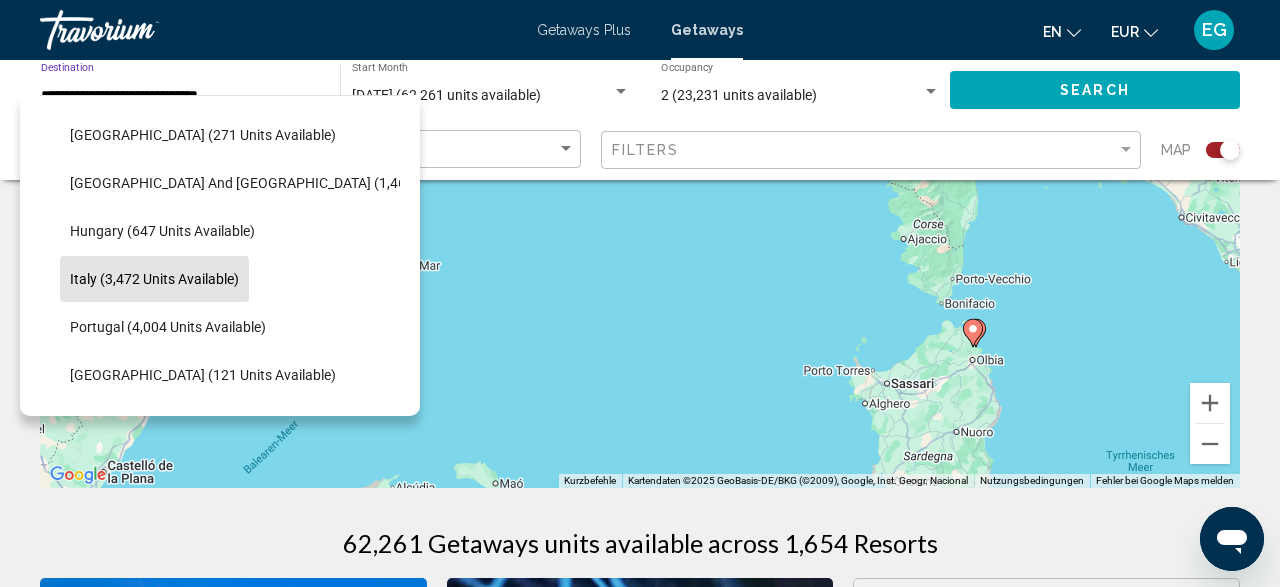 click on "Italy (3,472 units available)" 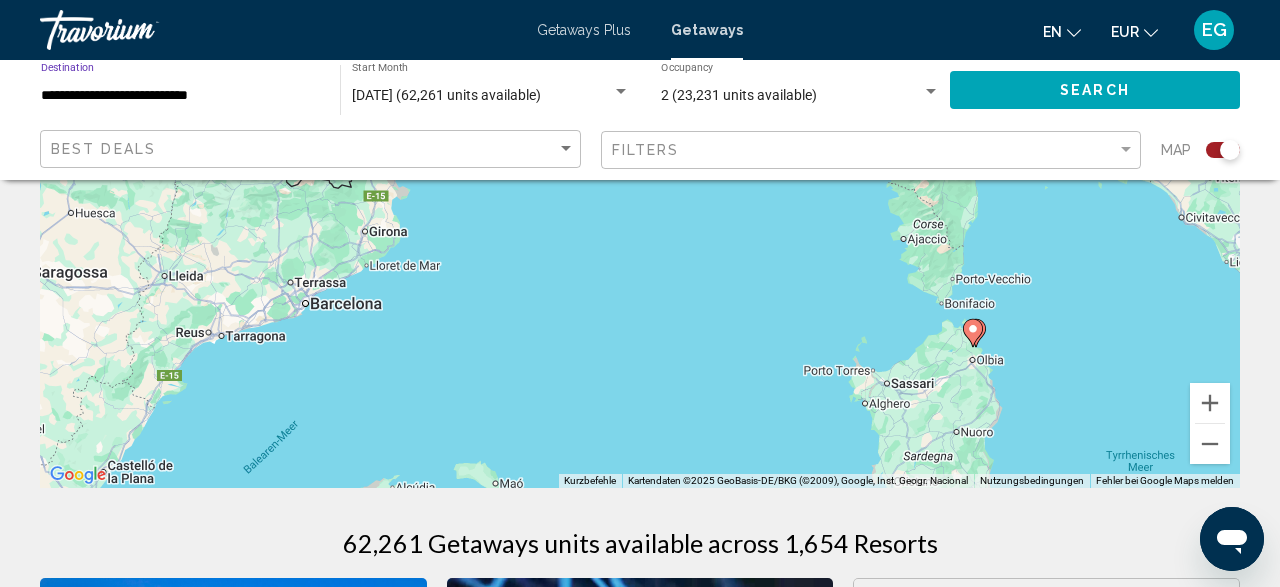 click on "Search" 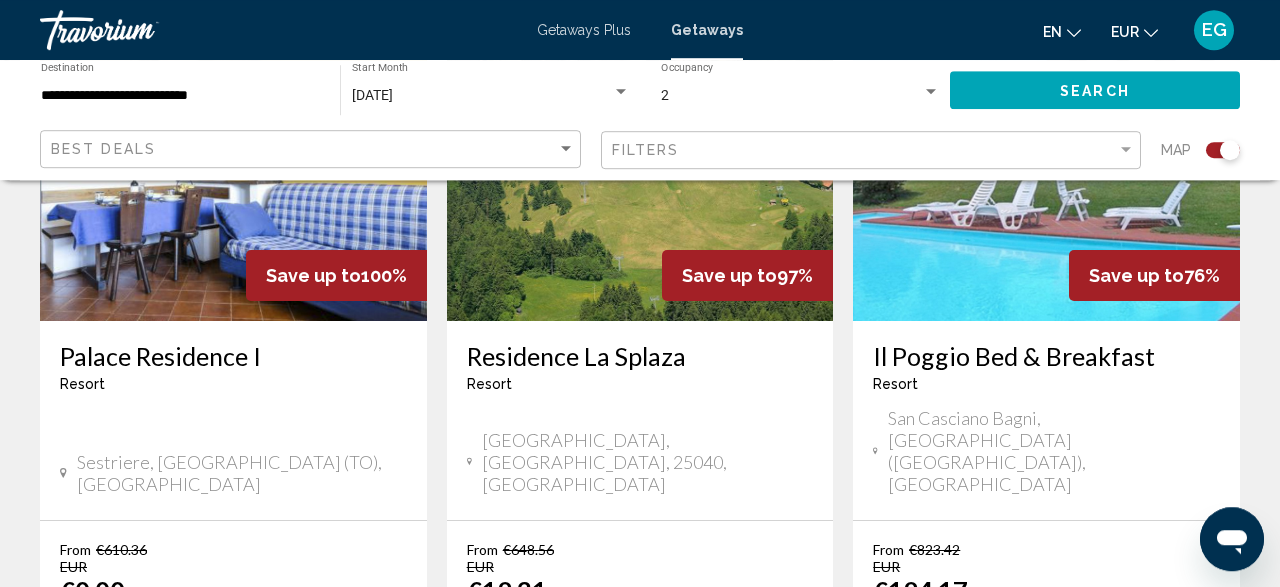scroll, scrollTop: 3224, scrollLeft: 0, axis: vertical 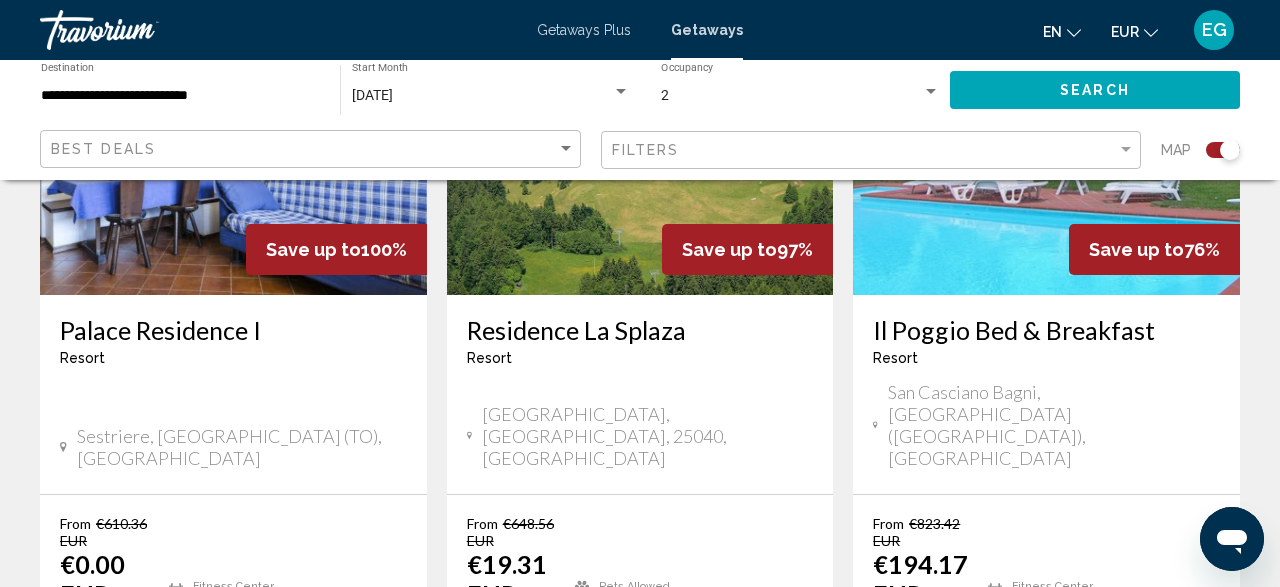 click on "page  2" at bounding box center [640, 769] 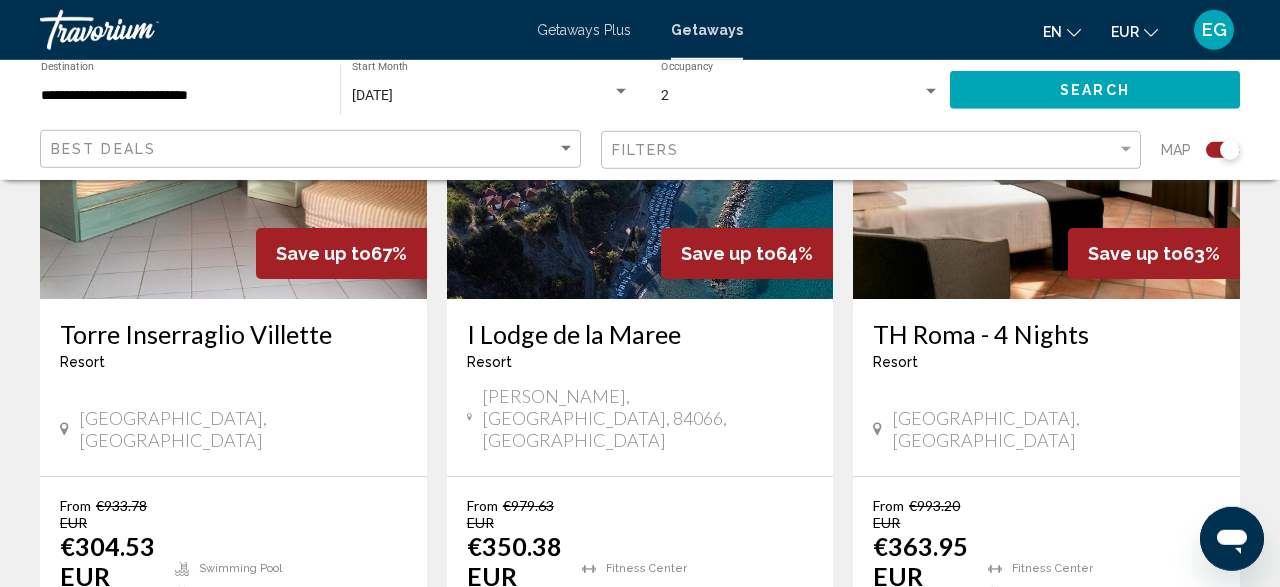 scroll, scrollTop: 1664, scrollLeft: 0, axis: vertical 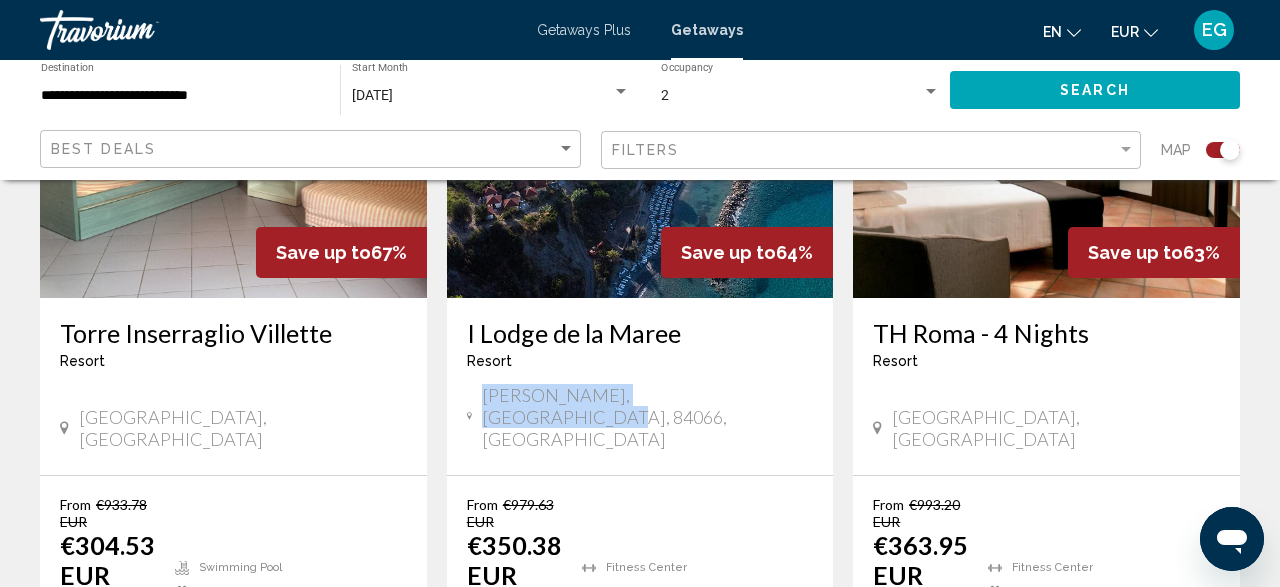 drag, startPoint x: 751, startPoint y: 336, endPoint x: 480, endPoint y: 347, distance: 271.22314 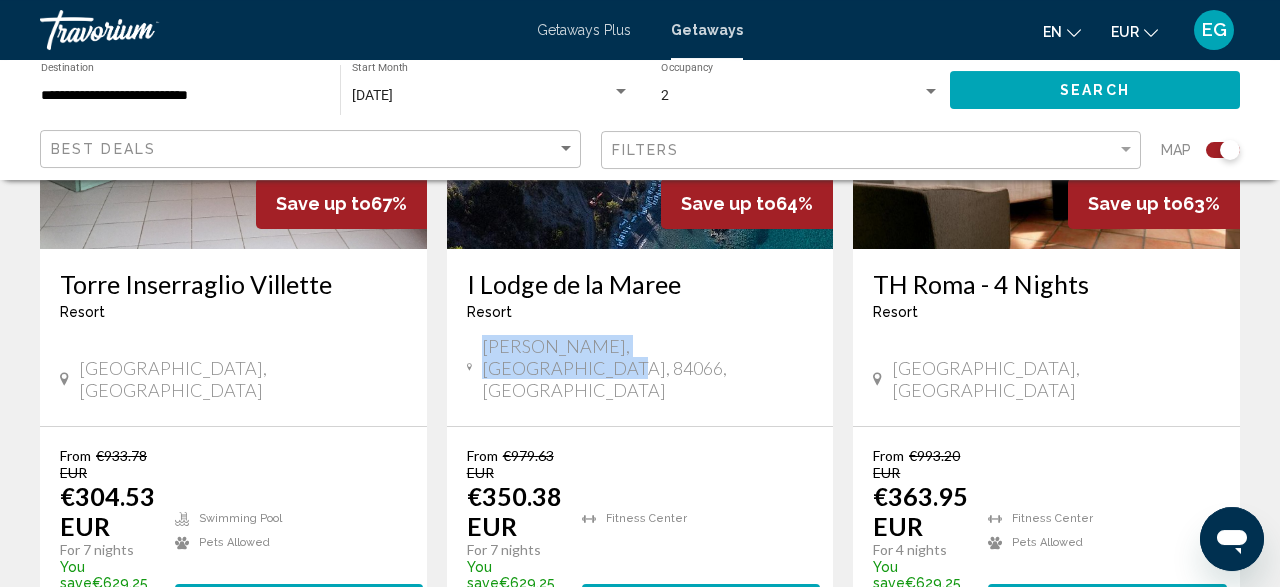 scroll, scrollTop: 1768, scrollLeft: 0, axis: vertical 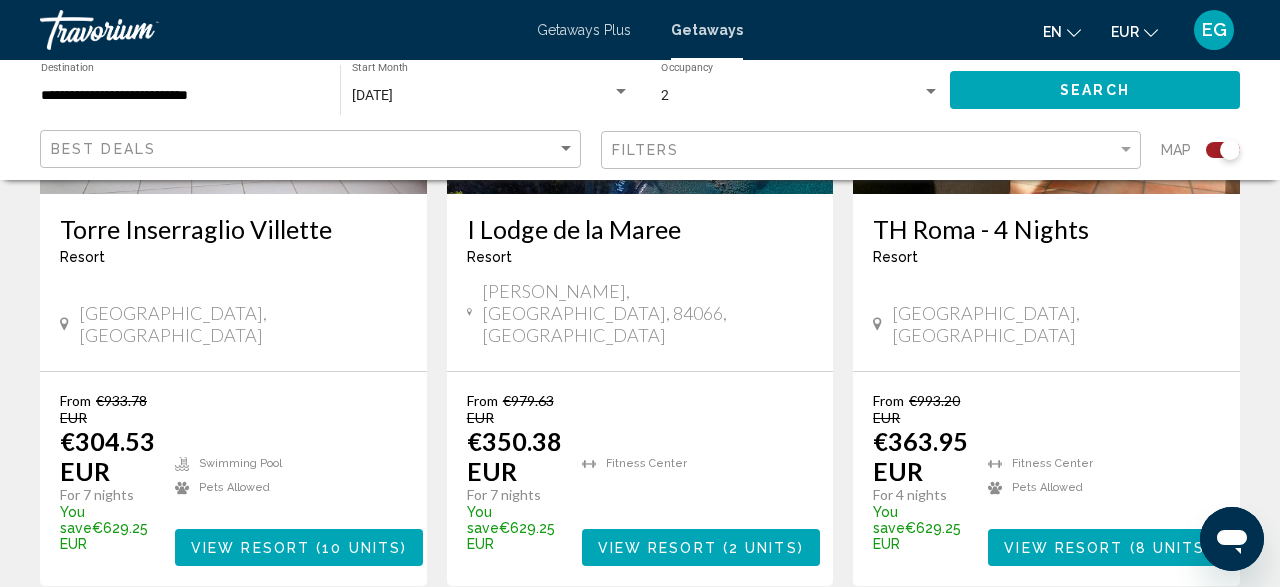 click on "← Nach links → Nach rechts ↑ Nach oben ↓ Nach unten + Heranzoomen - Herauszoomen Pos1 Um 75 % nach links Ende Um 75 % nach rechts Bild auf Um 75 % nach oben Bild ab Um 75 % nach unten Um von einem Element zum anderen zu gelangen, drückst du die Pfeiltasten entsprechend. Um den Modus zum Ziehen mit der Tastatur zu aktivieren, drückst du Alt + Eingabetaste. Wenn du den Modus aktiviert hast, kannst du die Markierung mit den Pfeiltasten verschieben. Nachdem du sie an die gewünschte Stelle gezogen bzw. verschoben hast, drückst du einfach die Eingabetaste. Durch Drücken der Esc-Taste kannst du den Vorgang abbrechen. Kurzbefehle Kartendaten Kartendaten ©2025 Google, INEGI Kartendaten ©2025 Google, INEGI 1000 km  Klicken, um zwischen metrischen und angloamerikanischen Maßeinheiten zu wechseln Nutzungsbedingungen Fehler bei Google Maps melden 164 Getaways units available across 30 Resorts Save up to  76%   La Casella -Halfboard- 1Week  Resort  -  This is an adults only resort
From" at bounding box center [640, 320] 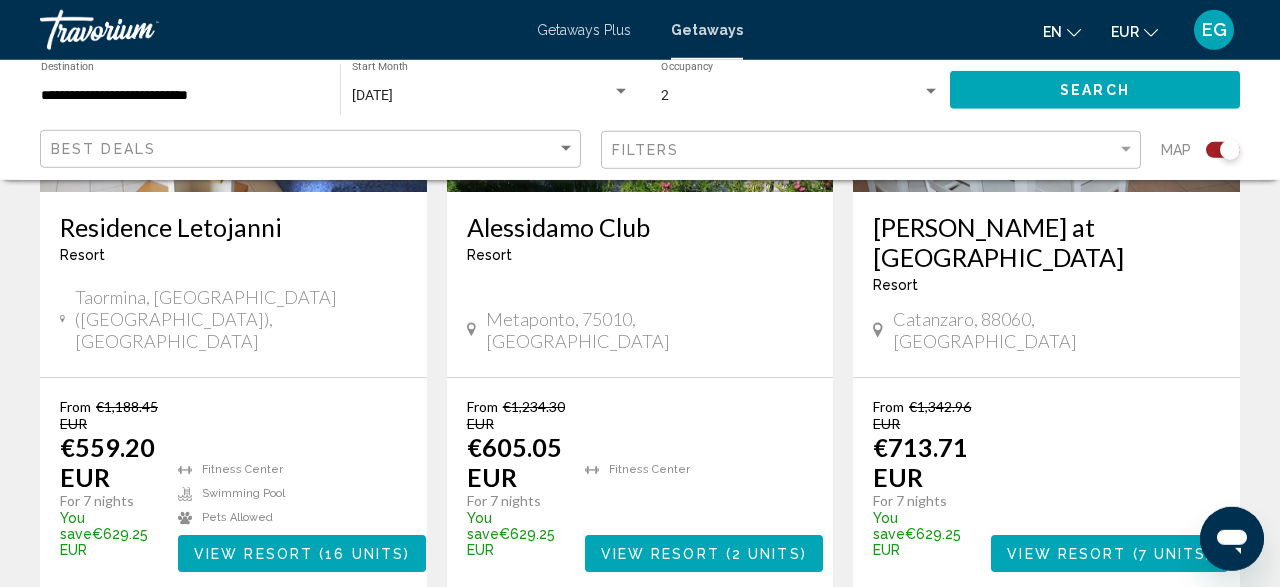 scroll, scrollTop: 3394, scrollLeft: 0, axis: vertical 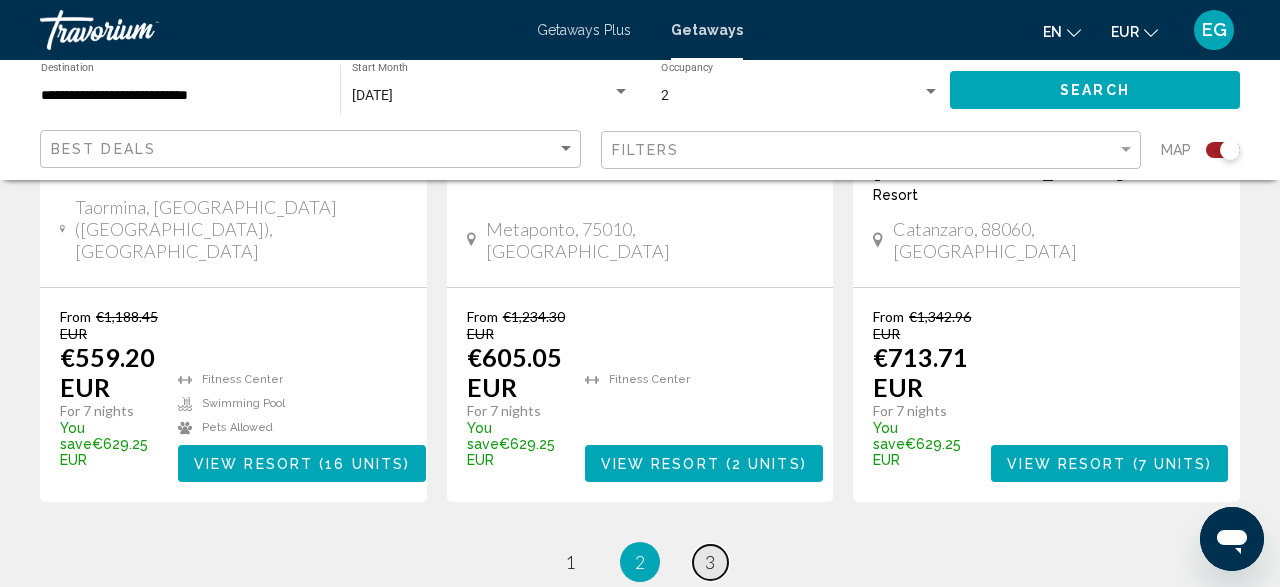 click on "3" at bounding box center [710, 562] 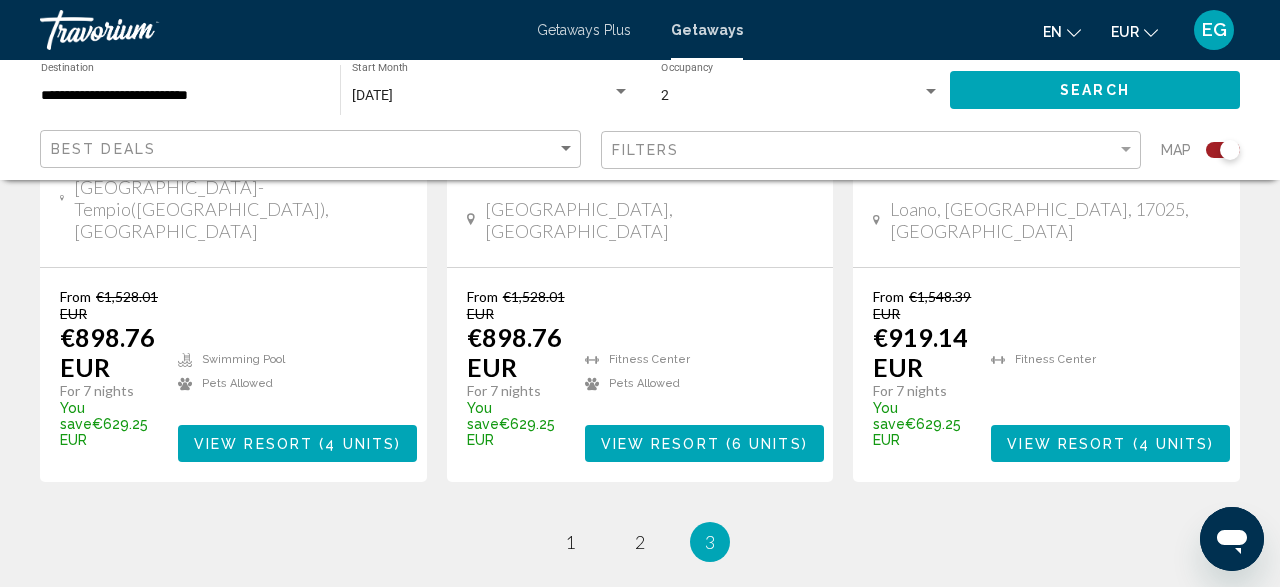 scroll, scrollTop: 1768, scrollLeft: 0, axis: vertical 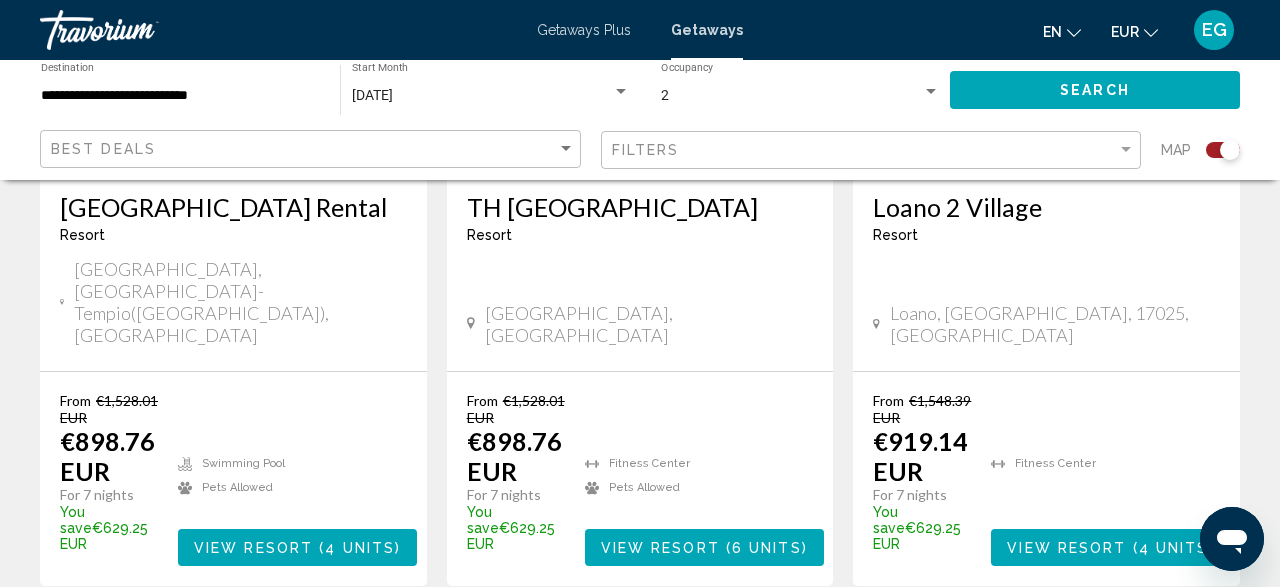 click on "1" at bounding box center [570, 646] 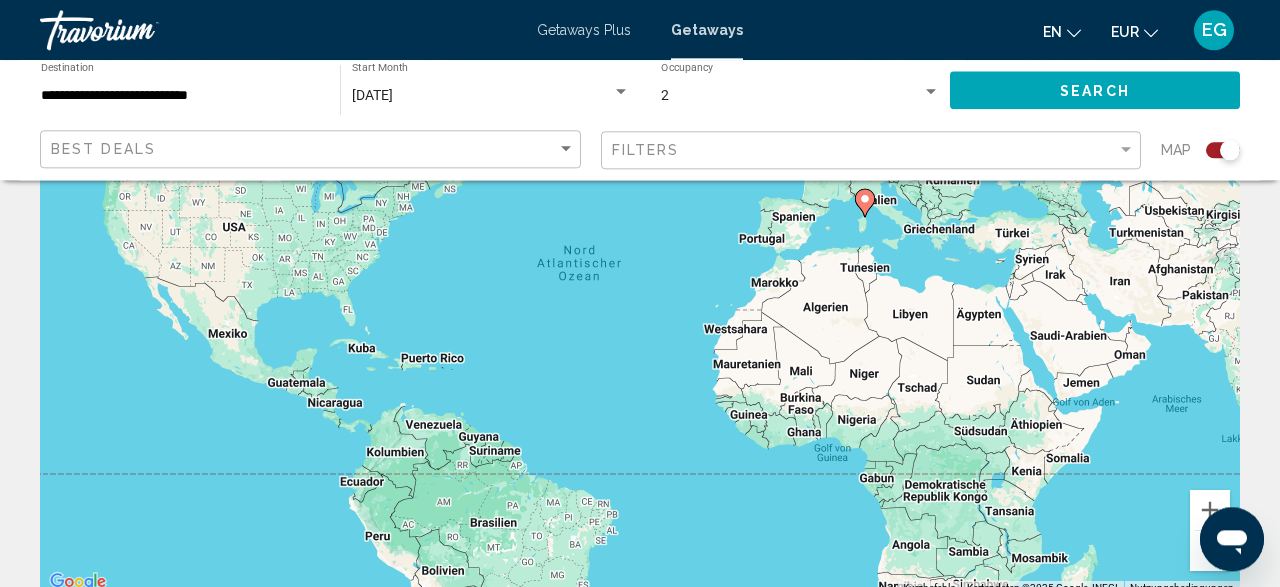 scroll, scrollTop: 208, scrollLeft: 0, axis: vertical 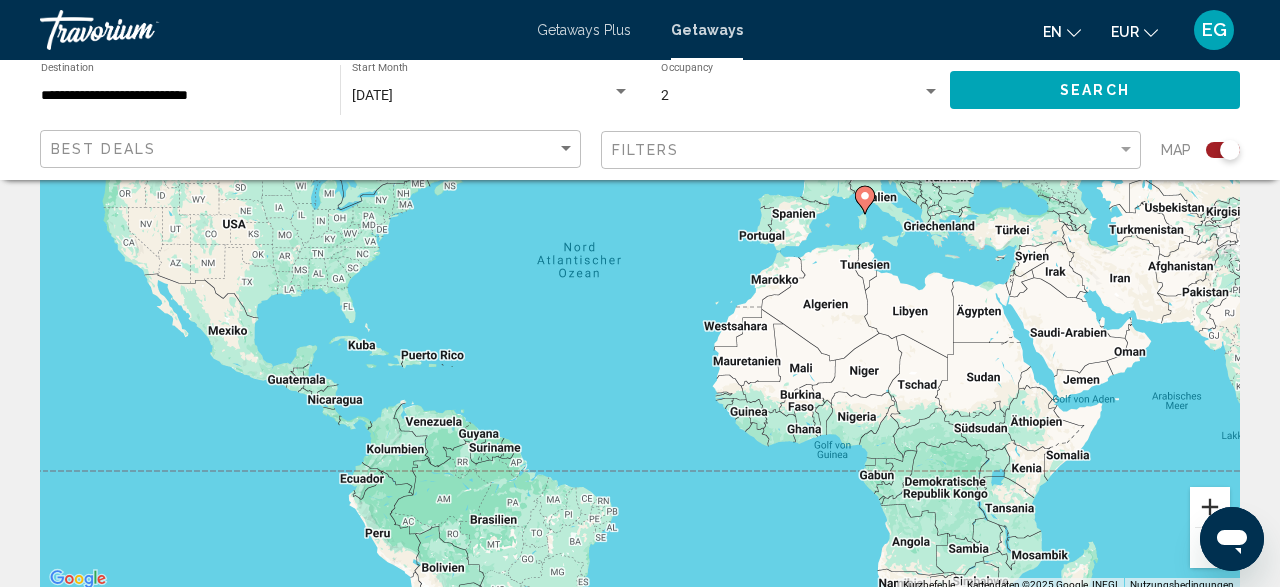 click at bounding box center [1210, 507] 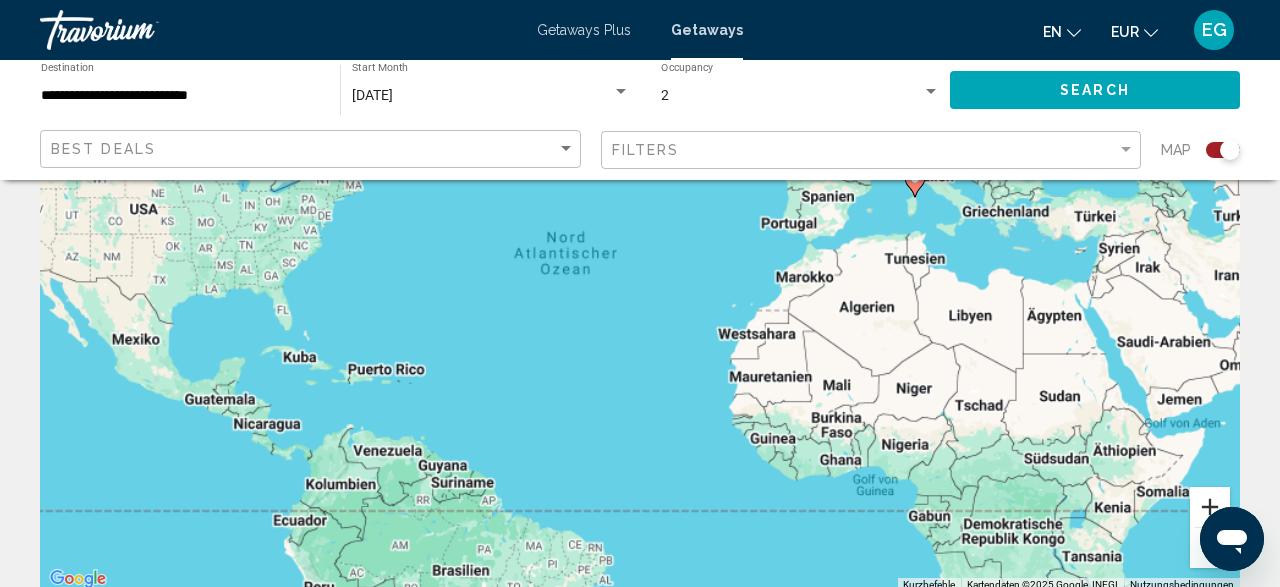 click at bounding box center (1210, 507) 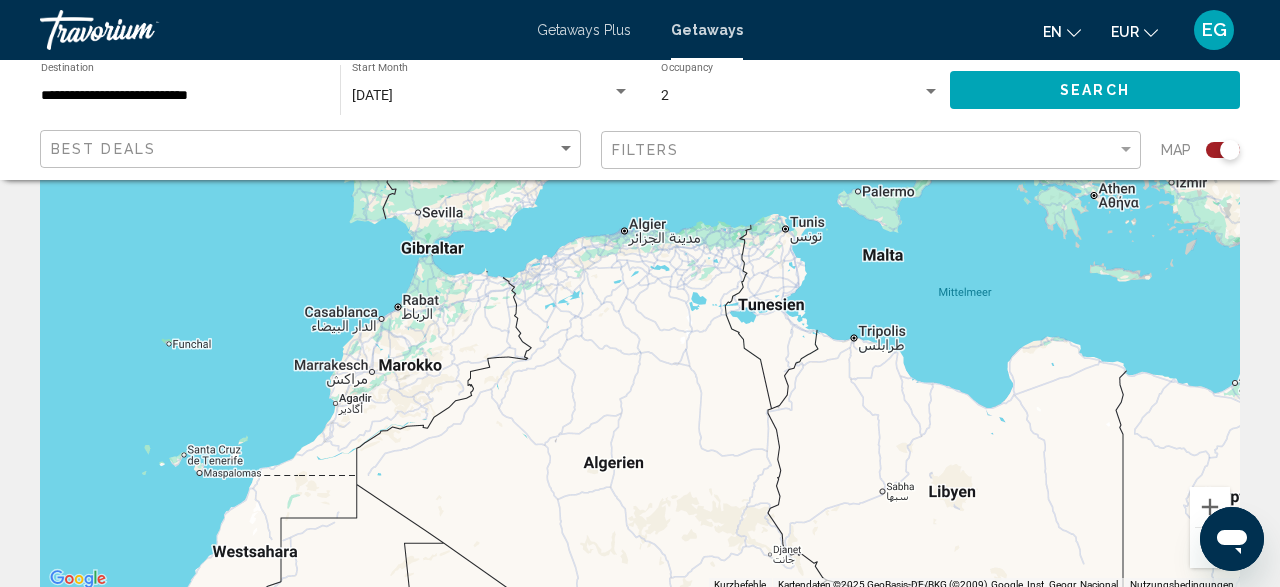 drag, startPoint x: 1061, startPoint y: 348, endPoint x: 336, endPoint y: 461, distance: 733.75336 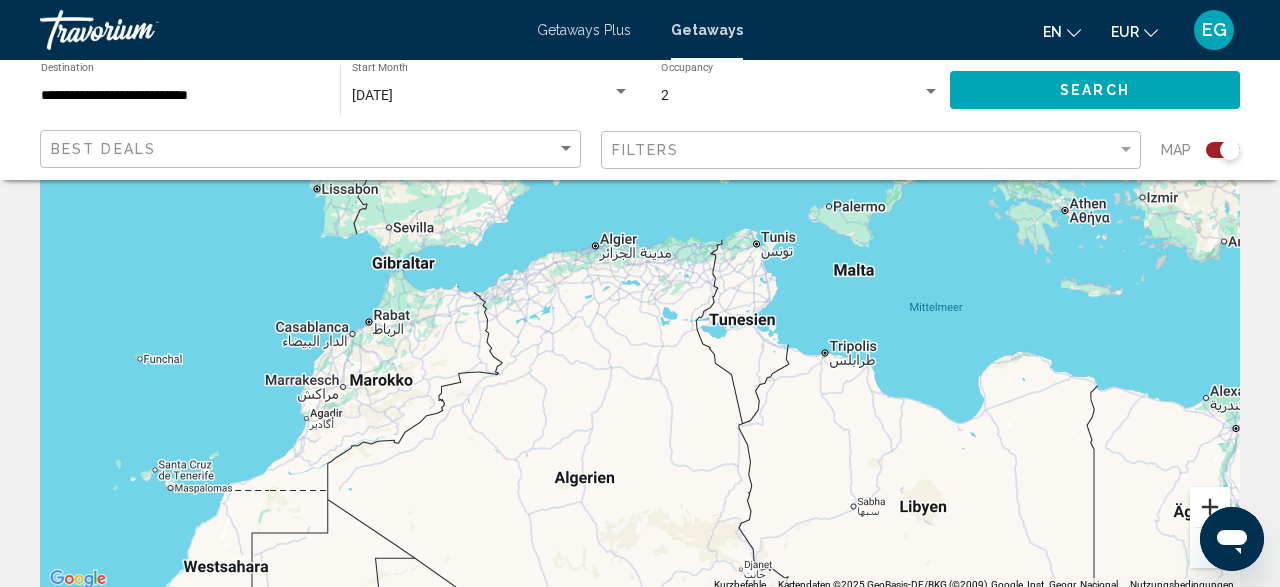 click at bounding box center [1210, 507] 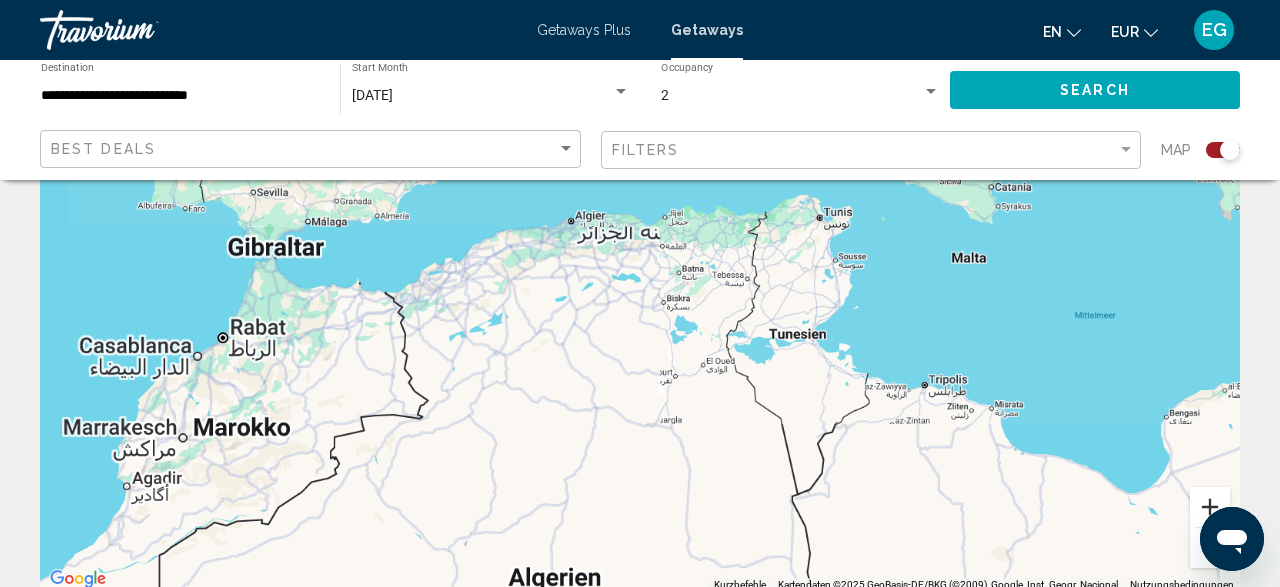 click at bounding box center (1210, 507) 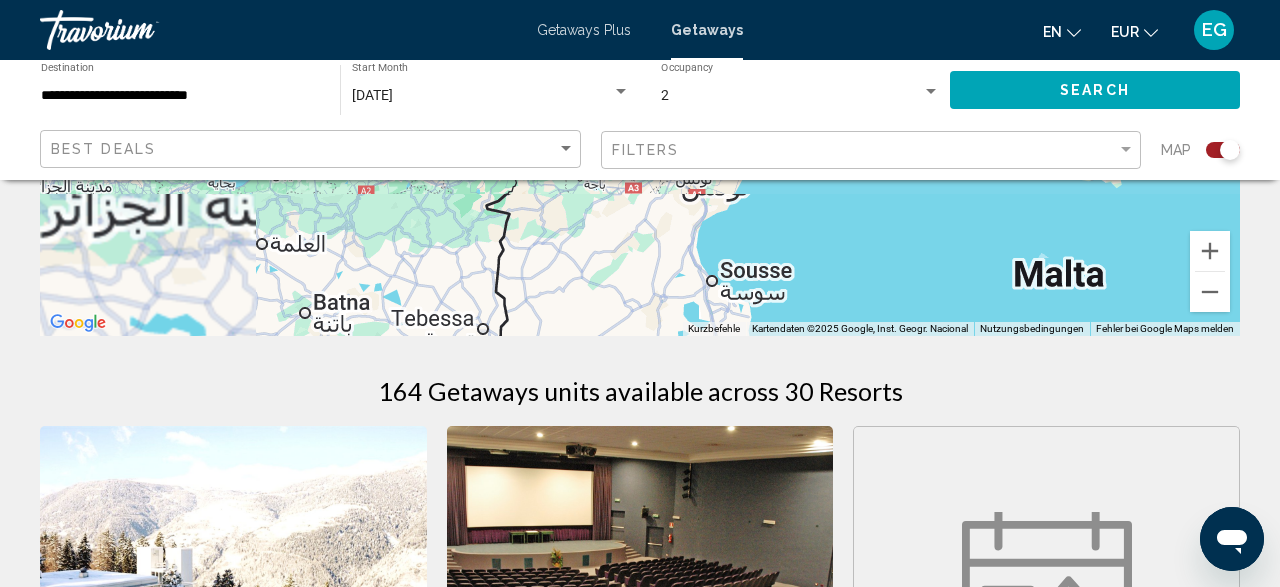drag, startPoint x: 1047, startPoint y: 386, endPoint x: 597, endPoint y: 294, distance: 459.30817 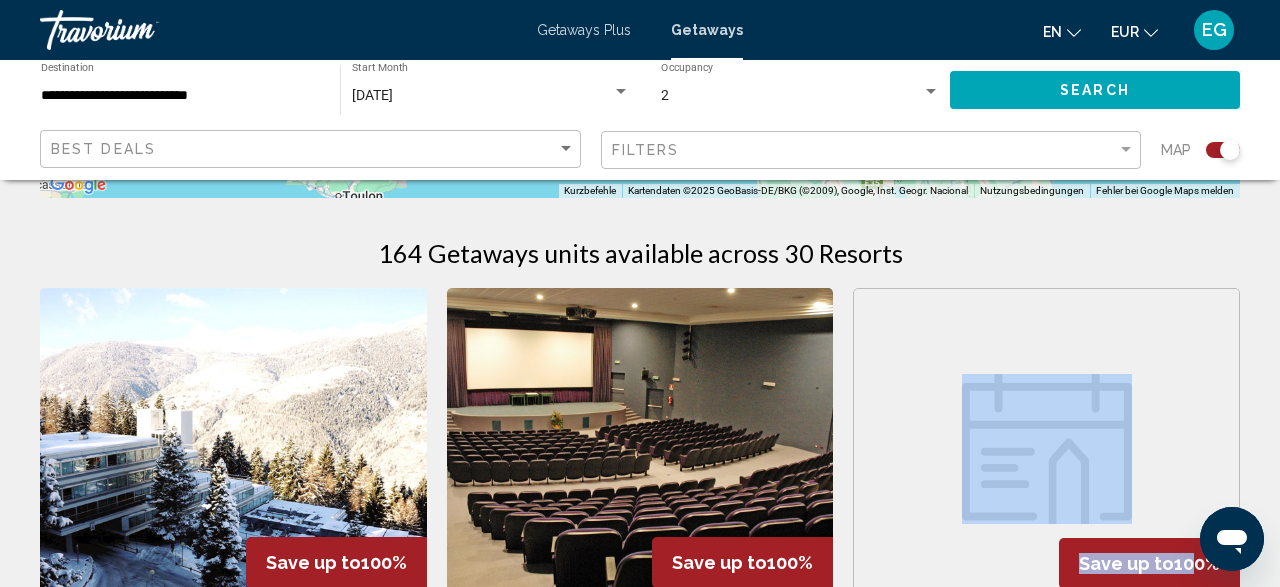 drag, startPoint x: 951, startPoint y: 225, endPoint x: 1181, endPoint y: 578, distance: 421.31818 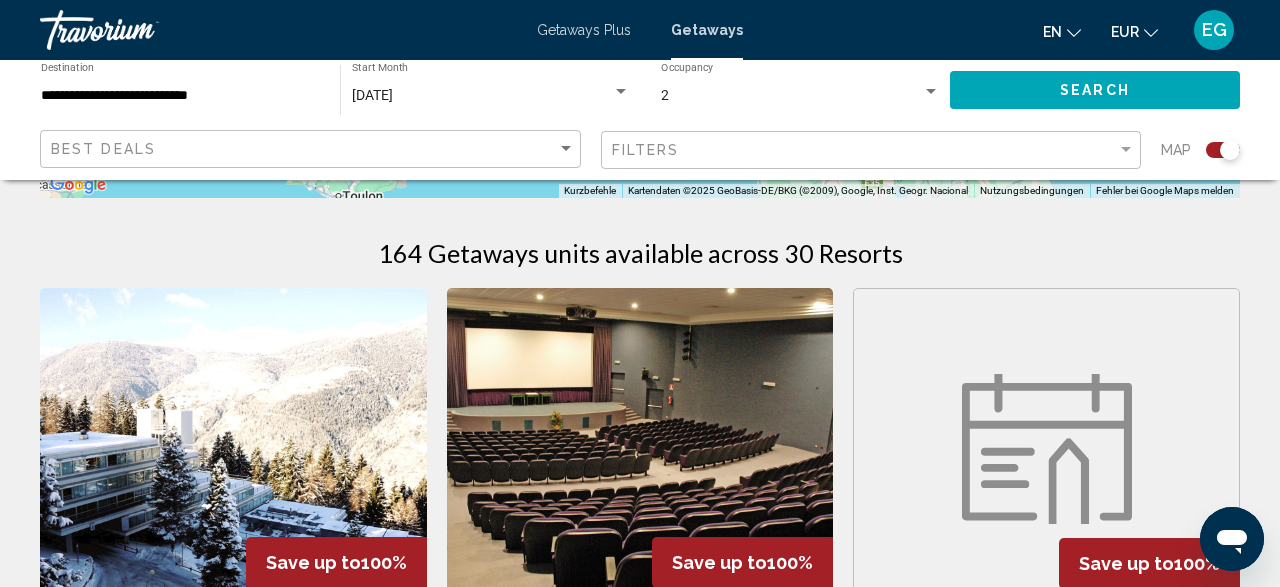 click 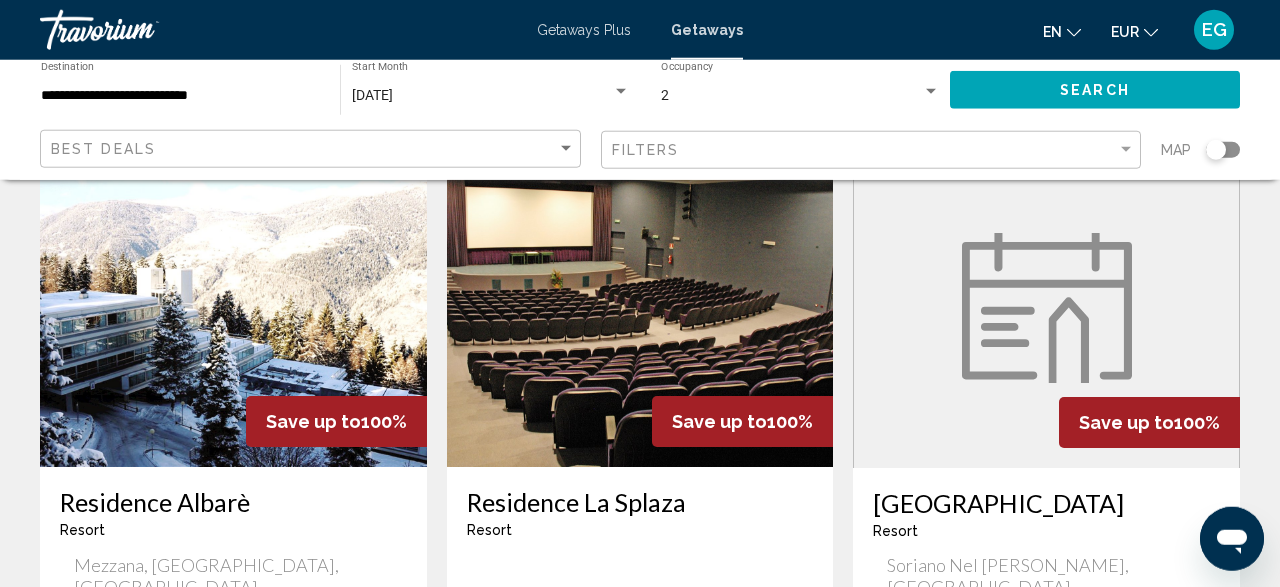 scroll, scrollTop: 0, scrollLeft: 0, axis: both 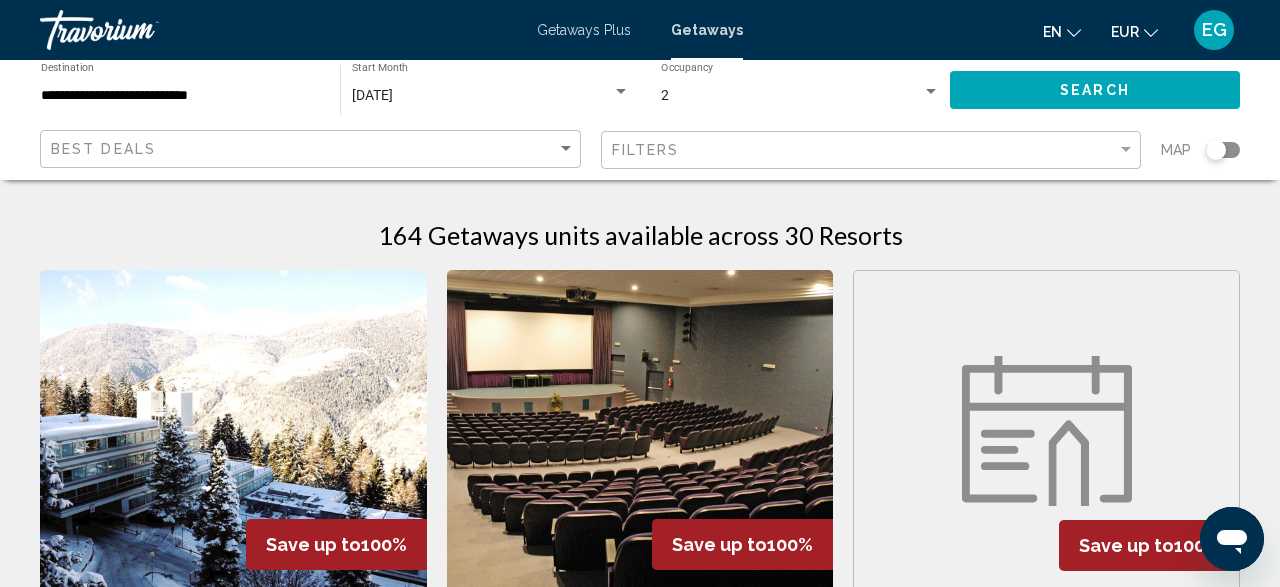 click on "Map" 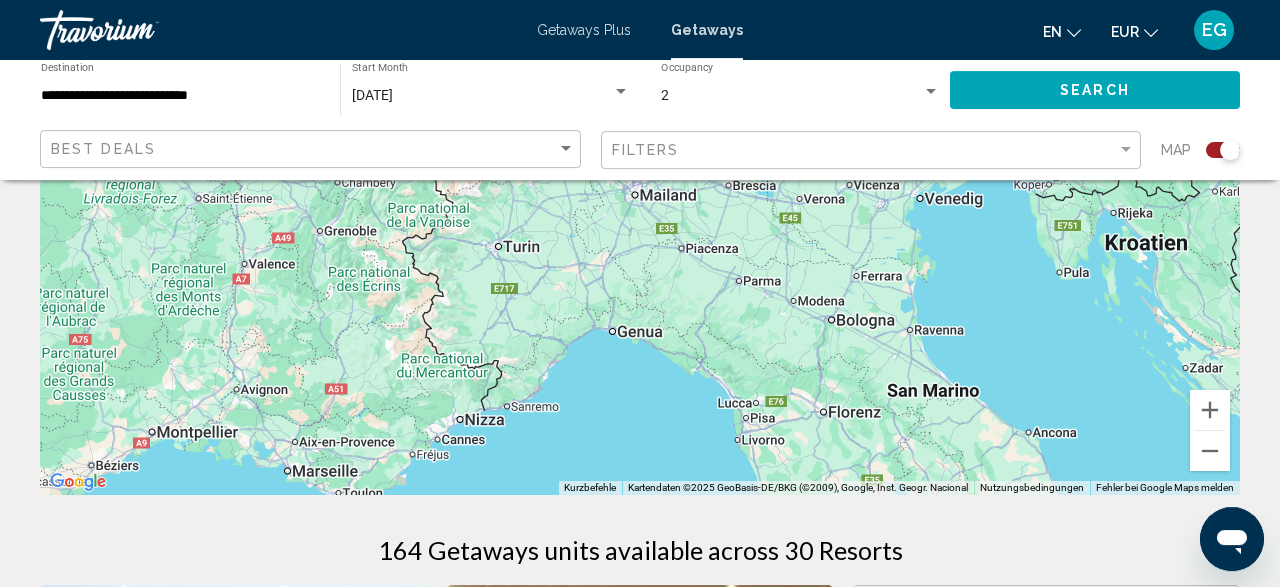scroll, scrollTop: 312, scrollLeft: 0, axis: vertical 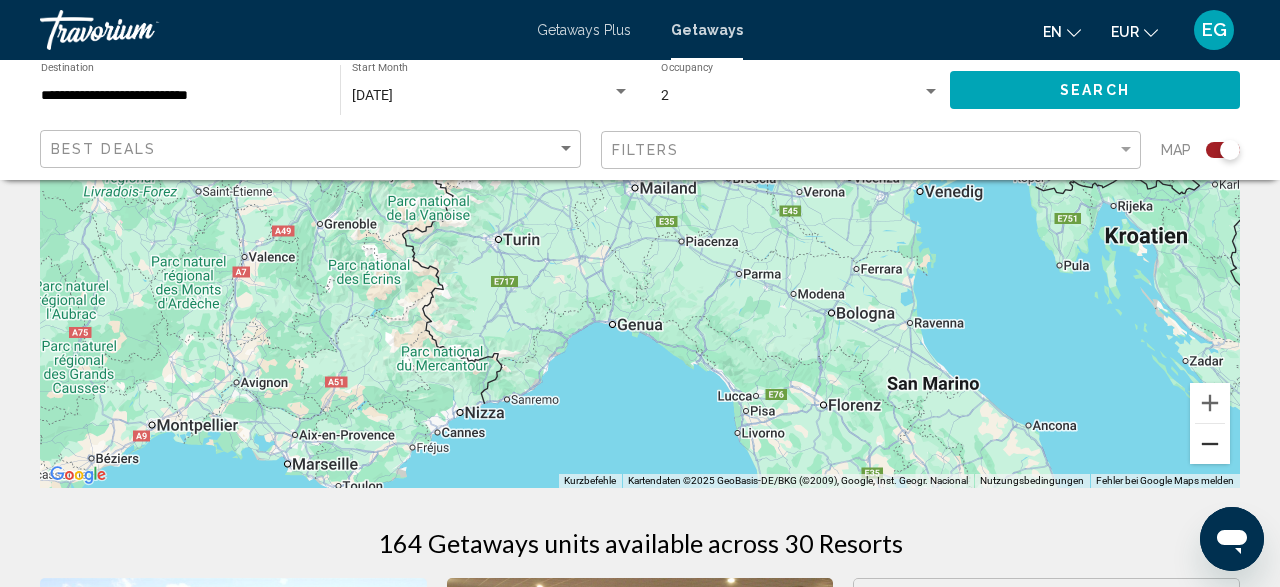 click at bounding box center (1210, 444) 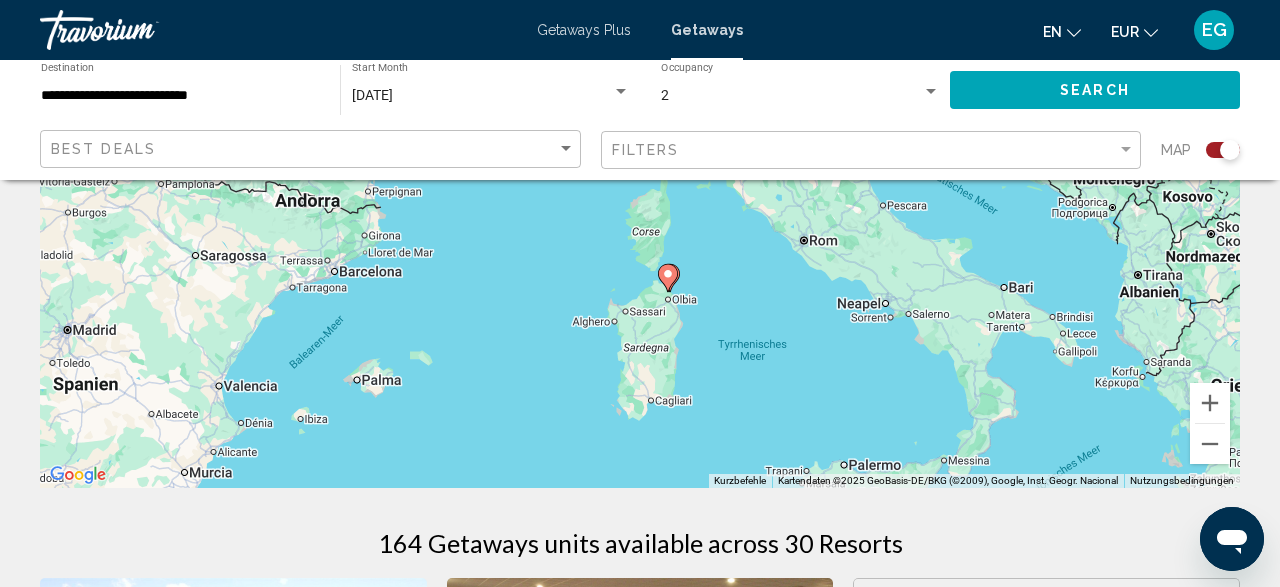 drag, startPoint x: 985, startPoint y: 408, endPoint x: 1007, endPoint y: 219, distance: 190.27611 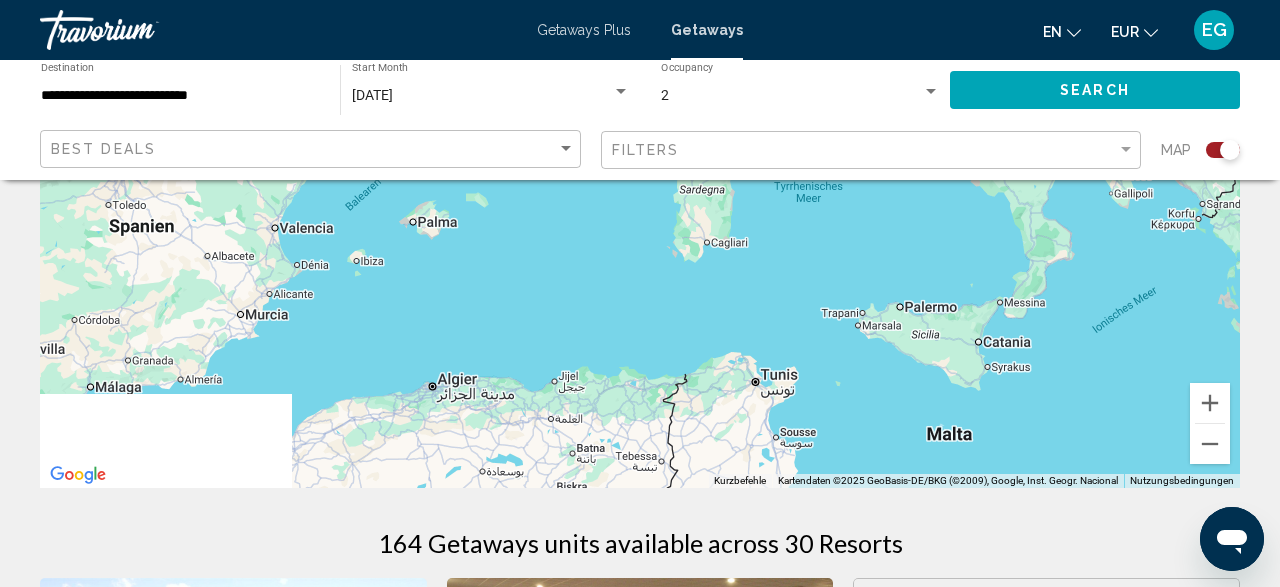 drag, startPoint x: 799, startPoint y: 345, endPoint x: 831, endPoint y: 250, distance: 100.2447 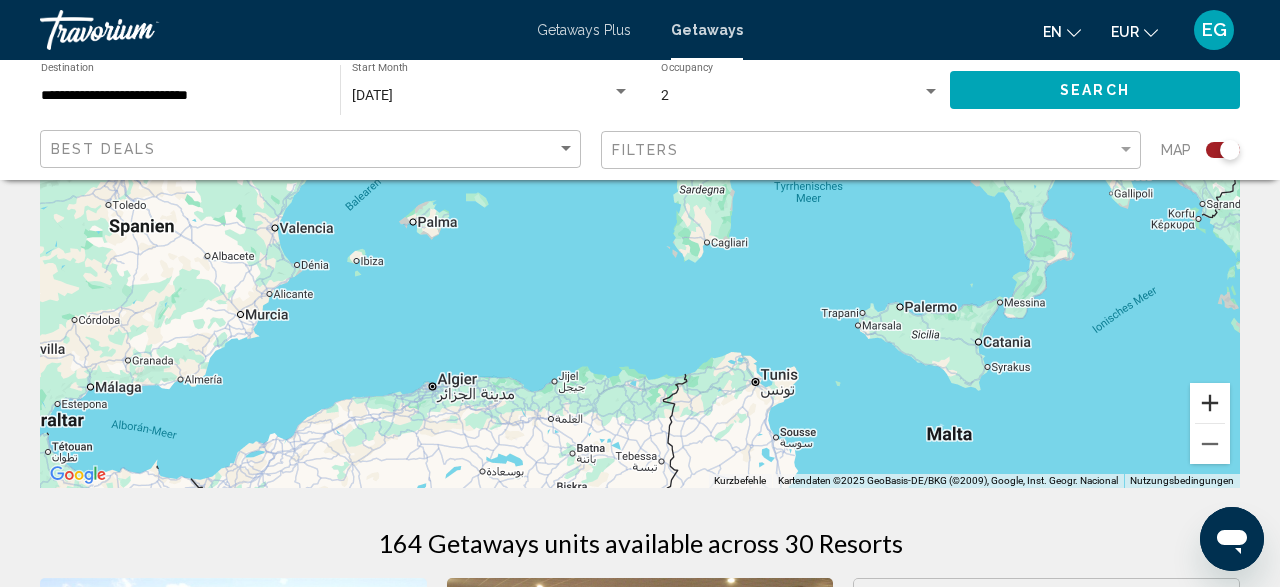 click at bounding box center [1210, 403] 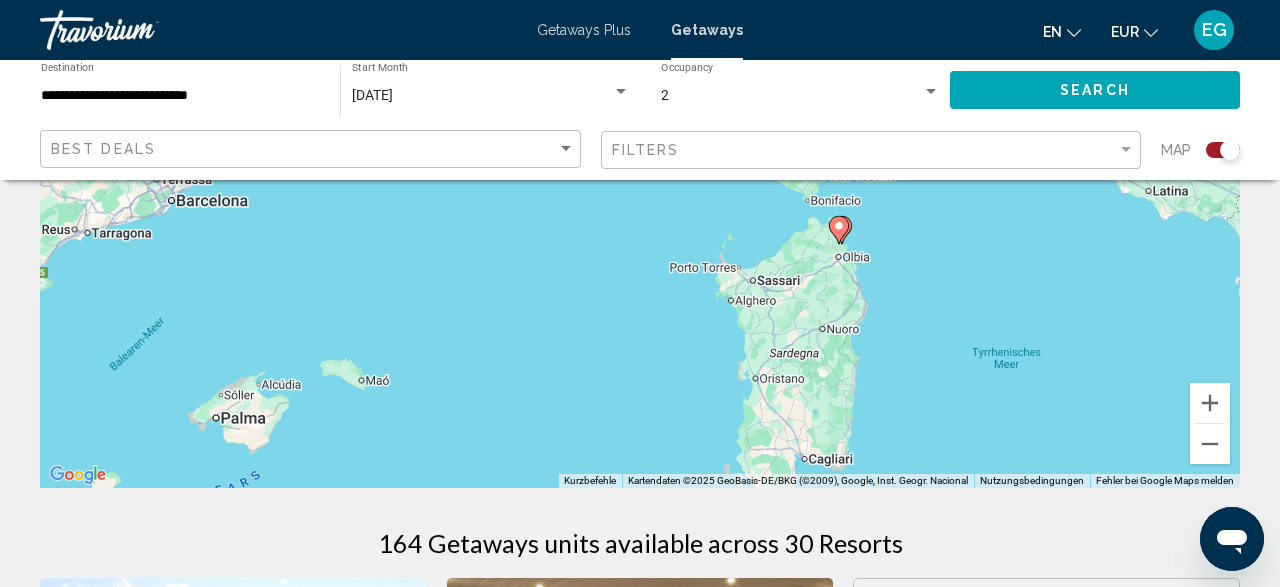 drag, startPoint x: 934, startPoint y: 269, endPoint x: 963, endPoint y: 435, distance: 168.5141 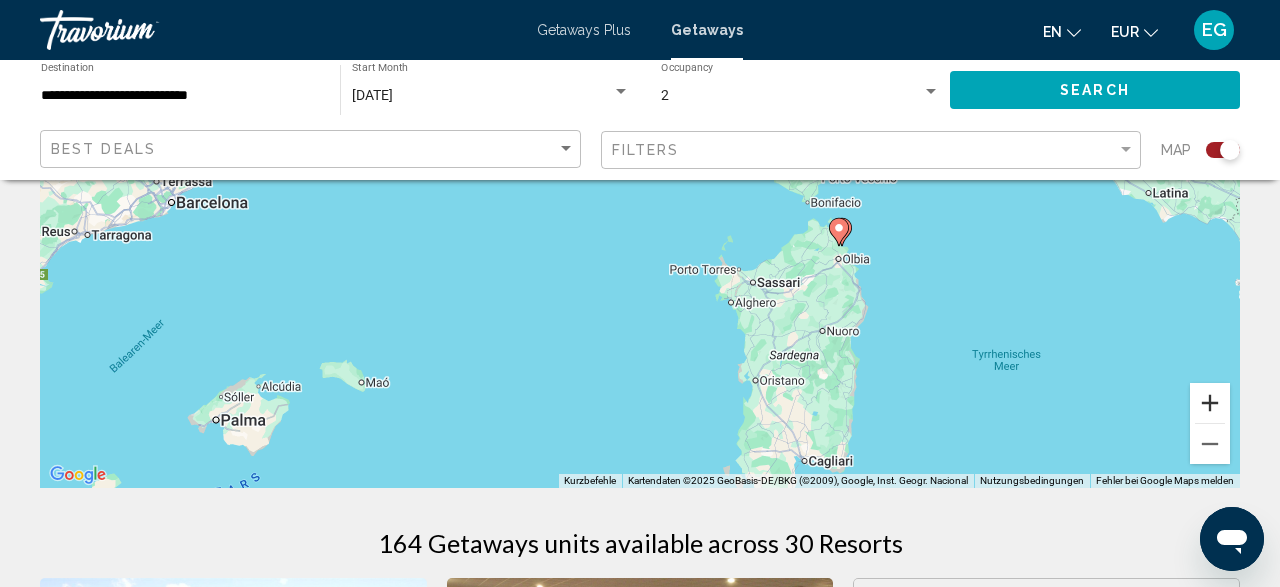 click at bounding box center (1210, 403) 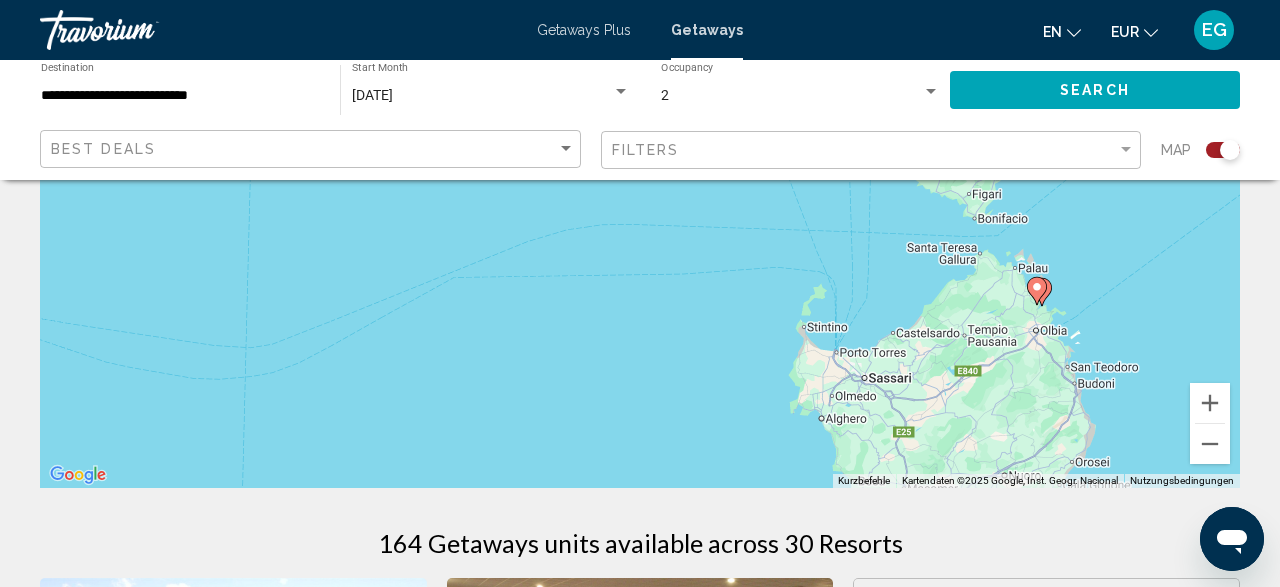 drag, startPoint x: 1101, startPoint y: 361, endPoint x: 1002, endPoint y: 389, distance: 102.88343 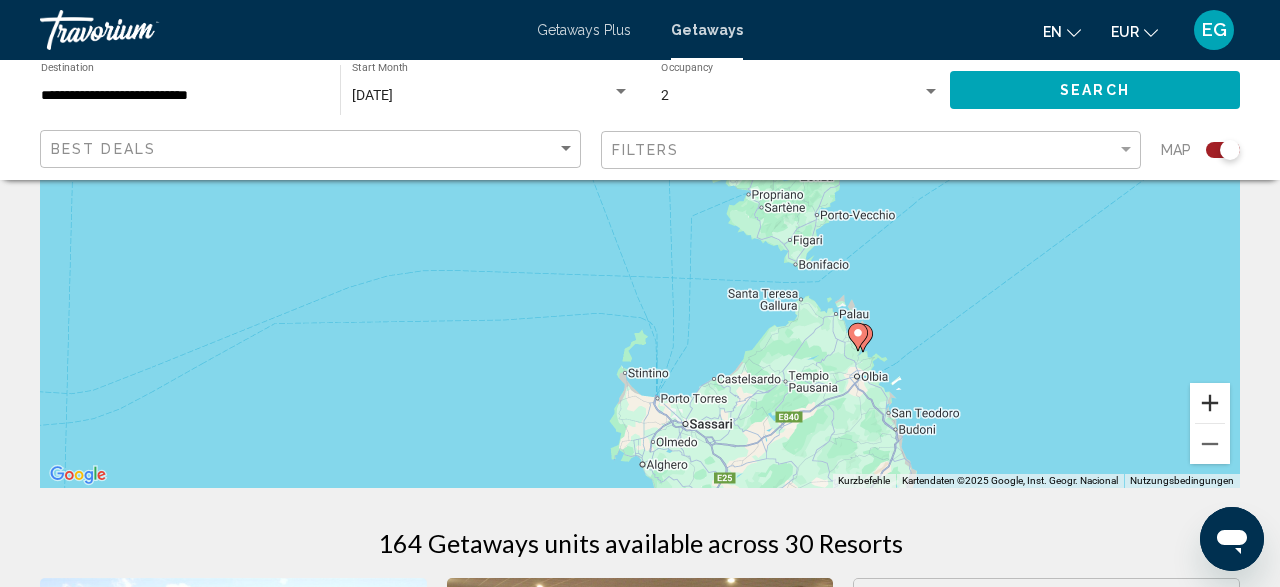 click at bounding box center [1210, 403] 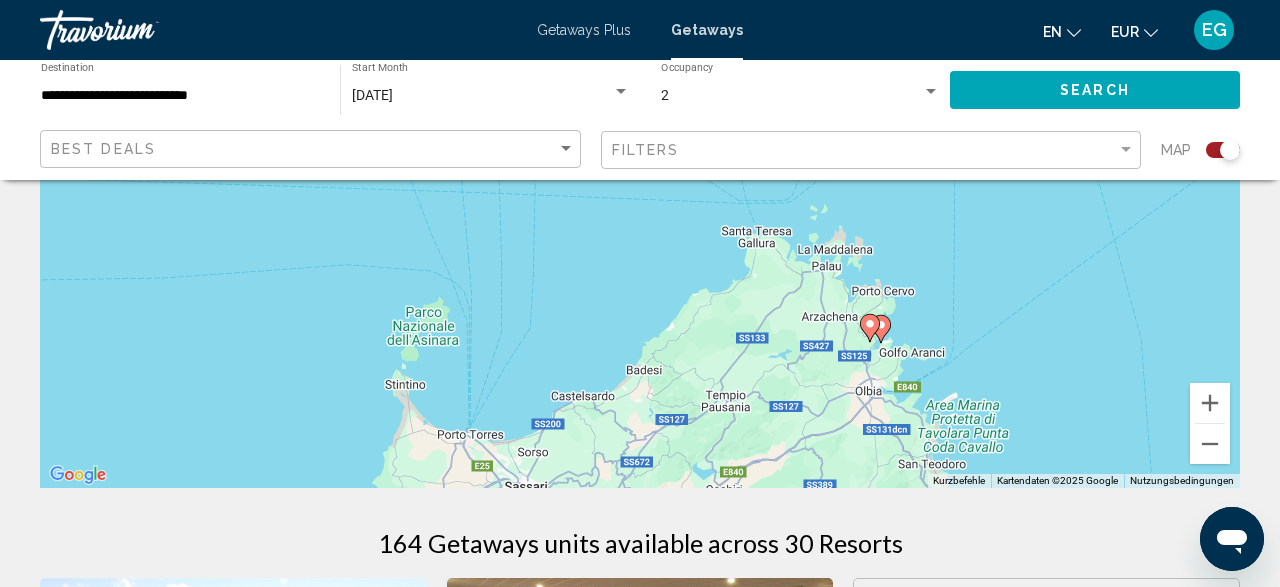 drag, startPoint x: 1075, startPoint y: 381, endPoint x: 875, endPoint y: 211, distance: 262.4881 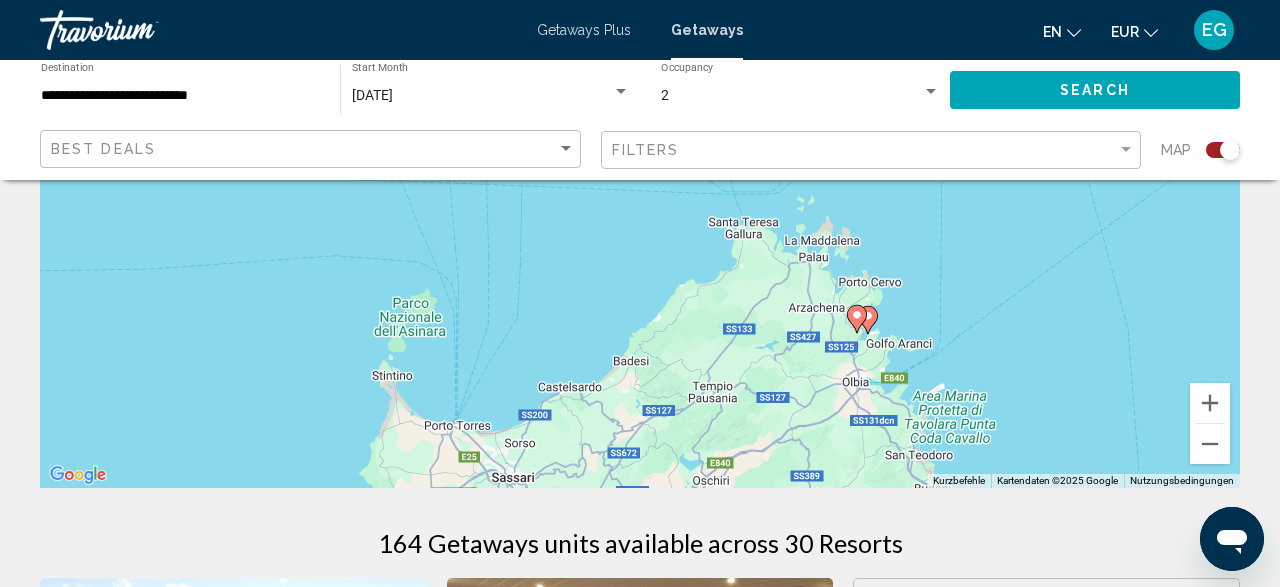 click 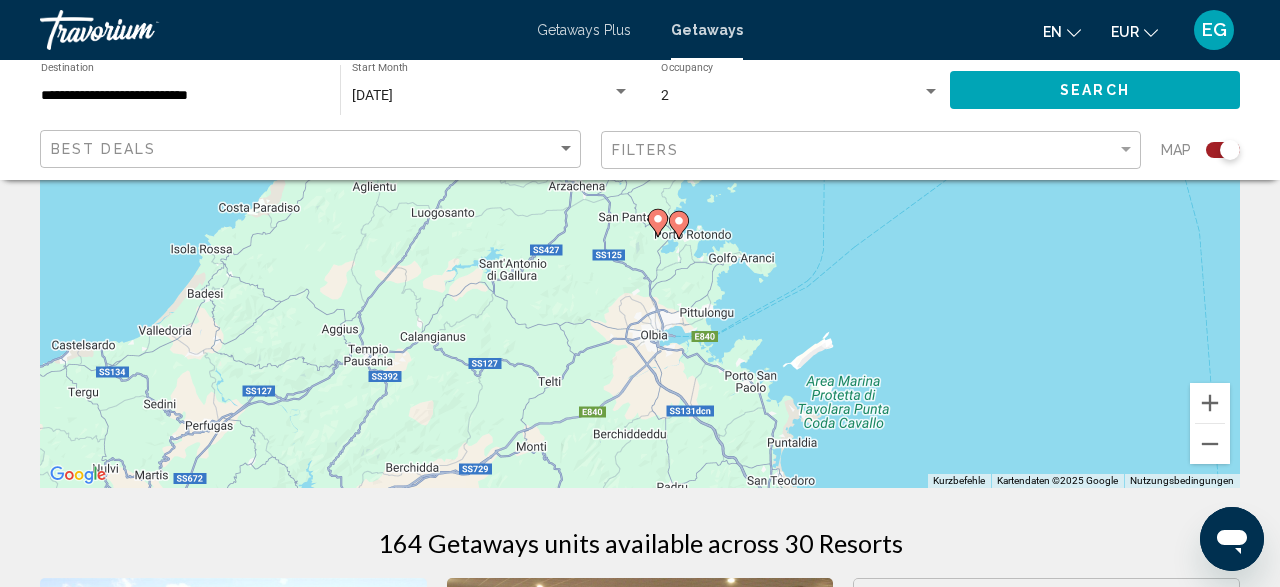 drag, startPoint x: 838, startPoint y: 300, endPoint x: 1013, endPoint y: 489, distance: 257.57718 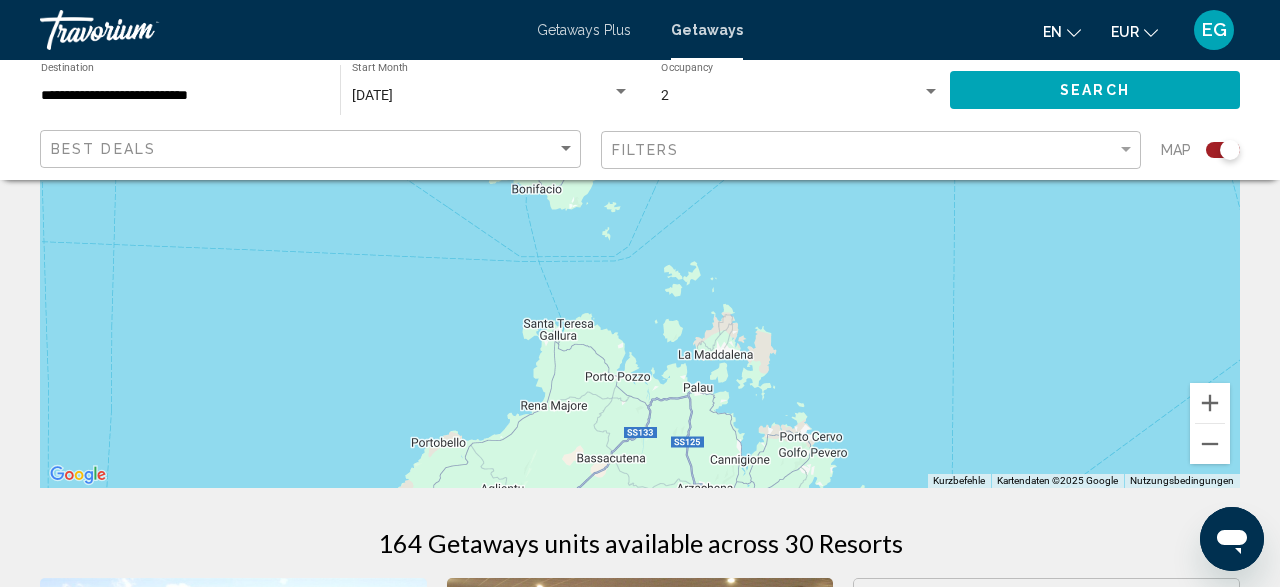 drag, startPoint x: 922, startPoint y: 395, endPoint x: 612, endPoint y: 259, distance: 338.52032 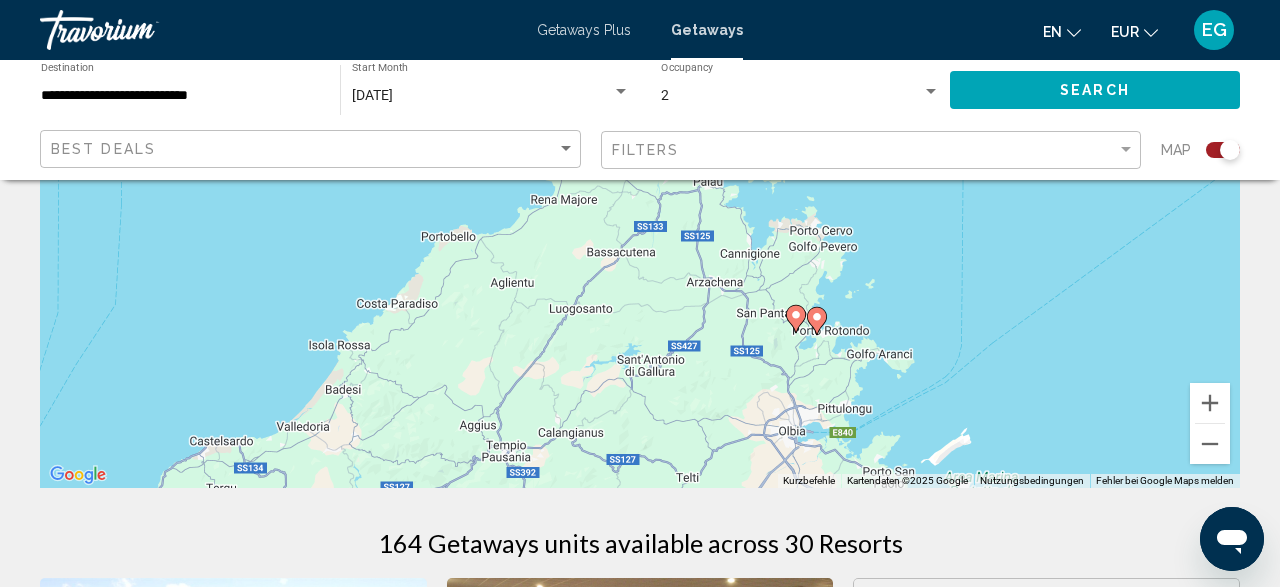 drag, startPoint x: 859, startPoint y: 467, endPoint x: 887, endPoint y: 255, distance: 213.84106 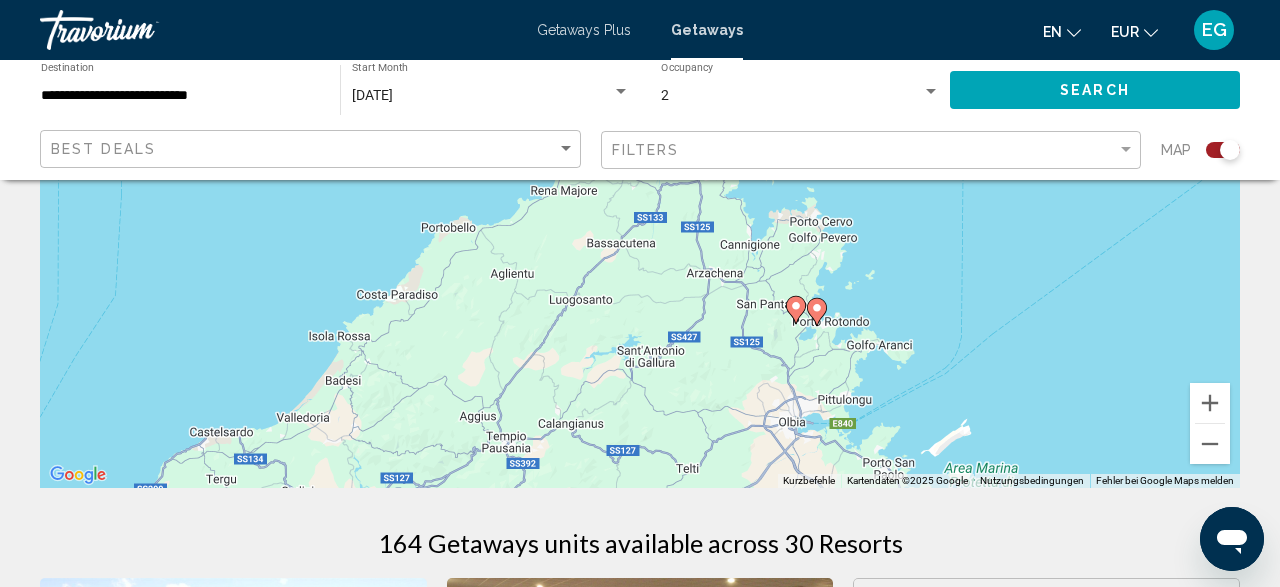 click 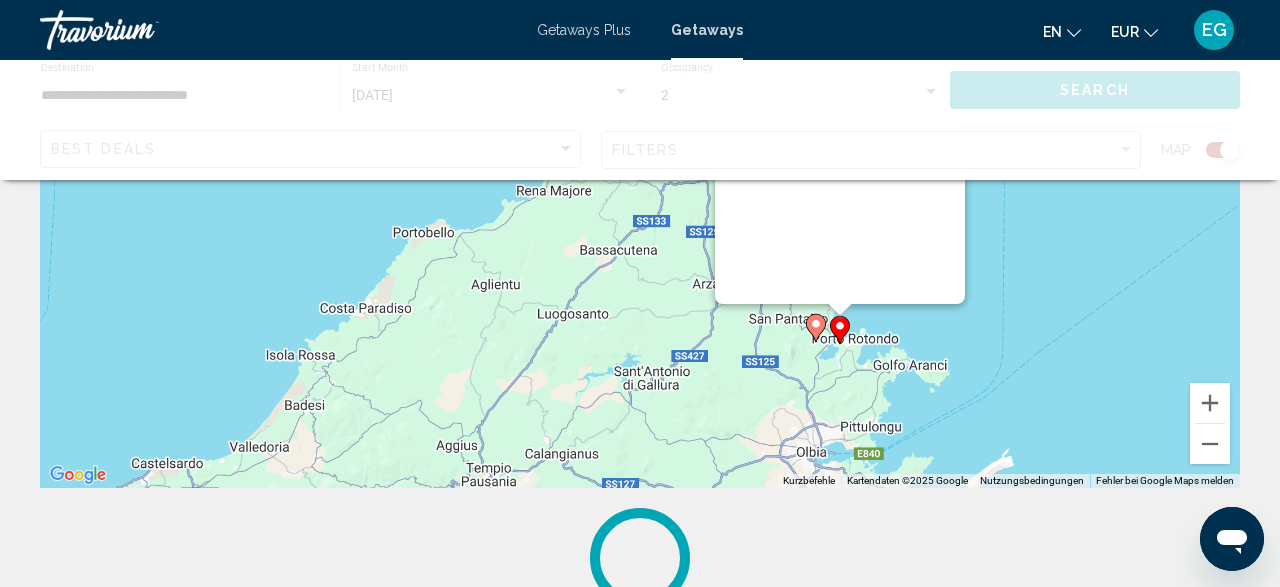 scroll, scrollTop: 230, scrollLeft: 0, axis: vertical 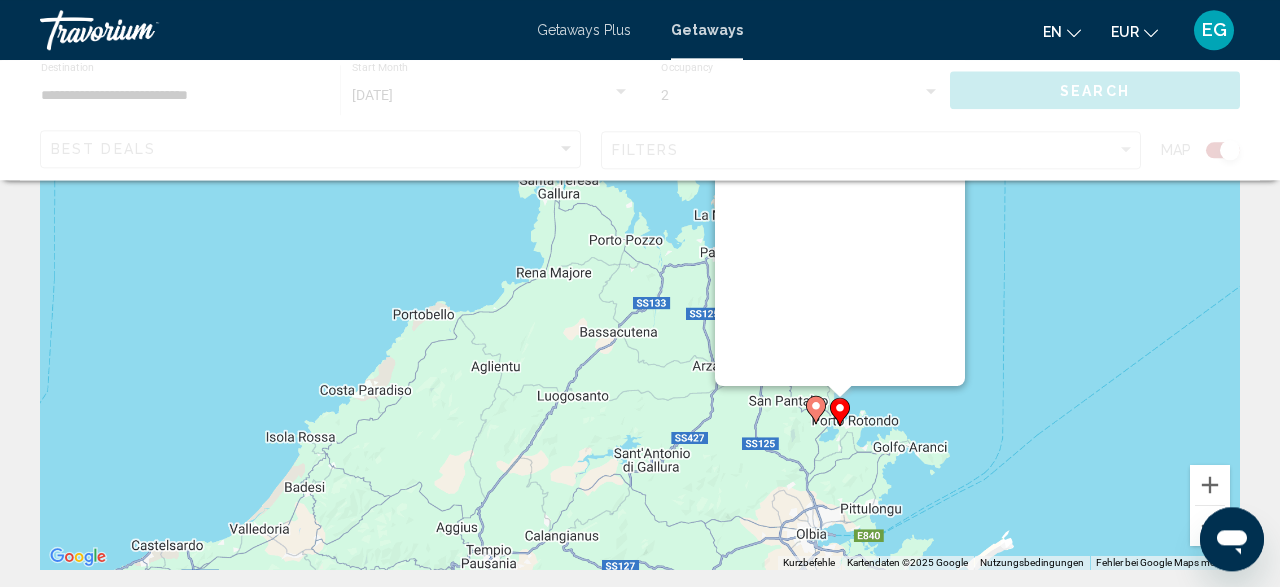 click at bounding box center (840, 136) 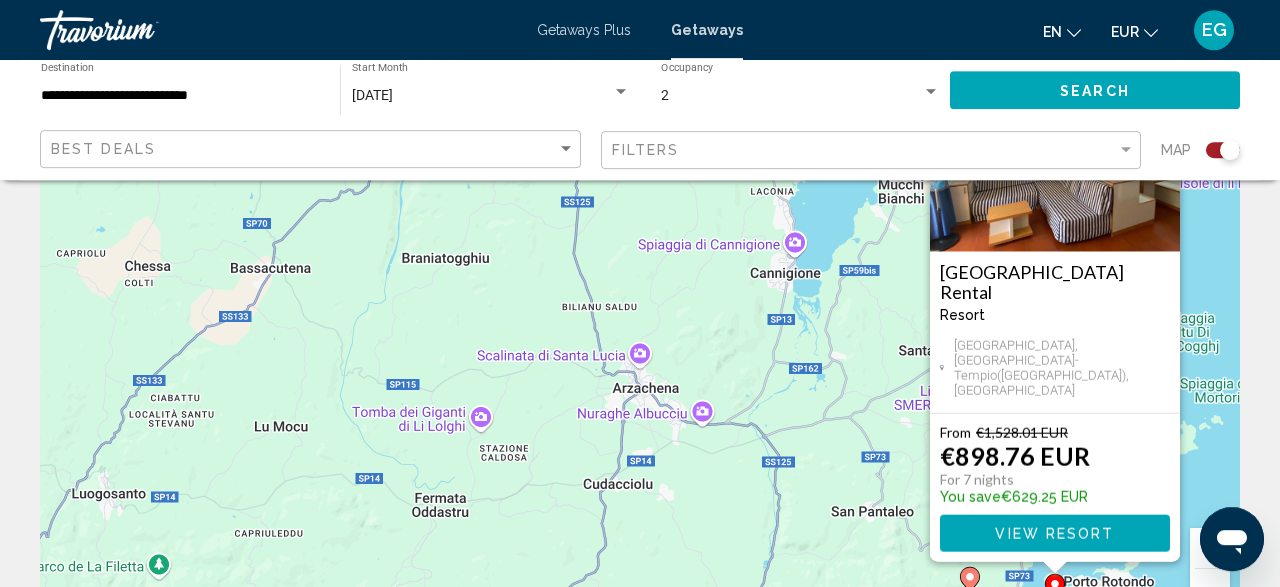 scroll, scrollTop: 230, scrollLeft: 0, axis: vertical 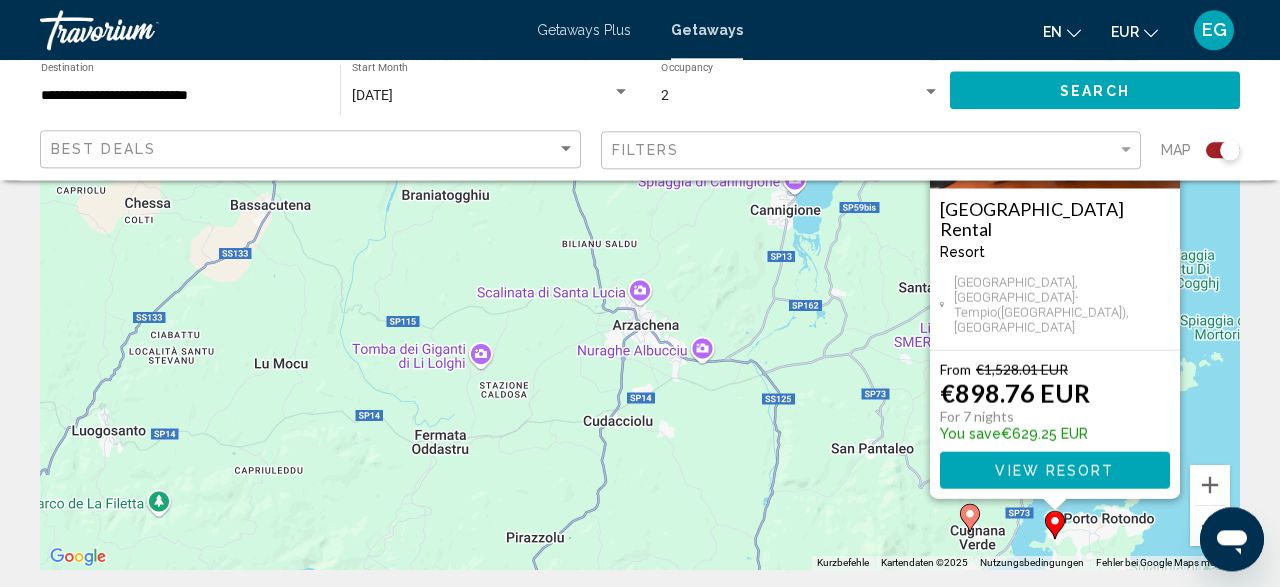 click on "View Resort" at bounding box center (1054, 471) 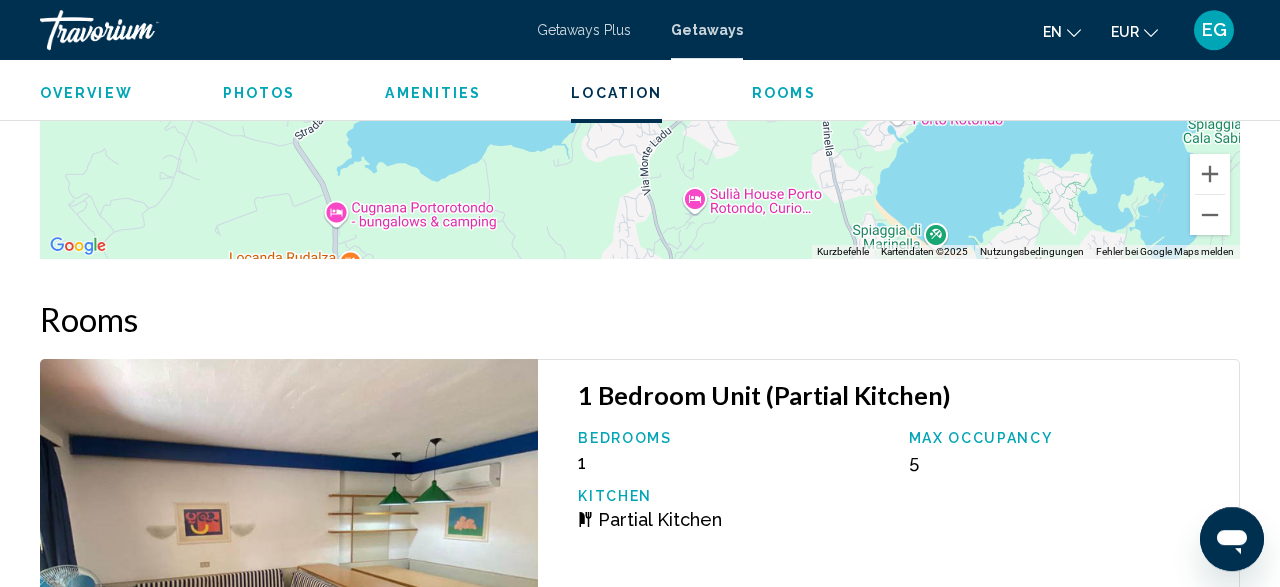 scroll, scrollTop: 3050, scrollLeft: 0, axis: vertical 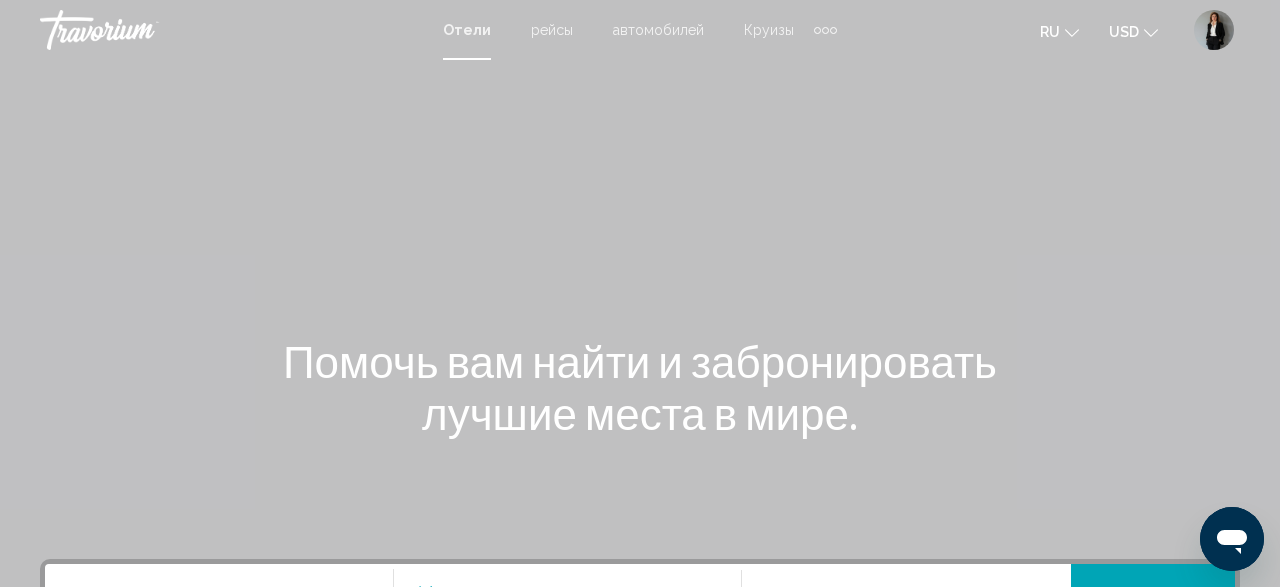 click on "USD" 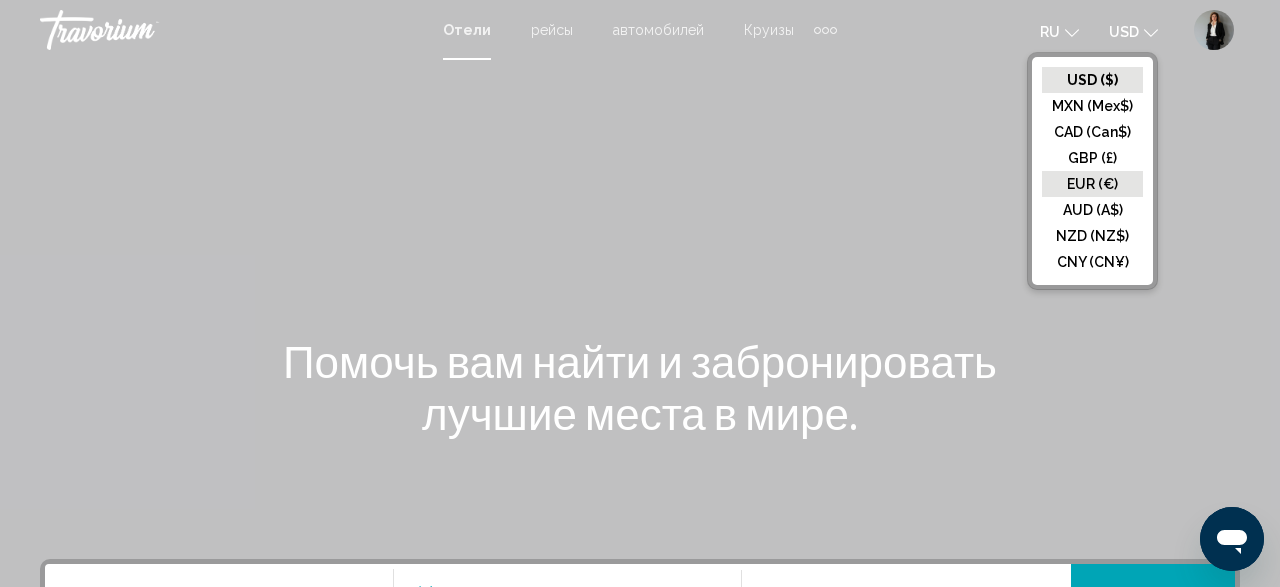 click on "EUR (€)" 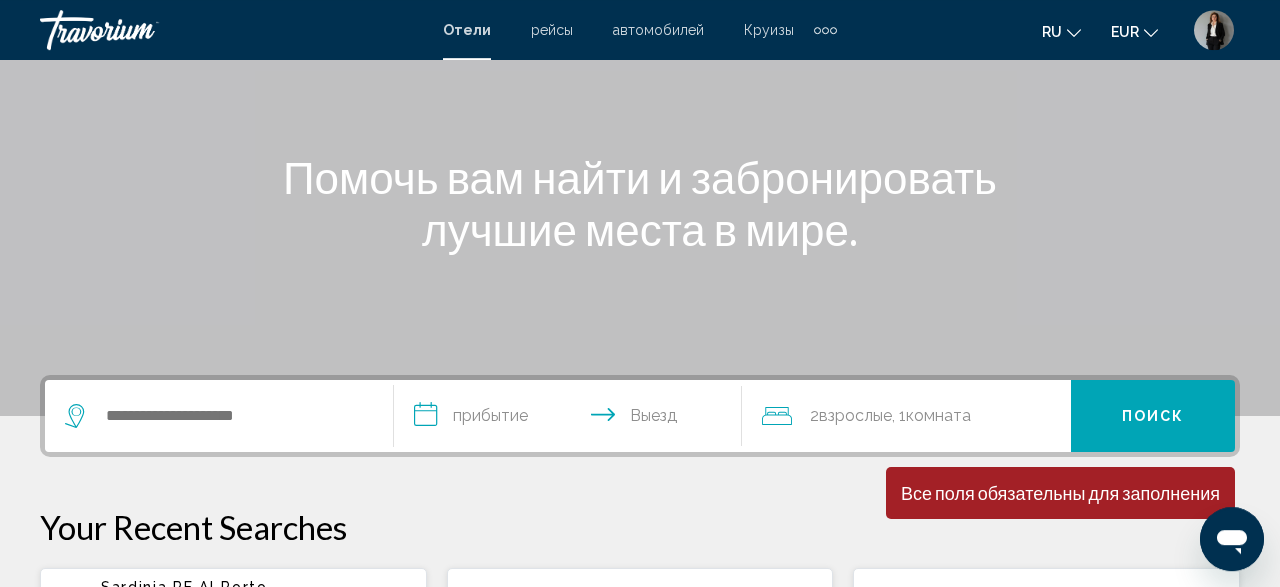 scroll, scrollTop: 312, scrollLeft: 0, axis: vertical 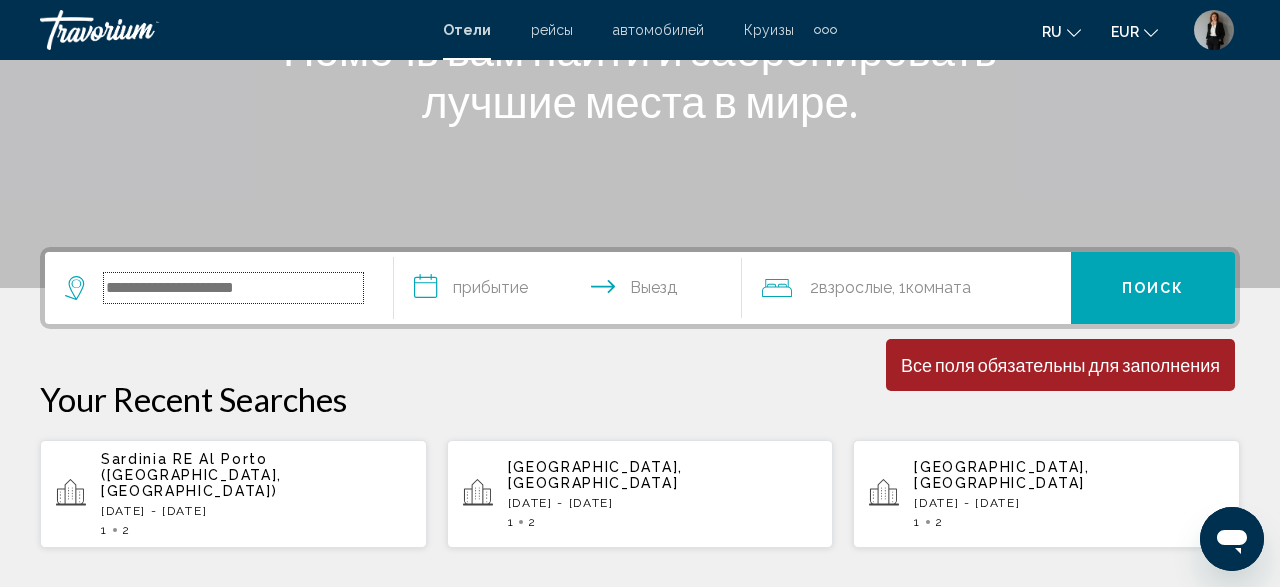 click at bounding box center [233, 288] 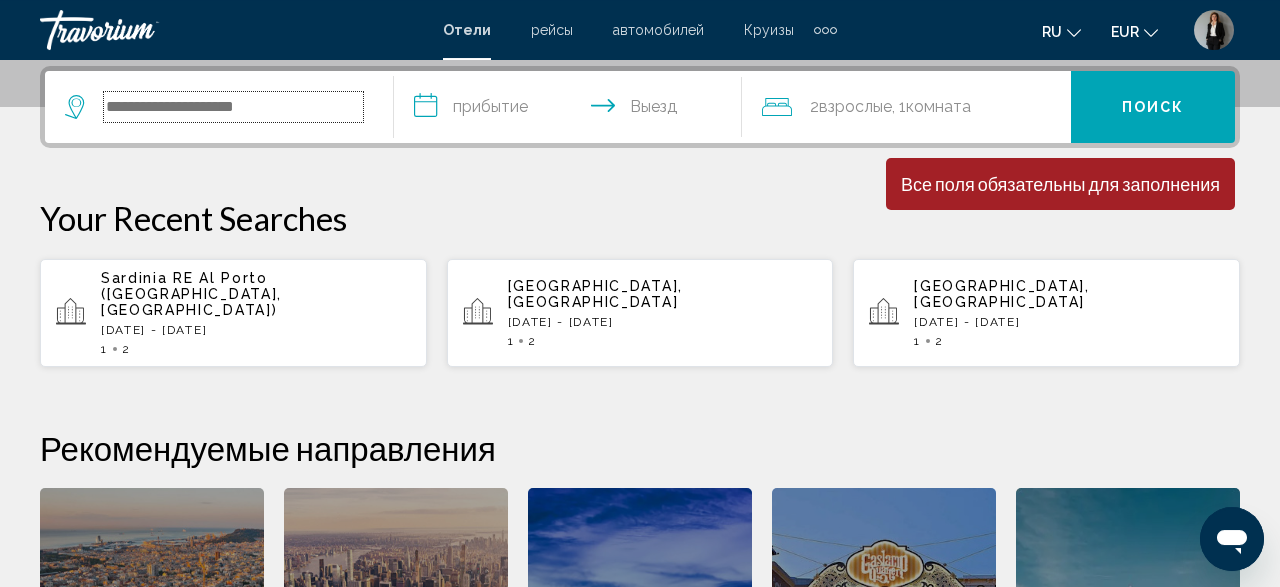 scroll, scrollTop: 494, scrollLeft: 0, axis: vertical 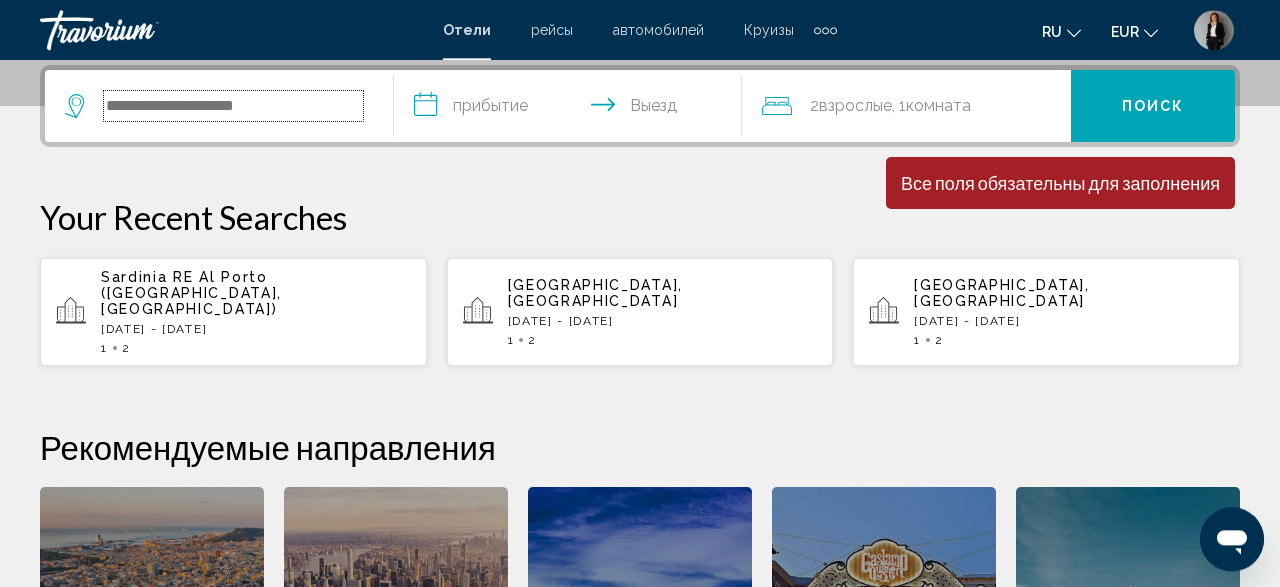 paste on "**********" 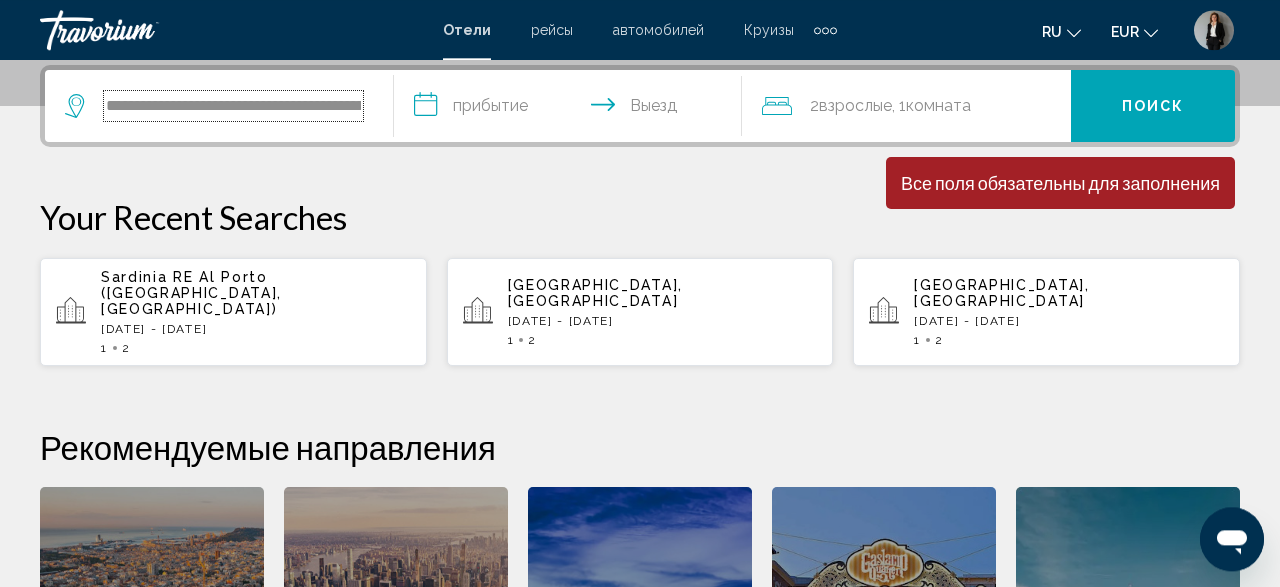 scroll, scrollTop: 0, scrollLeft: 118, axis: horizontal 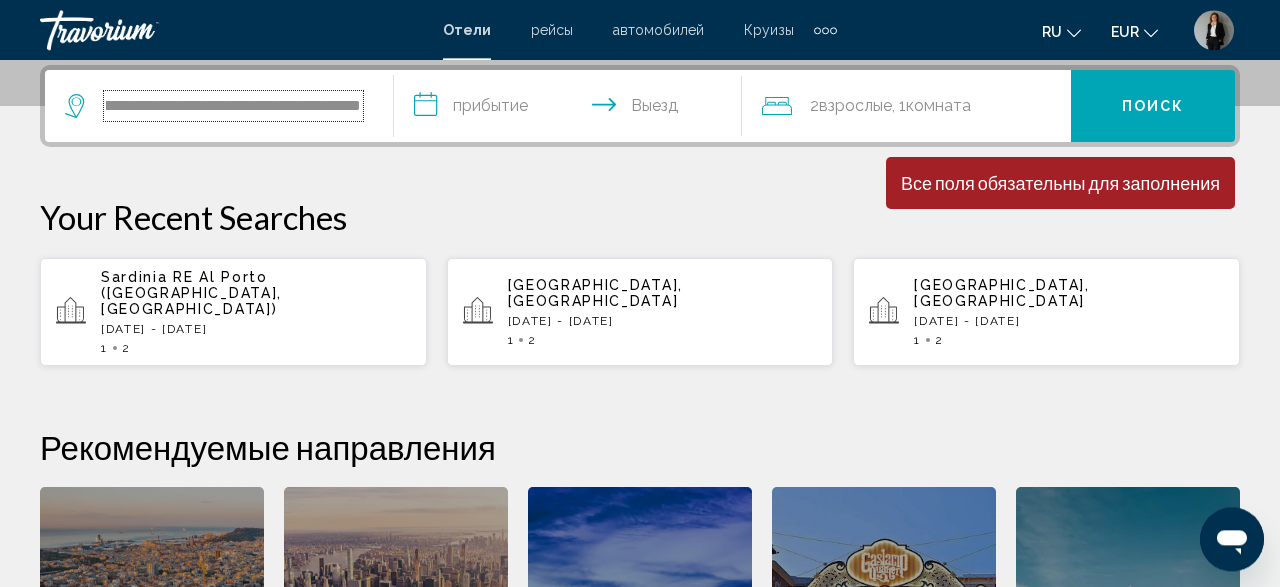 drag, startPoint x: 225, startPoint y: 102, endPoint x: 163, endPoint y: 102, distance: 62 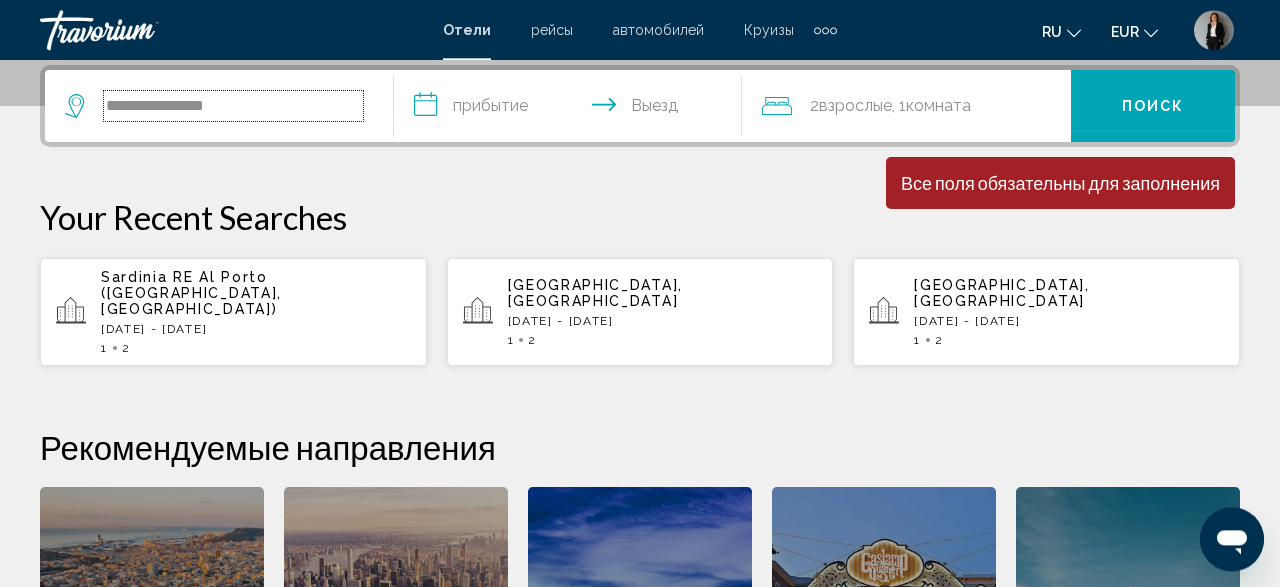 scroll, scrollTop: 0, scrollLeft: 0, axis: both 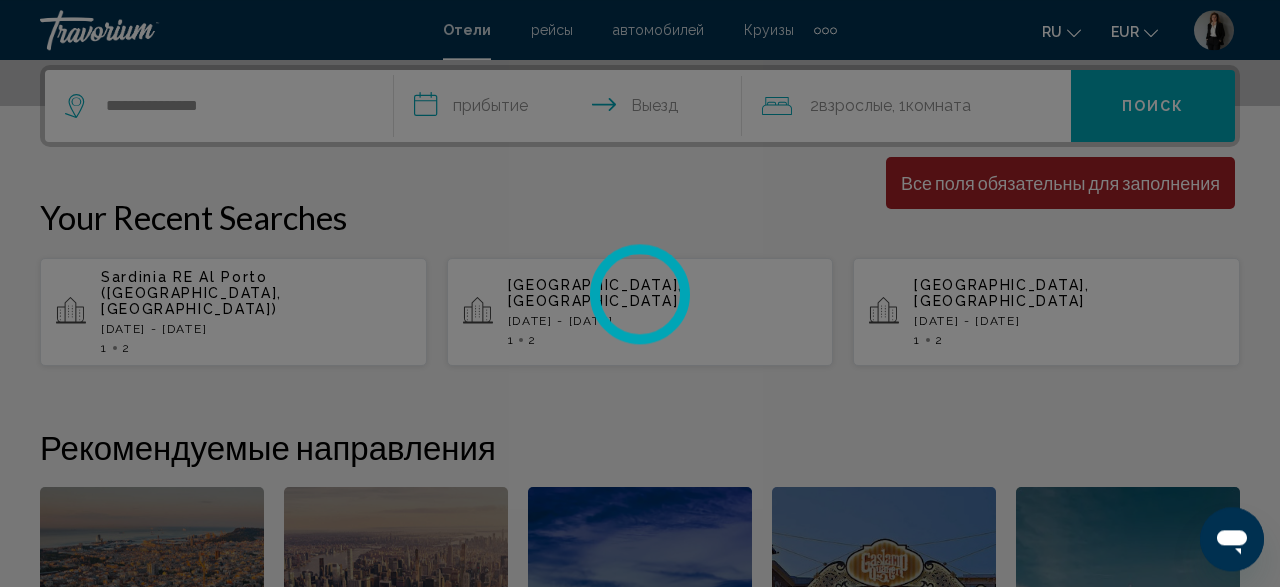 click at bounding box center [640, 293] 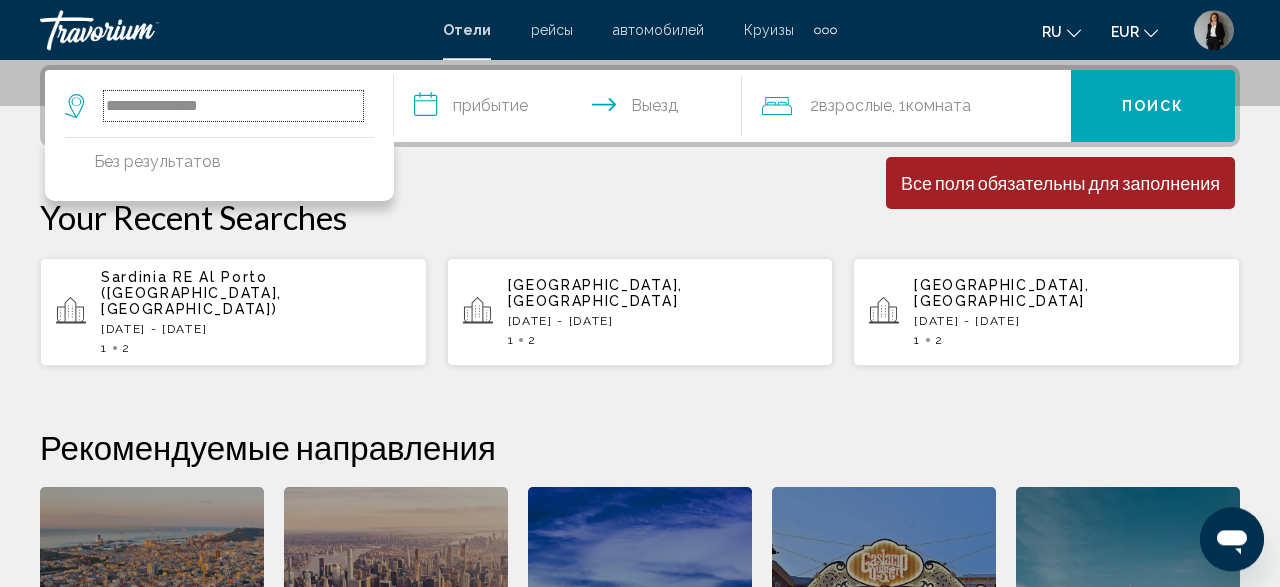 click on "**********" at bounding box center (233, 106) 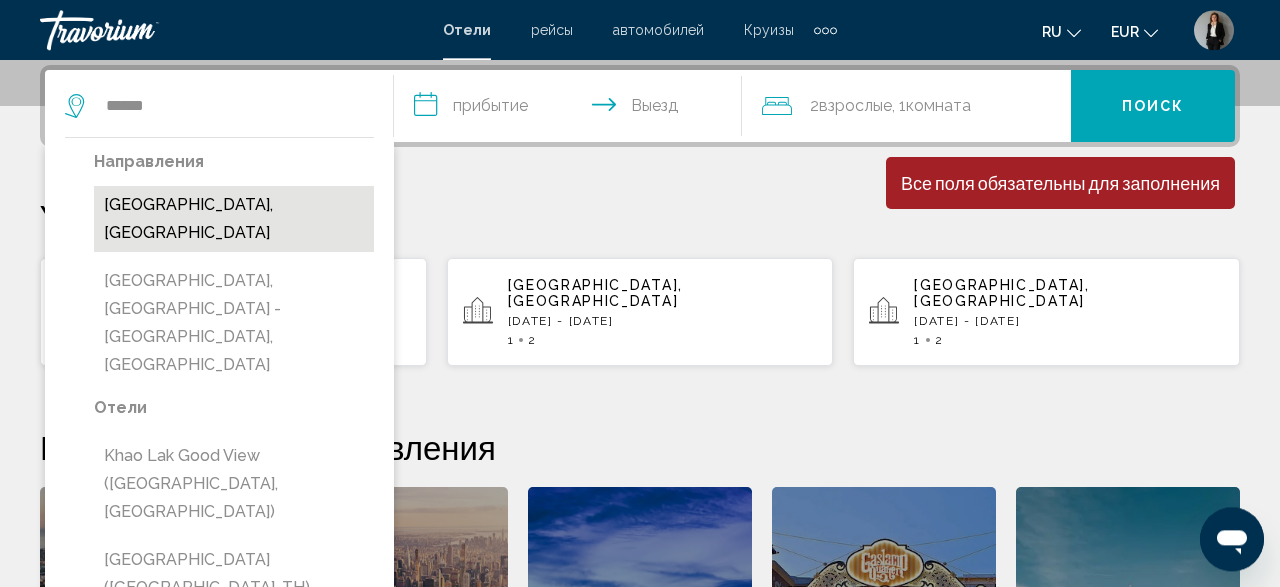 click on "[GEOGRAPHIC_DATA], [GEOGRAPHIC_DATA]" at bounding box center (234, 219) 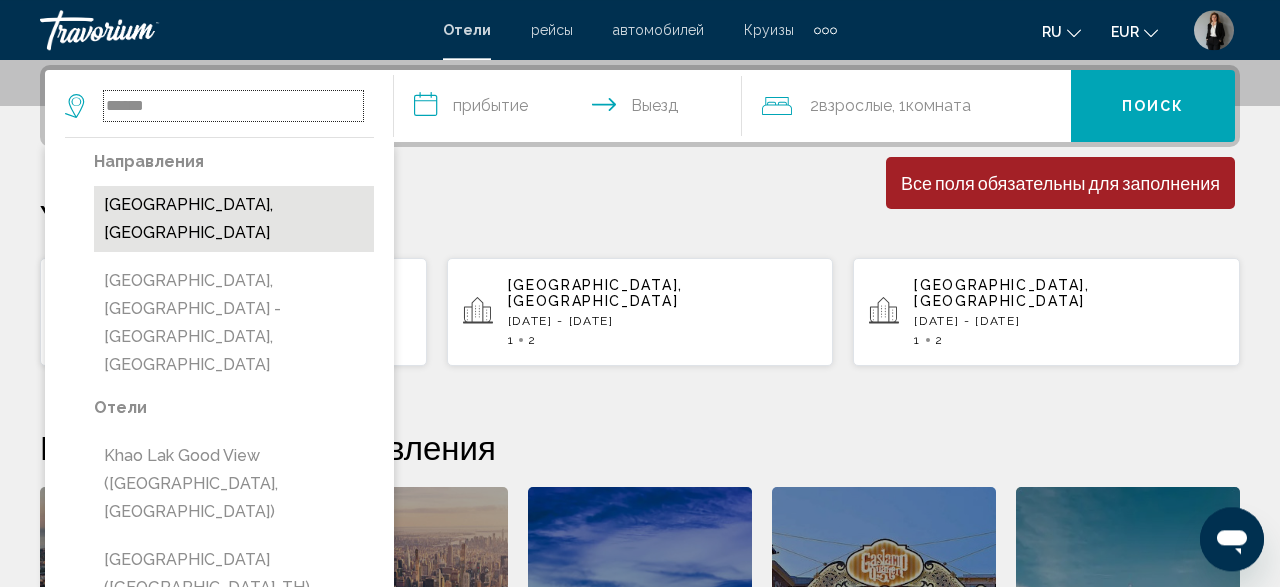 type on "**********" 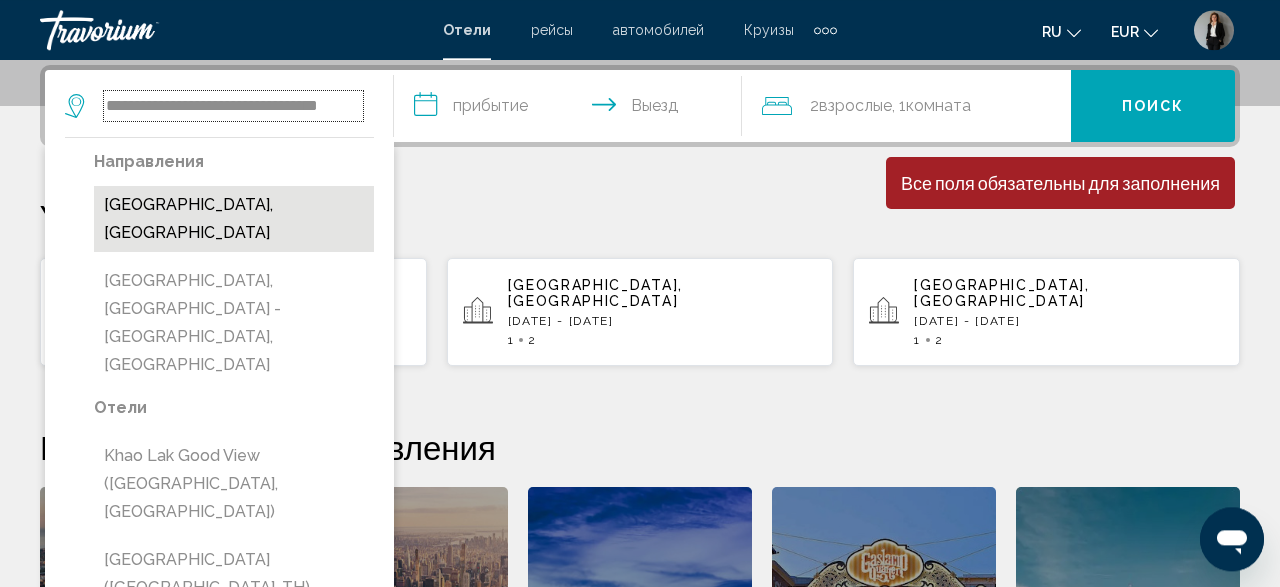 scroll, scrollTop: 0, scrollLeft: 21, axis: horizontal 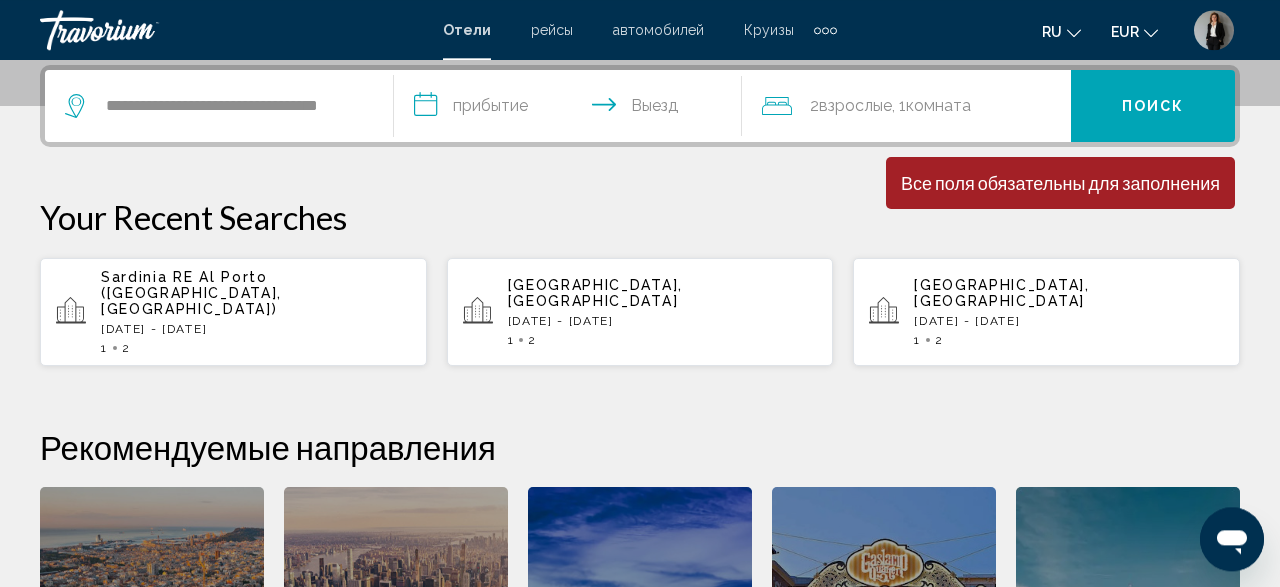 click on "**********" at bounding box center [572, 109] 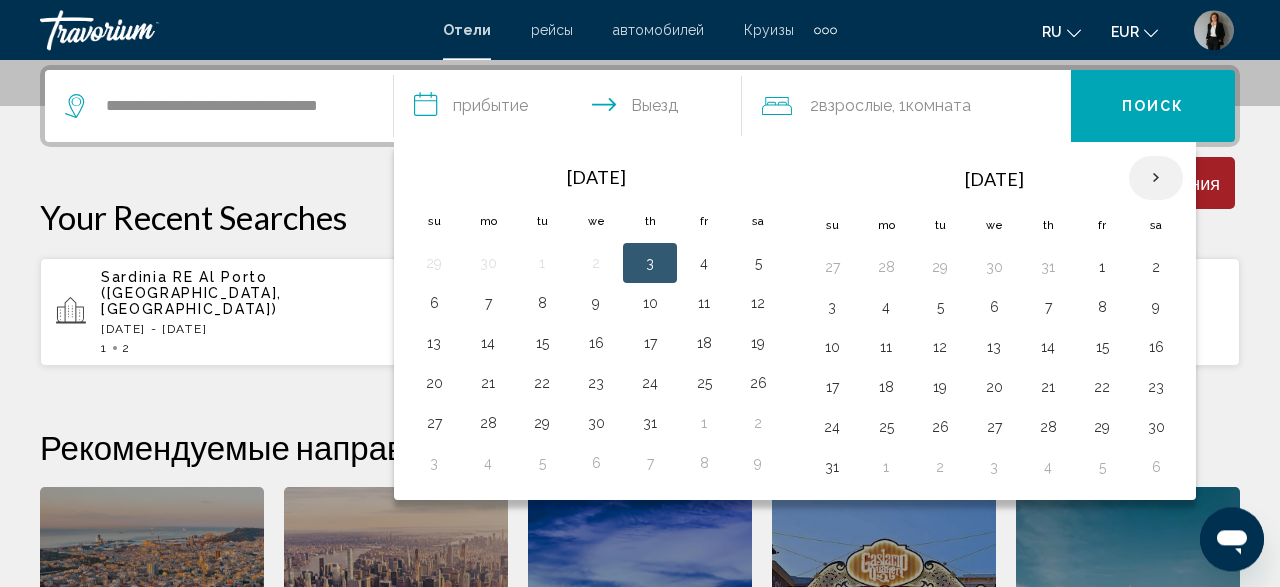 click at bounding box center [1156, 178] 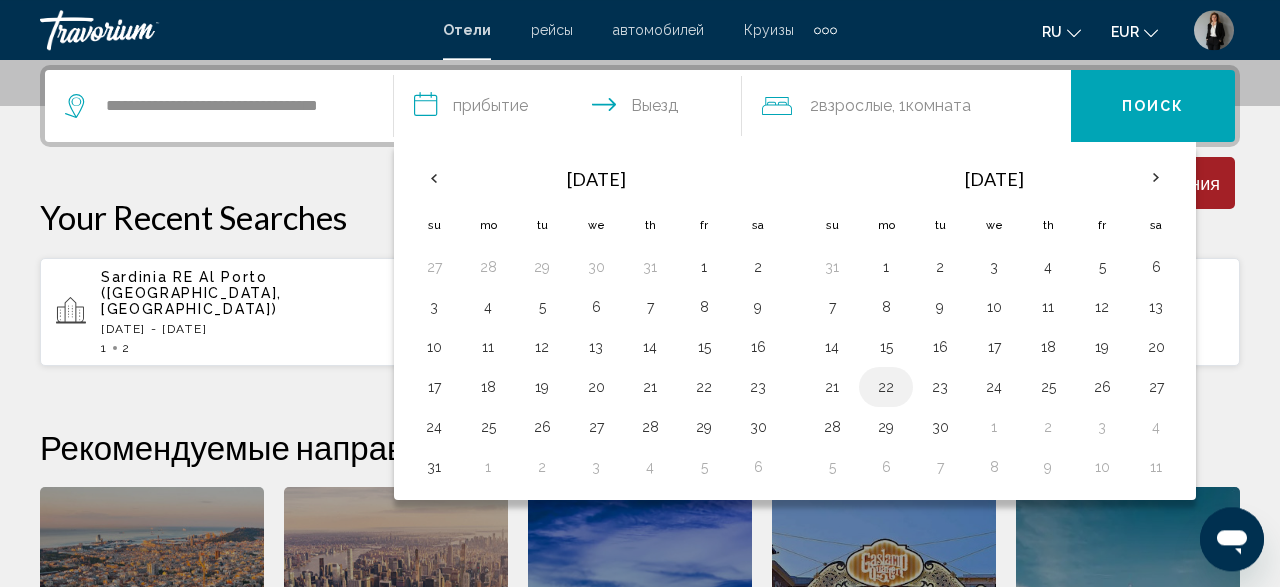click on "22" at bounding box center (886, 387) 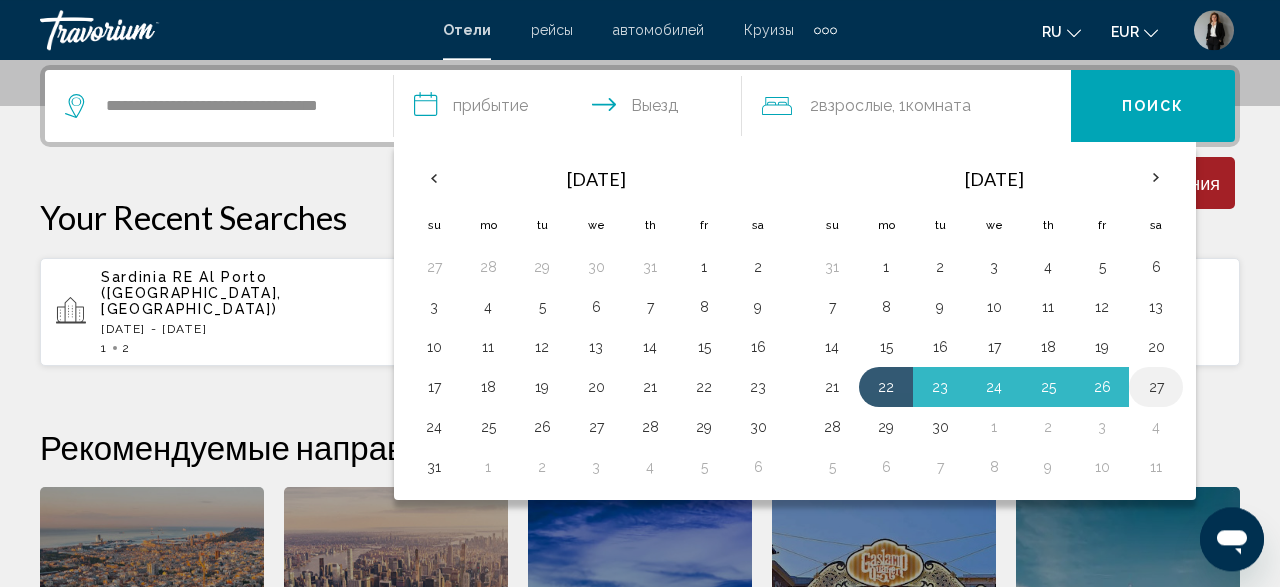 click on "27" at bounding box center (1156, 387) 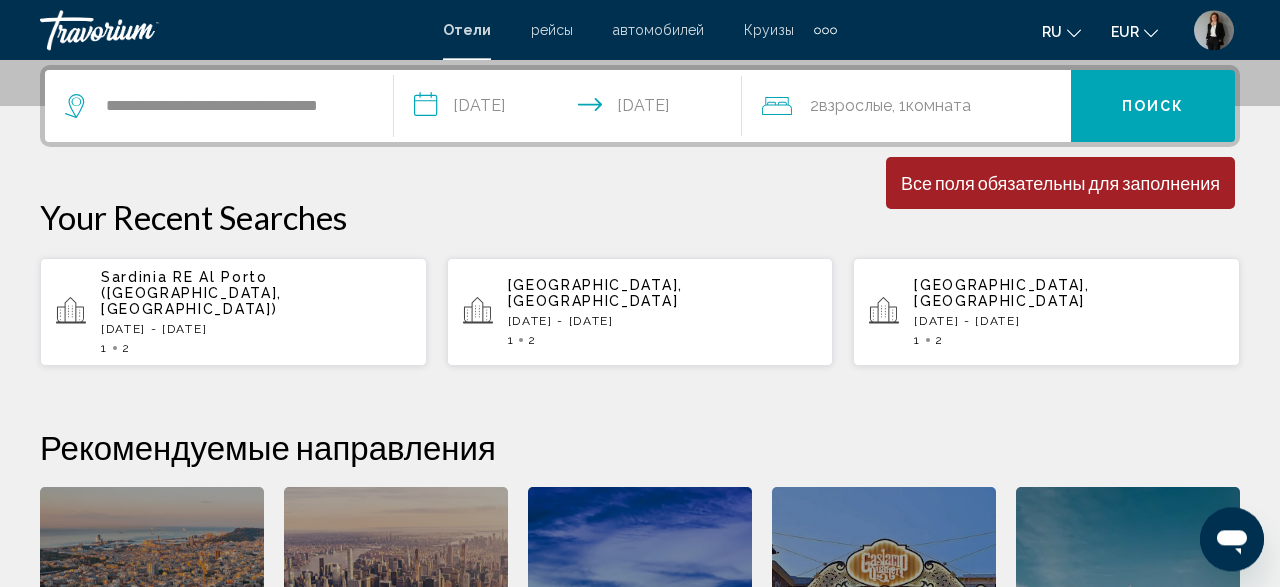 click on "Поиск" at bounding box center (1153, 106) 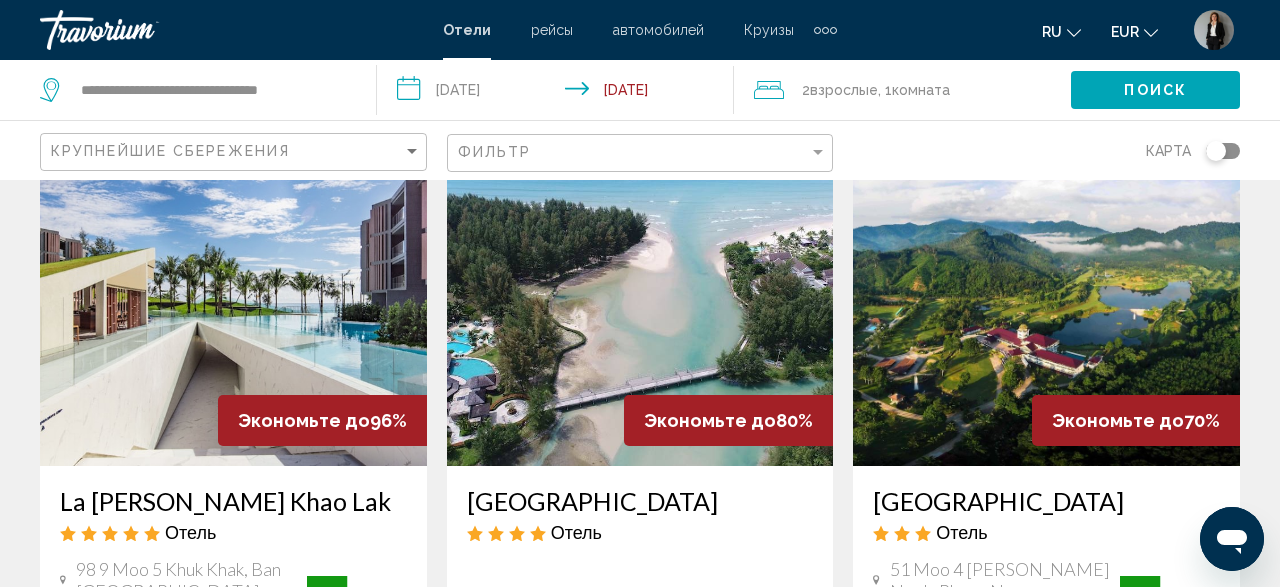 scroll, scrollTop: 0, scrollLeft: 0, axis: both 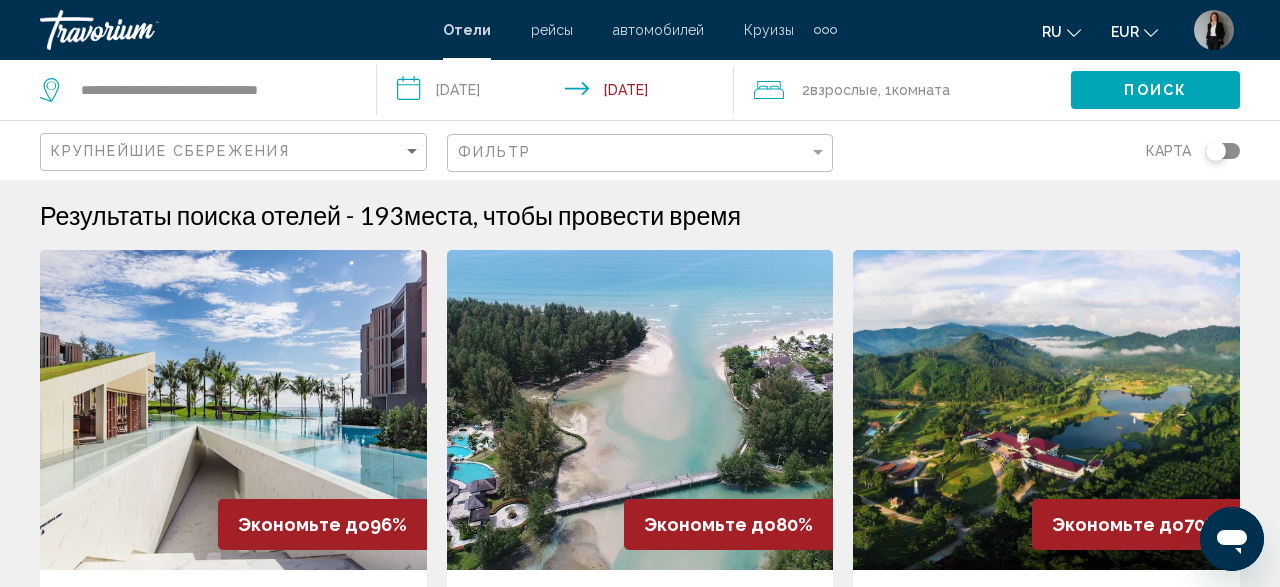 click on "Фильтр" 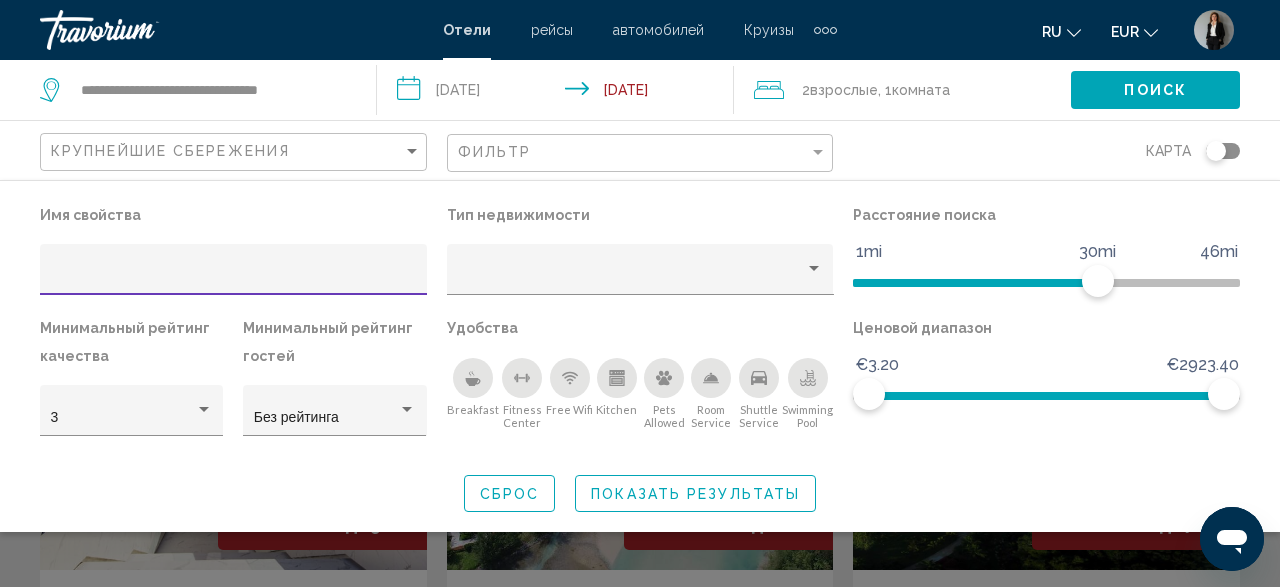 paste on "**********" 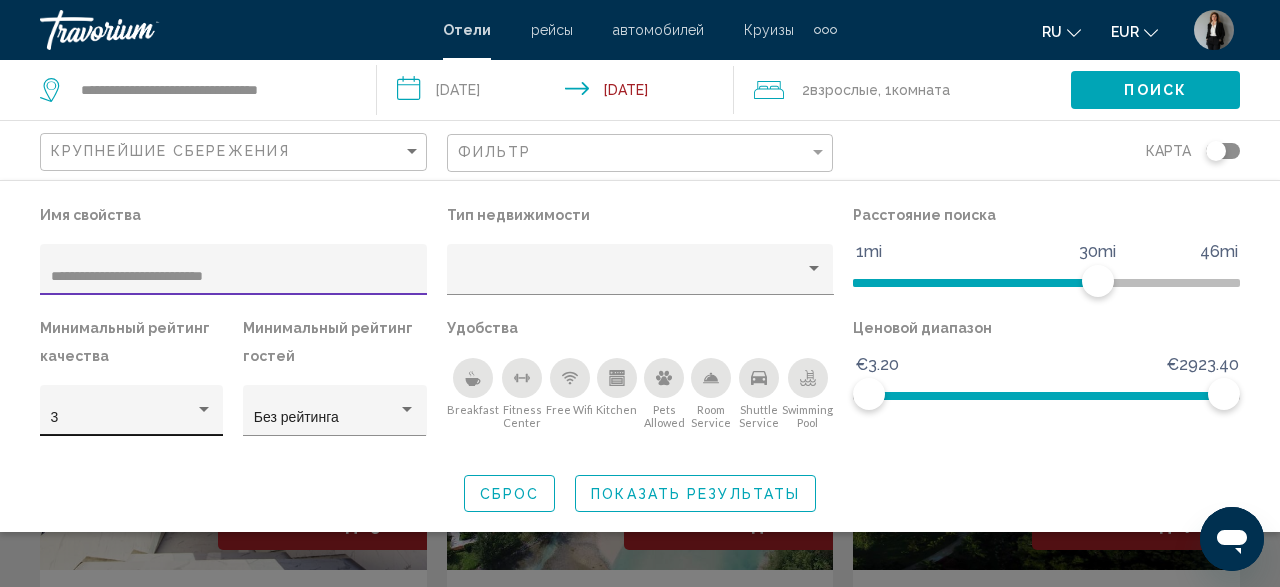 type on "**********" 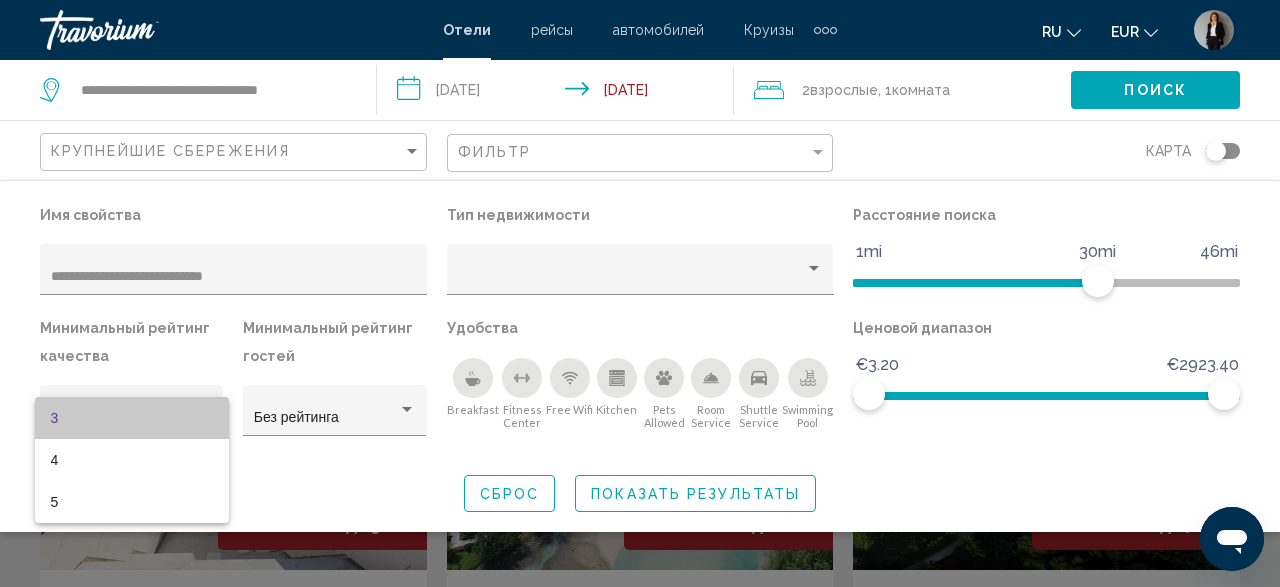click on "3" at bounding box center [132, 418] 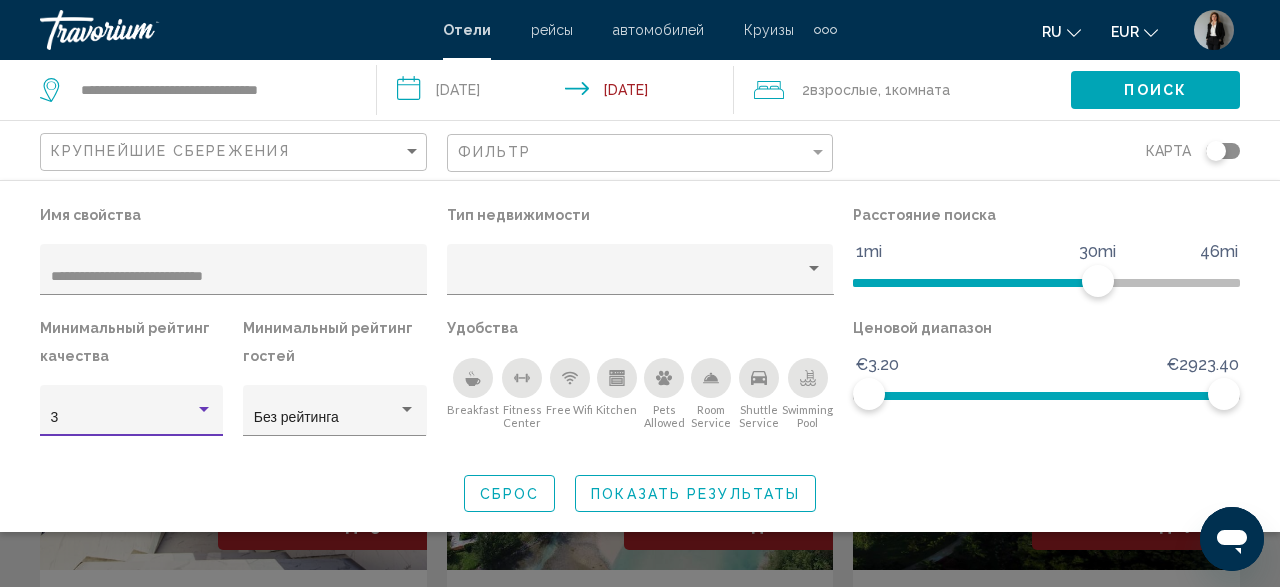 click on "3" 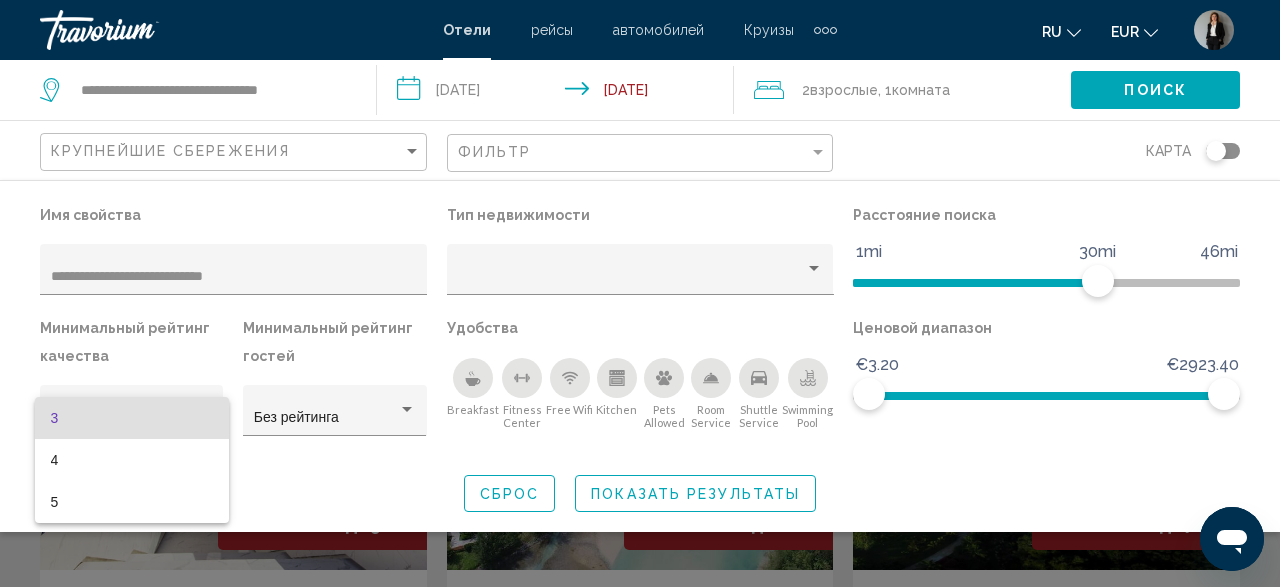 click on "3" at bounding box center [132, 418] 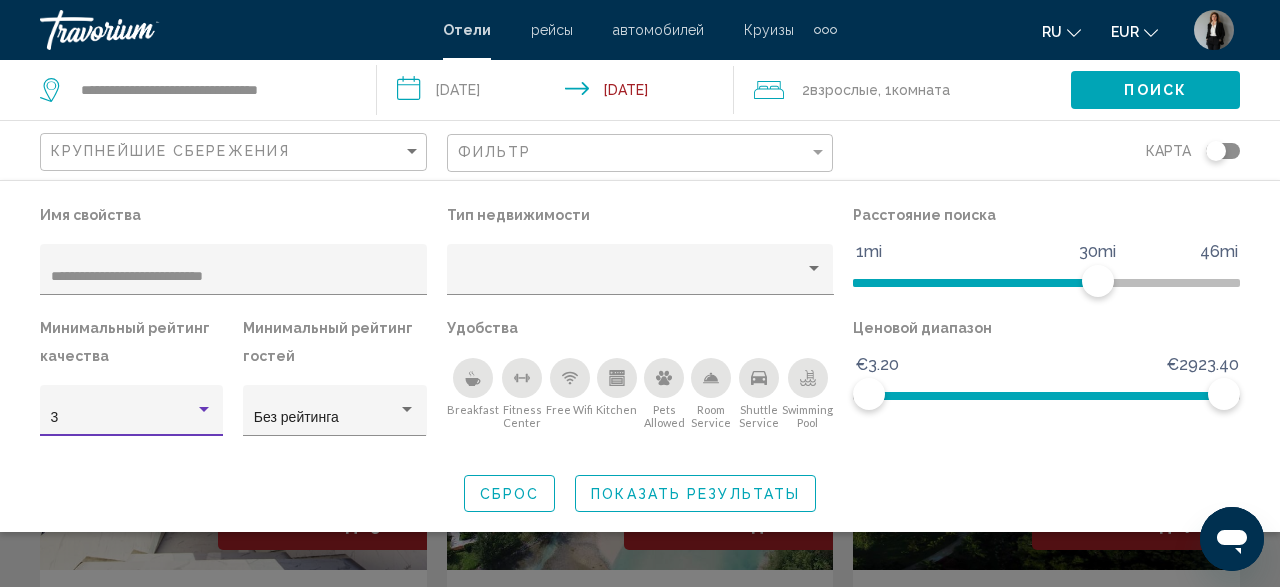click on "Поиск" 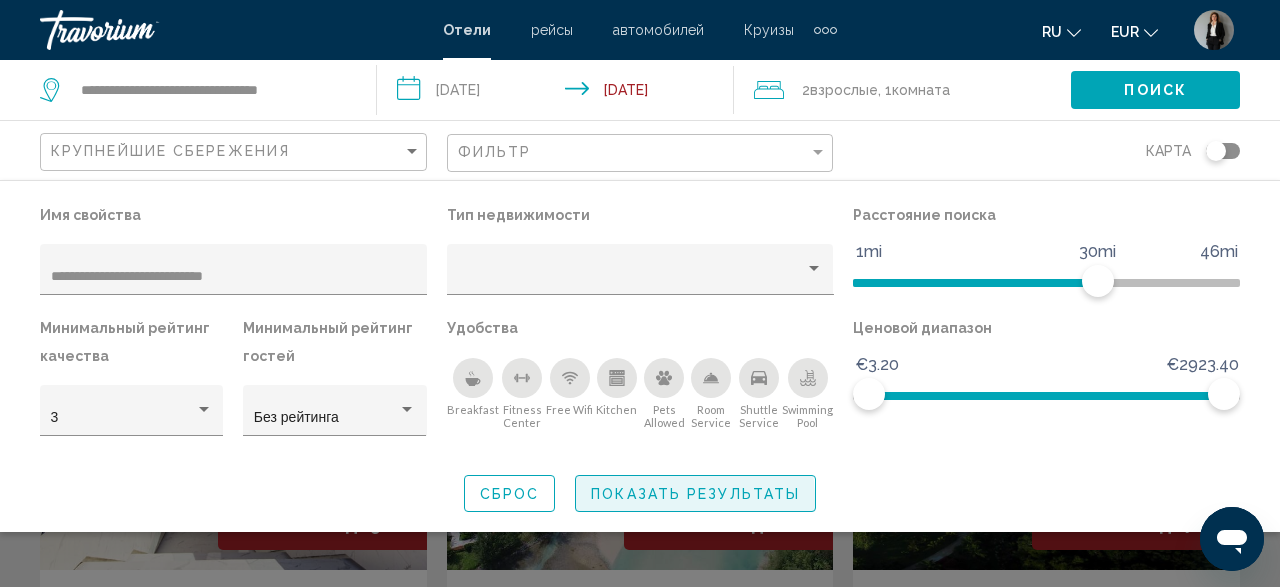click on "Показать результаты" 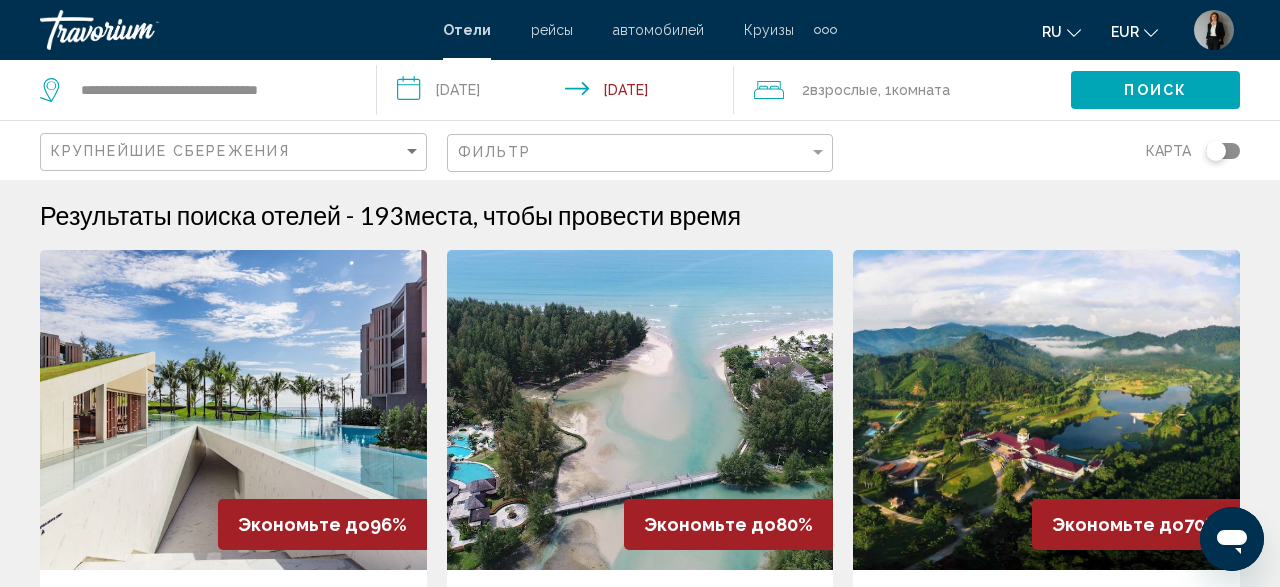 click on "Фильтр" 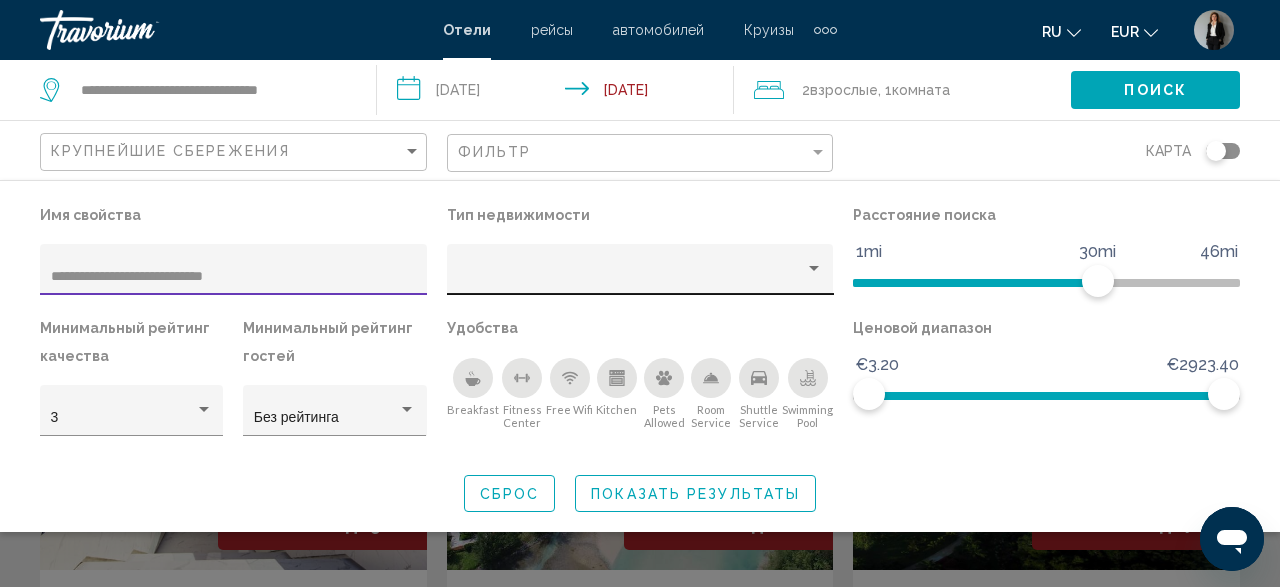 click at bounding box center [631, 277] 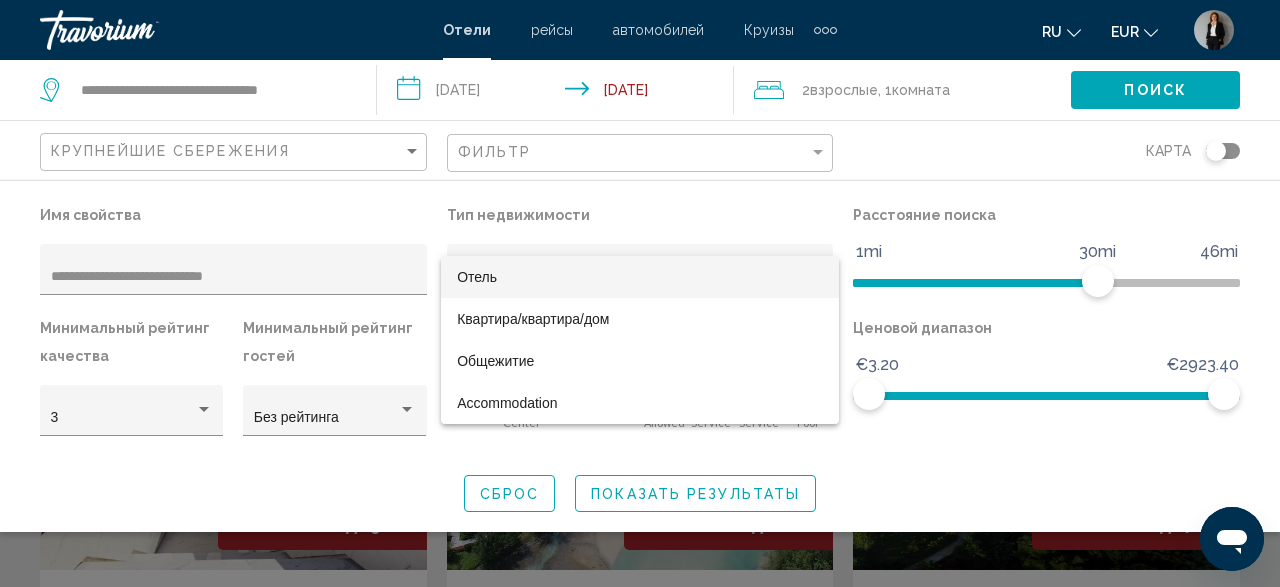 click on "Отель" at bounding box center [640, 277] 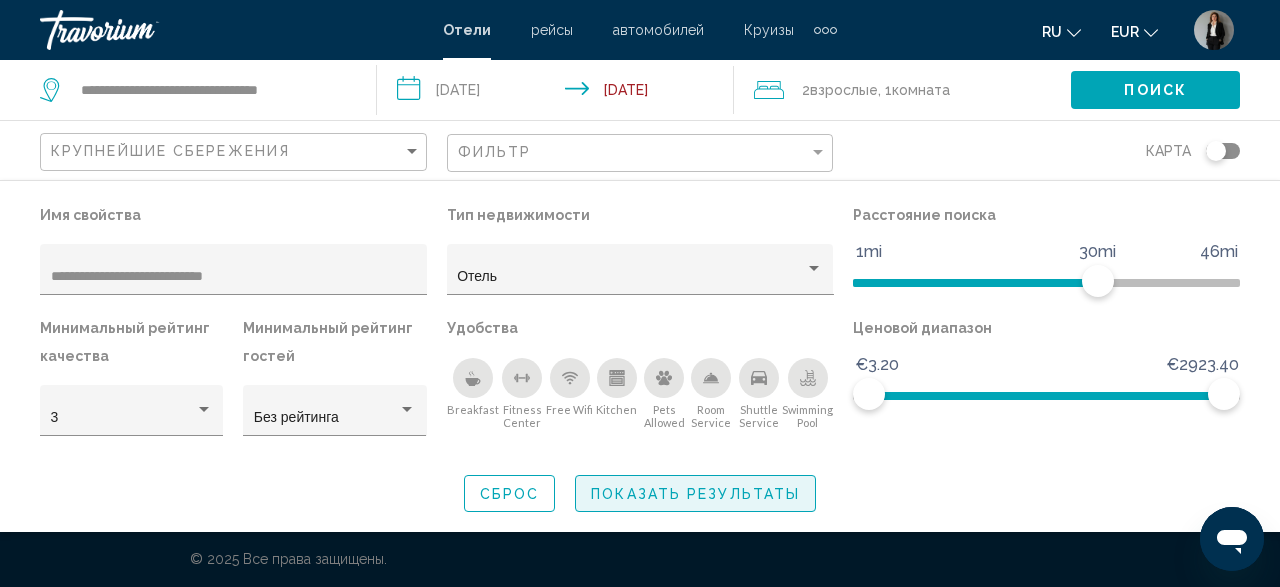 click on "Показать результаты" 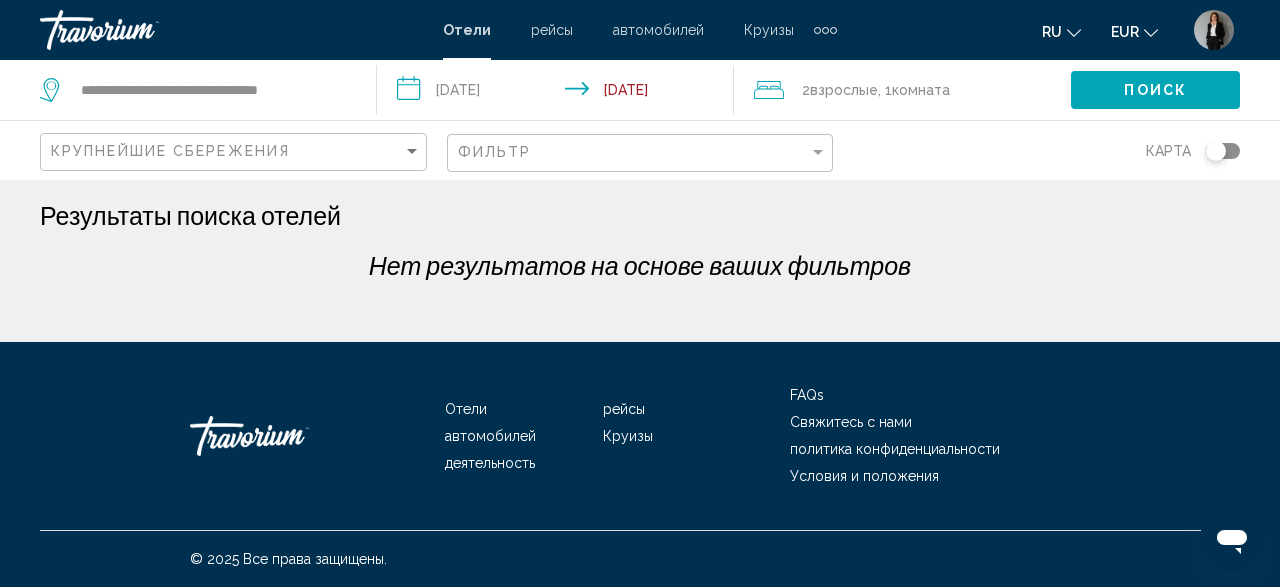 drag, startPoint x: 832, startPoint y: 160, endPoint x: 835, endPoint y: 125, distance: 35.128338 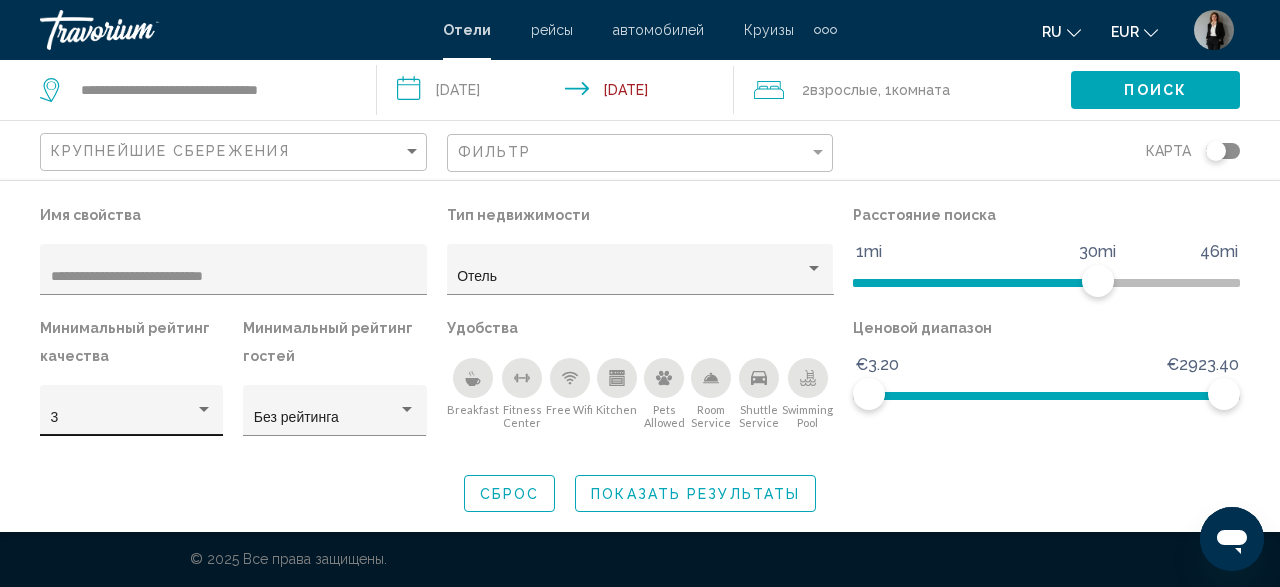 click on "3" 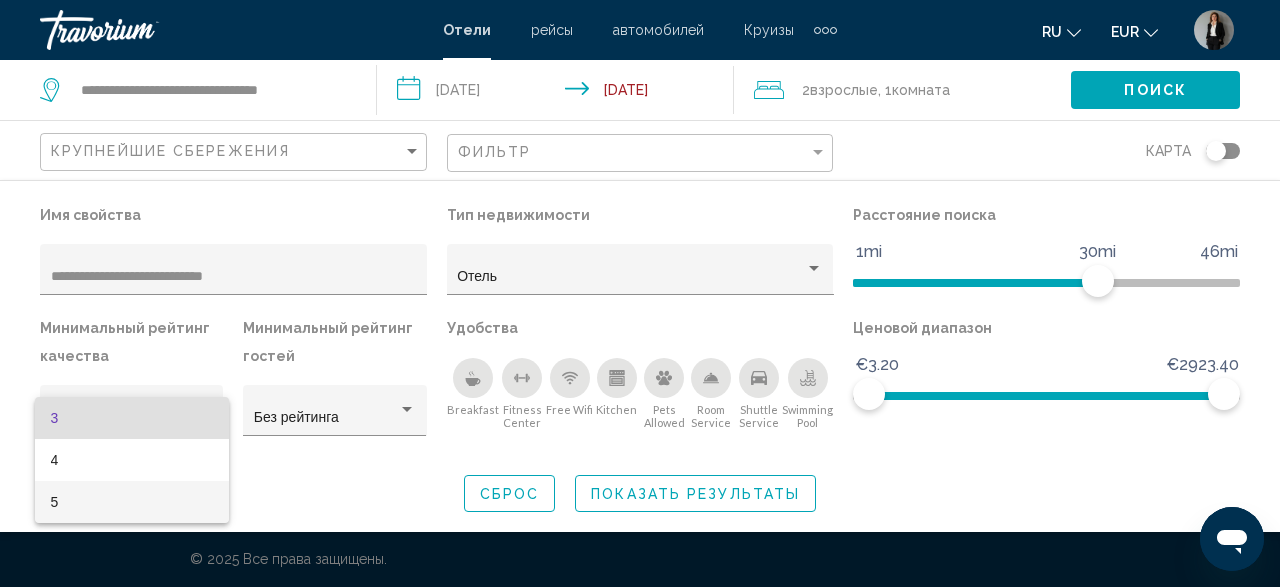 click on "5" at bounding box center [132, 502] 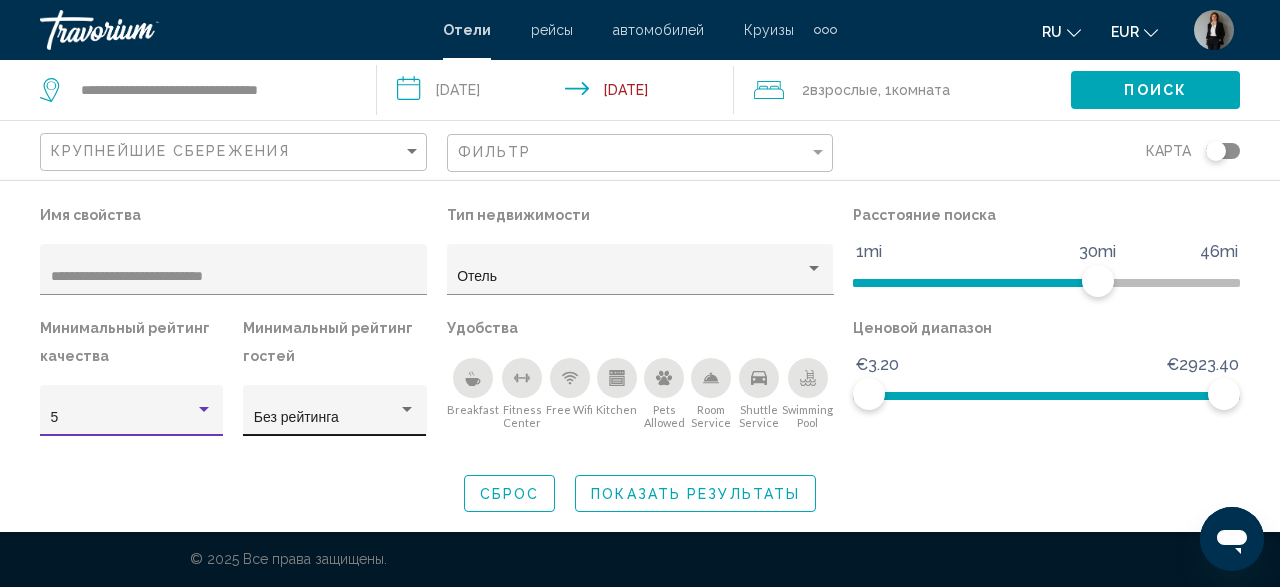 click at bounding box center (407, 410) 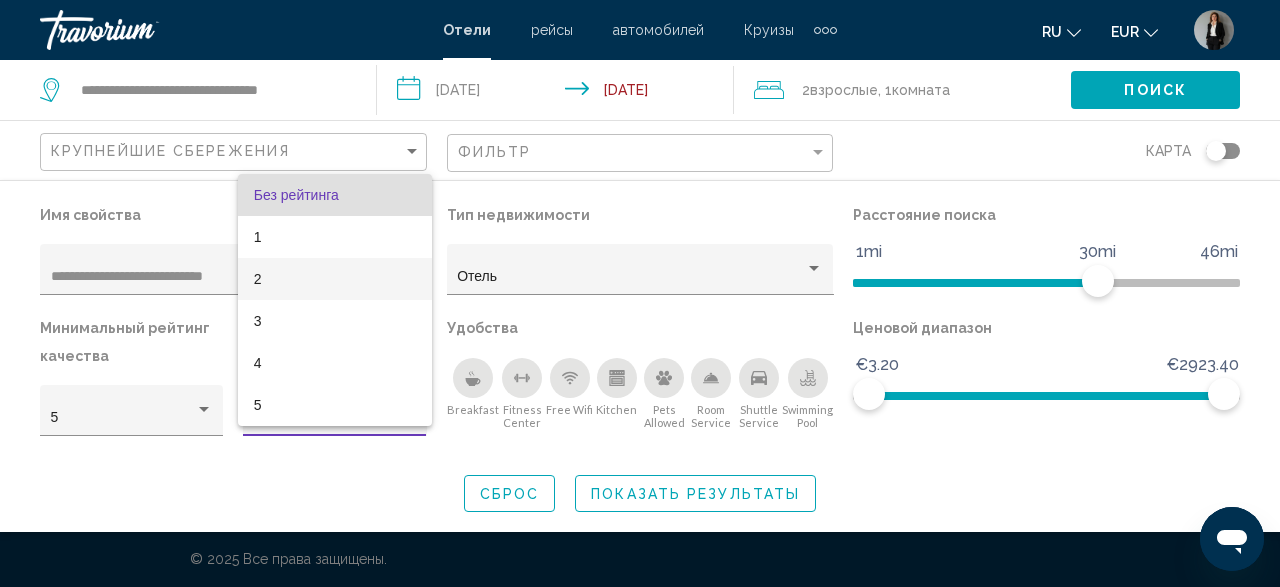 click on "2" at bounding box center (335, 279) 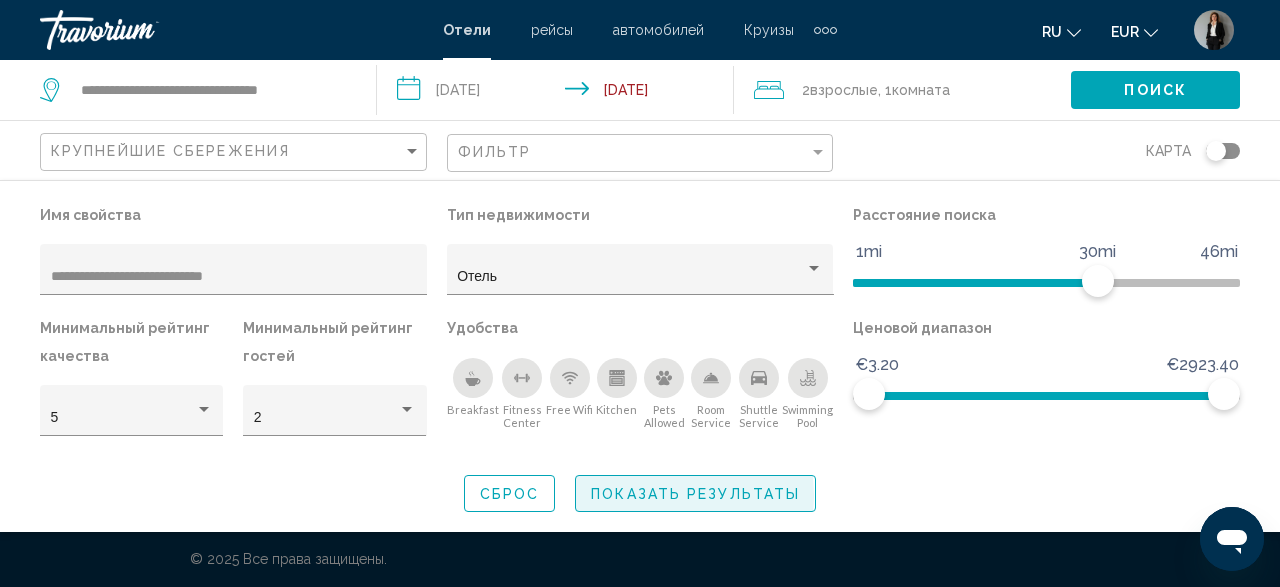 click on "Показать результаты" 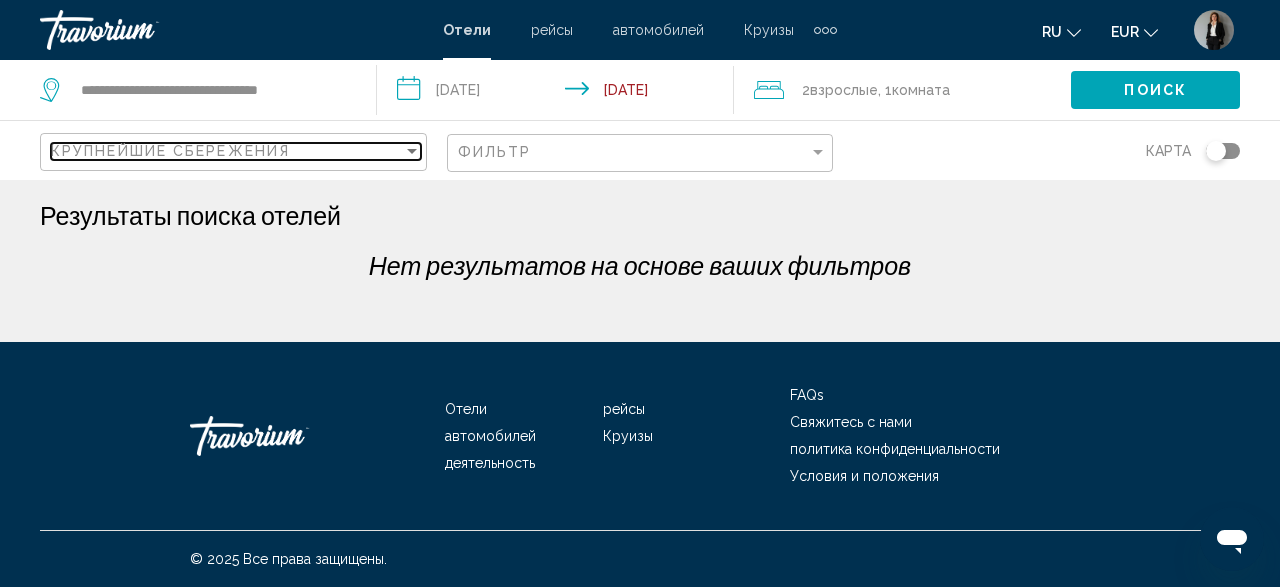 click on "Крупнейшие сбережения" at bounding box center [227, 151] 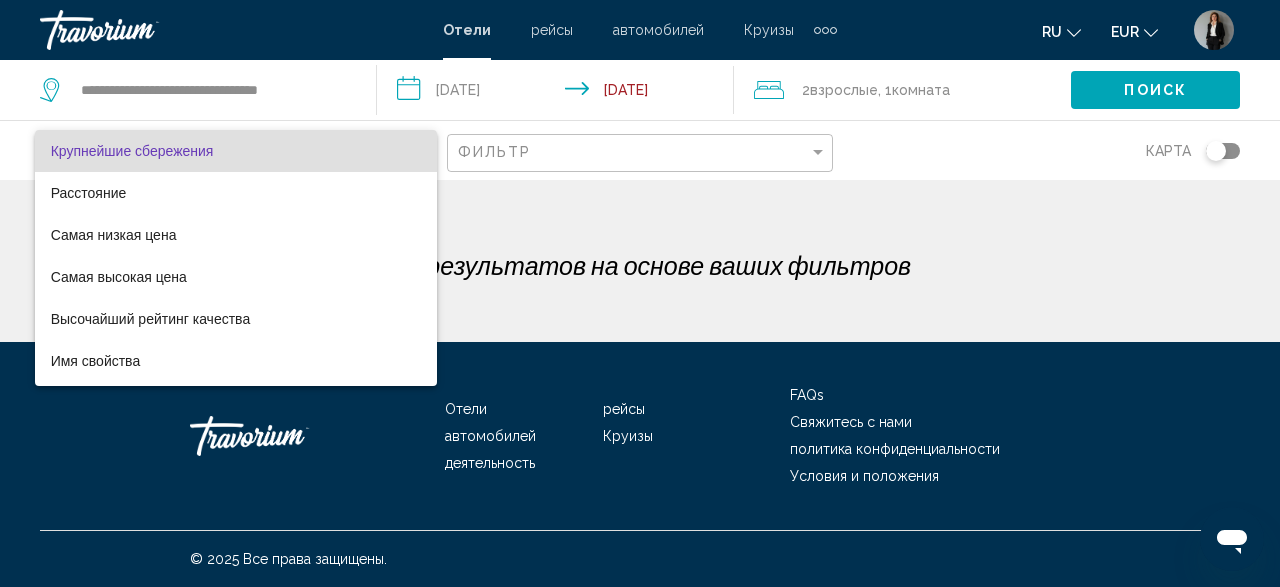 click on "Крупнейшие сбережения" at bounding box center (236, 151) 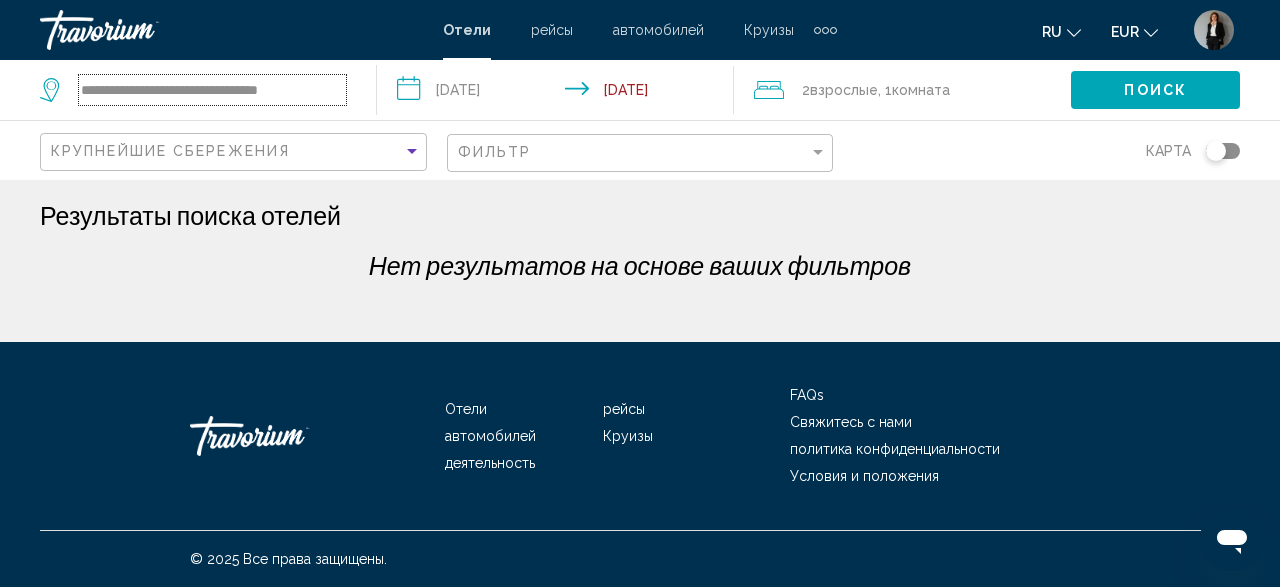 click on "**********" at bounding box center (212, 90) 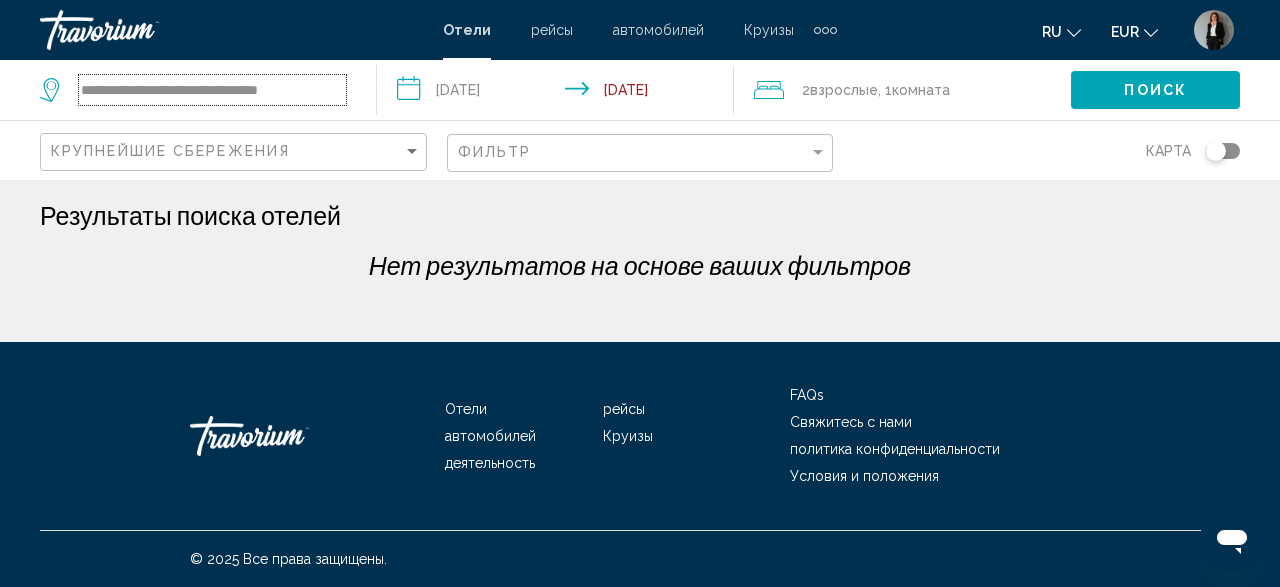 click on "**********" at bounding box center [212, 90] 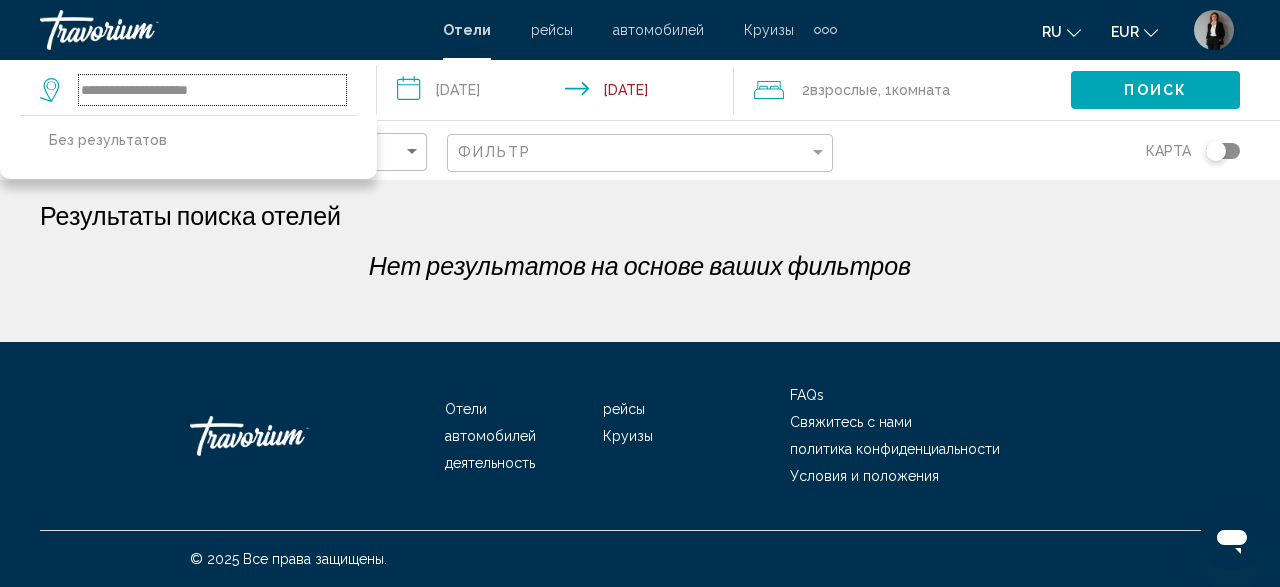 type on "**********" 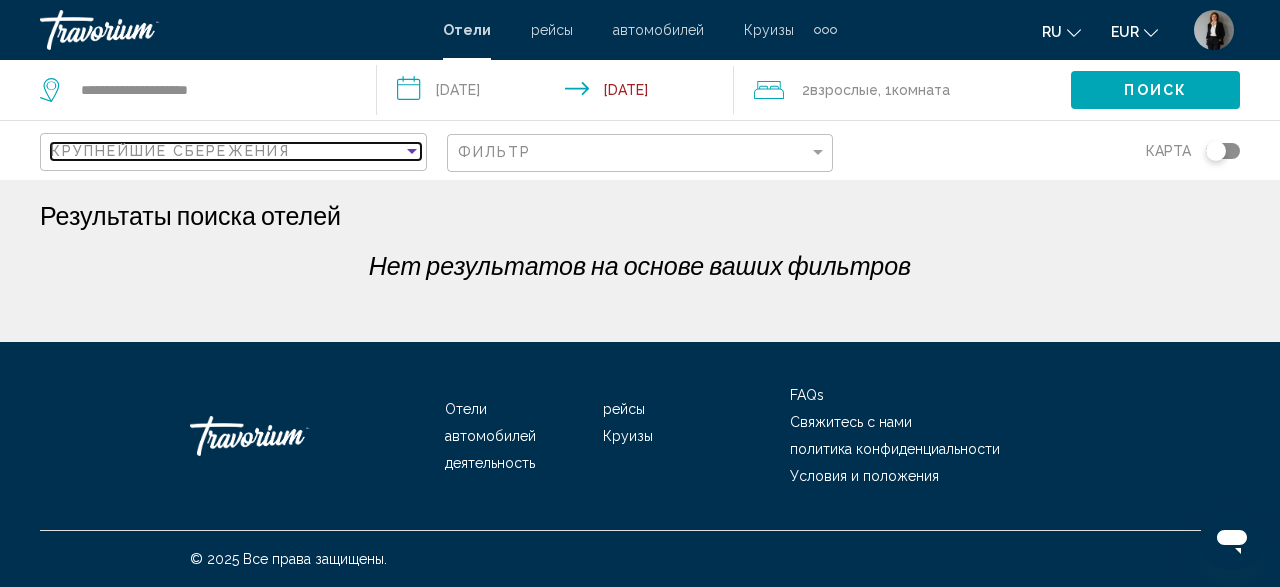 click at bounding box center [412, 151] 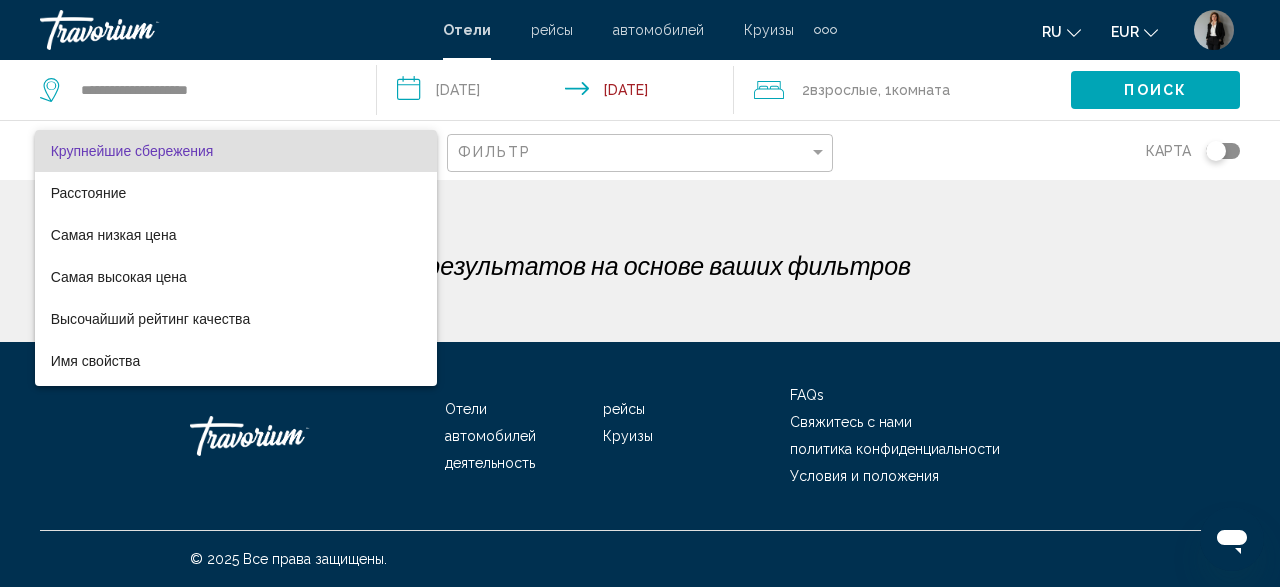 click at bounding box center (640, 293) 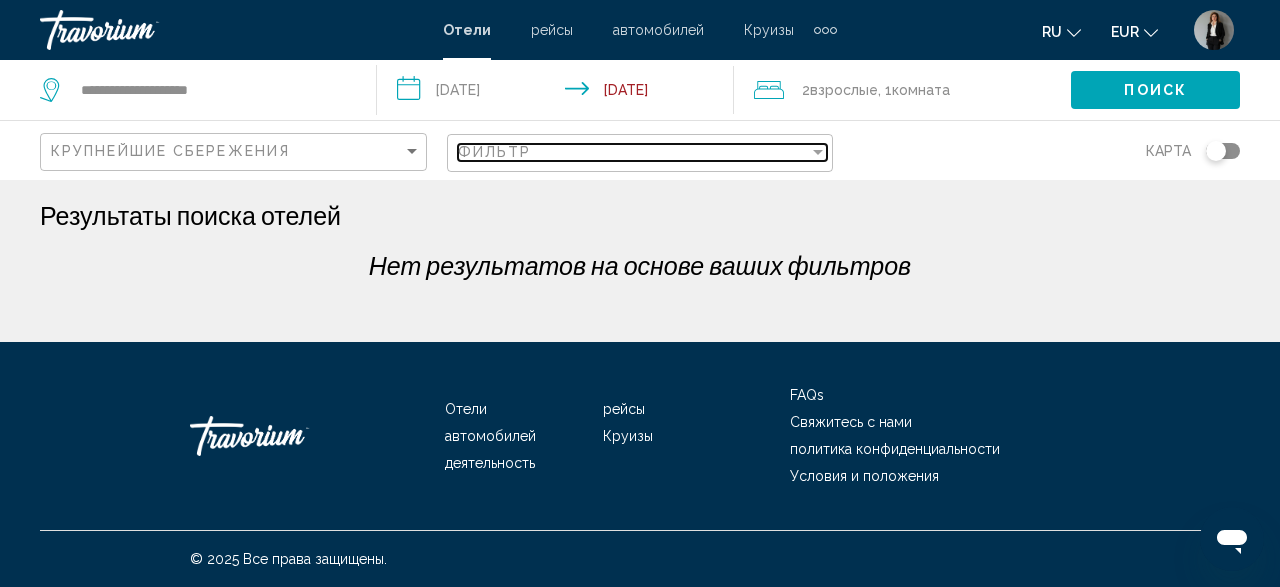click on "Фильтр" at bounding box center (634, 152) 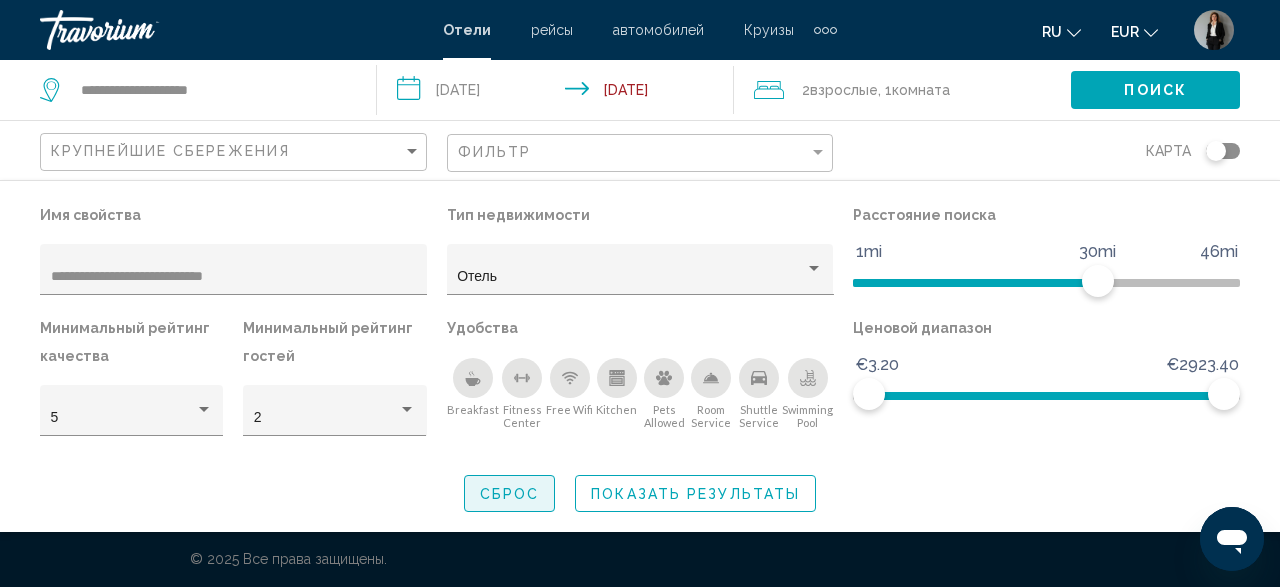 click on "Сброс" 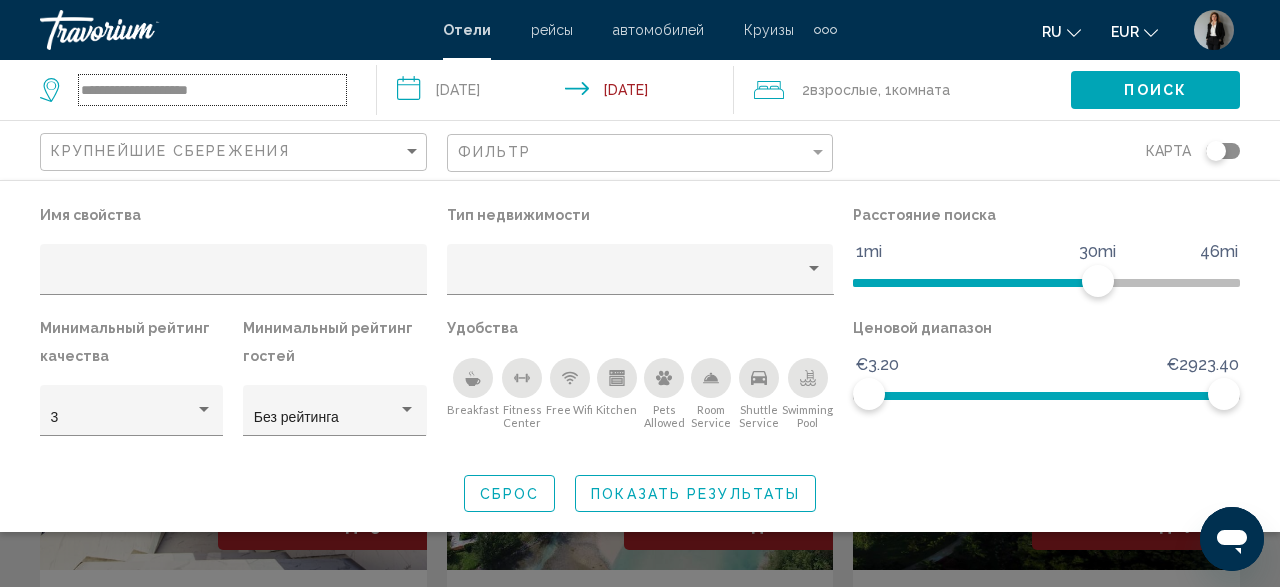 click on "**********" at bounding box center (212, 90) 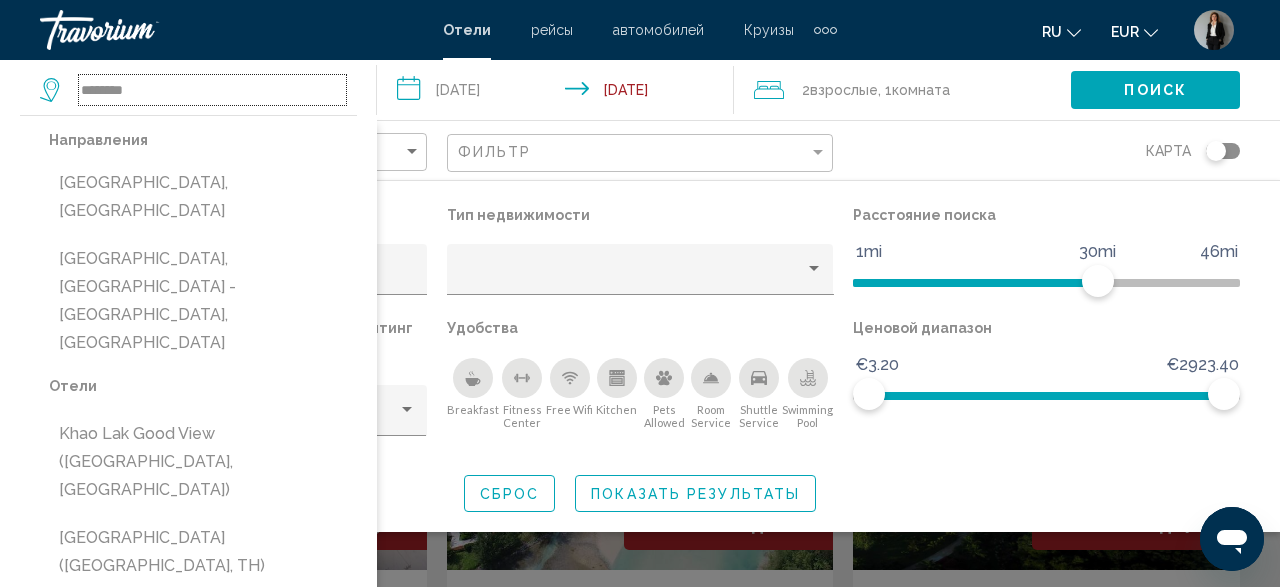 type on "********" 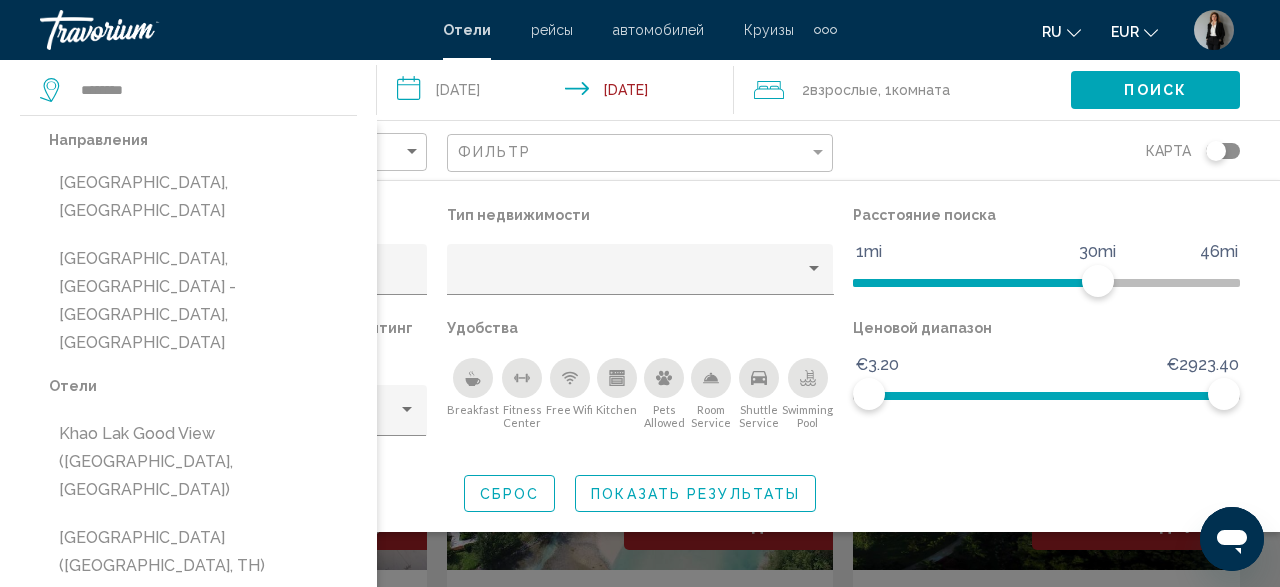 click on "Имя свойства Тип недвижимости Расстояние поиска 1mi 46mi 30mi Минимальный рейтинг качества 3 Минимальный рейтинг гостей Без рейтинга Удобства
Breakfast
[GEOGRAPHIC_DATA]
Free Wifi
Kitchen
Pets Allowed
Room Service
Shuttle Service
Swimming Pool Ценовой диапазон €3.20 €2923.40 €3.20 €2923.40 Сброс Показать результаты" 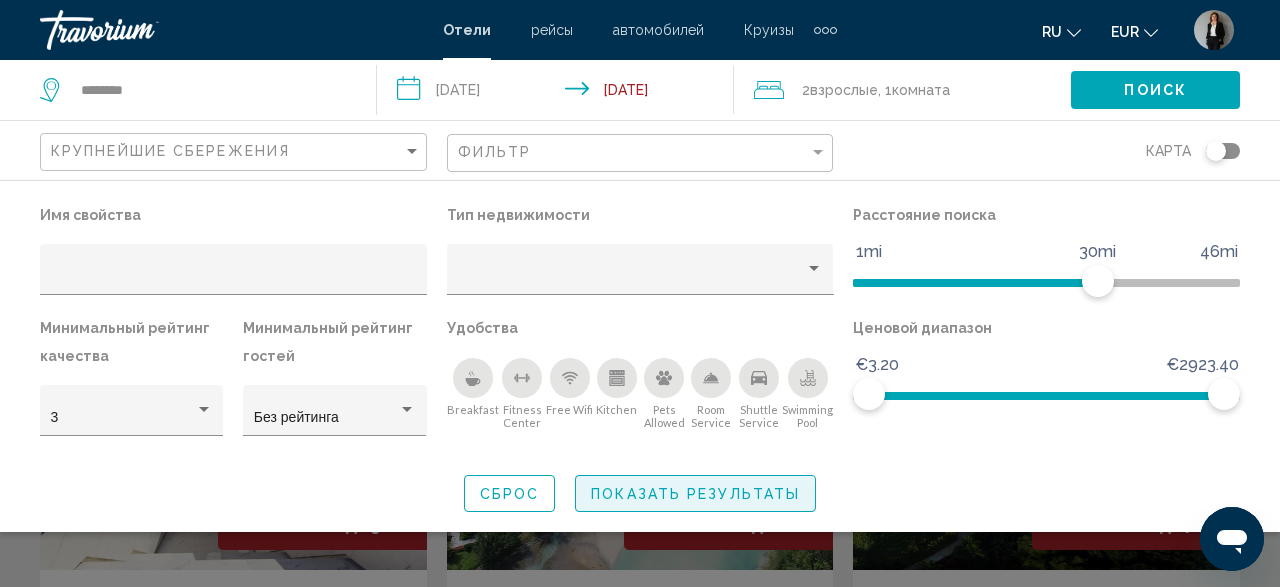 click on "Показать результаты" 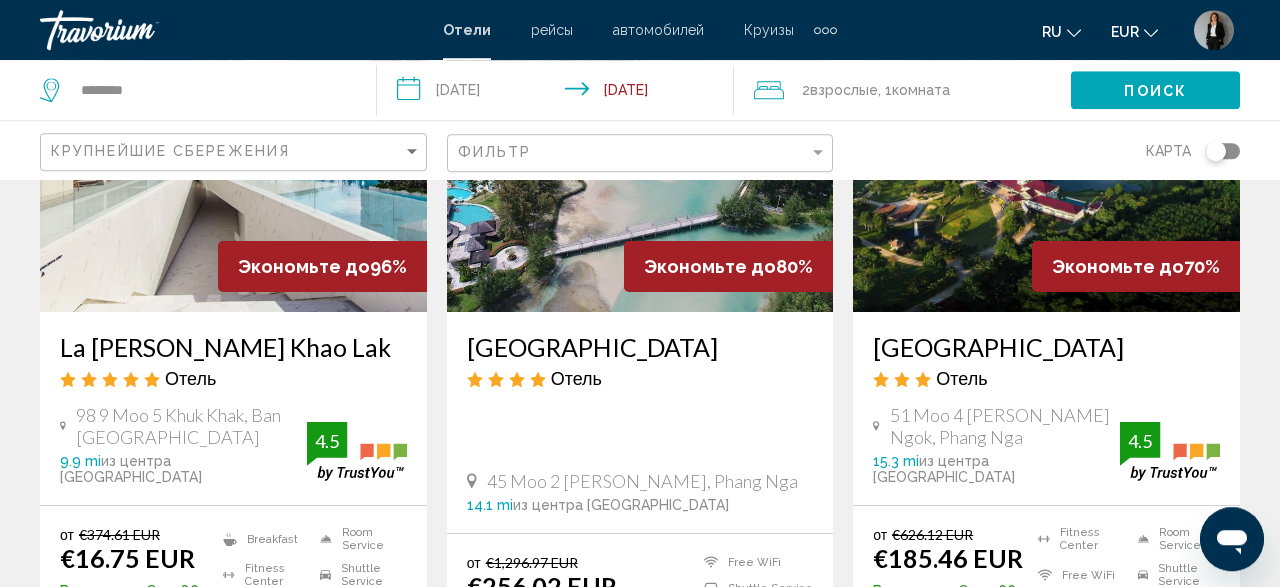 scroll, scrollTop: 312, scrollLeft: 0, axis: vertical 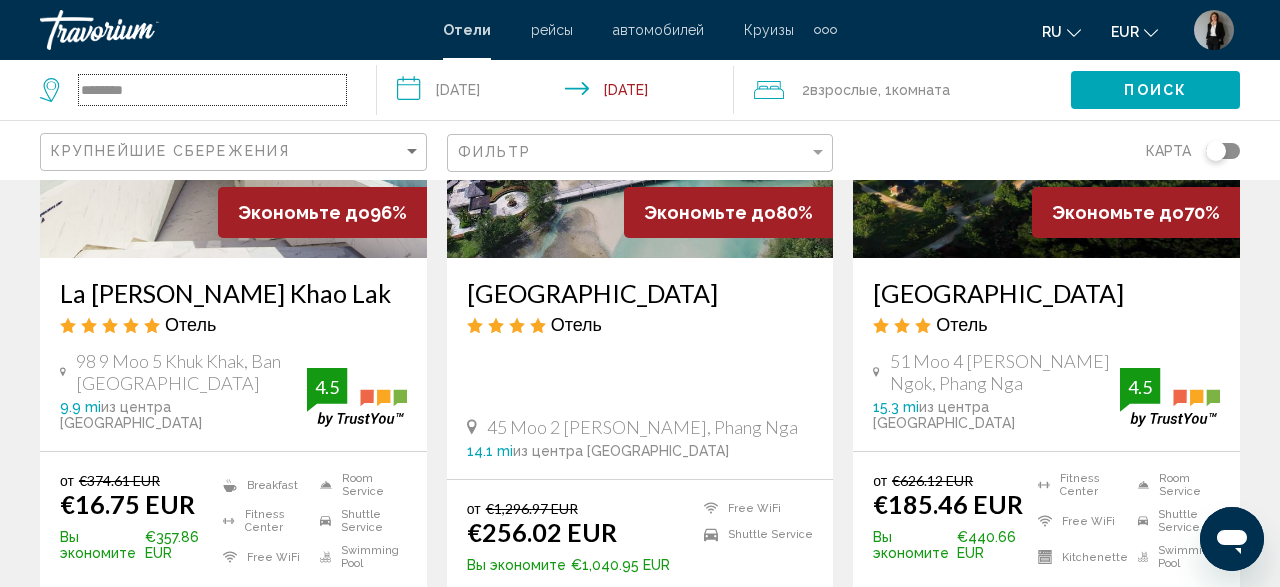 click on "********" at bounding box center (212, 90) 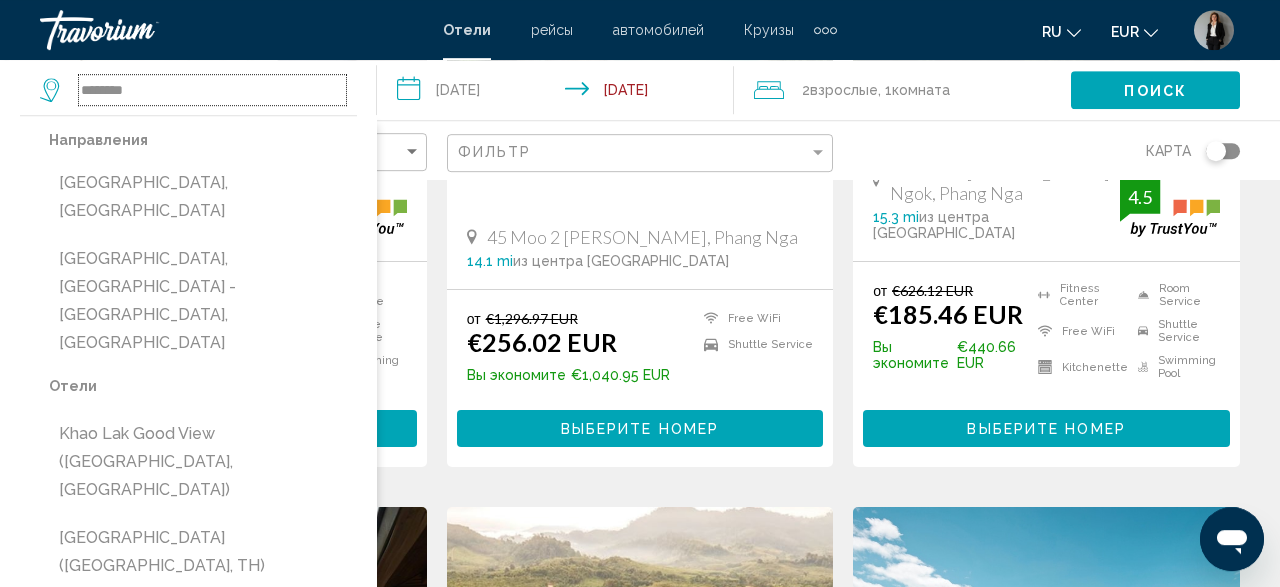 scroll, scrollTop: 728, scrollLeft: 0, axis: vertical 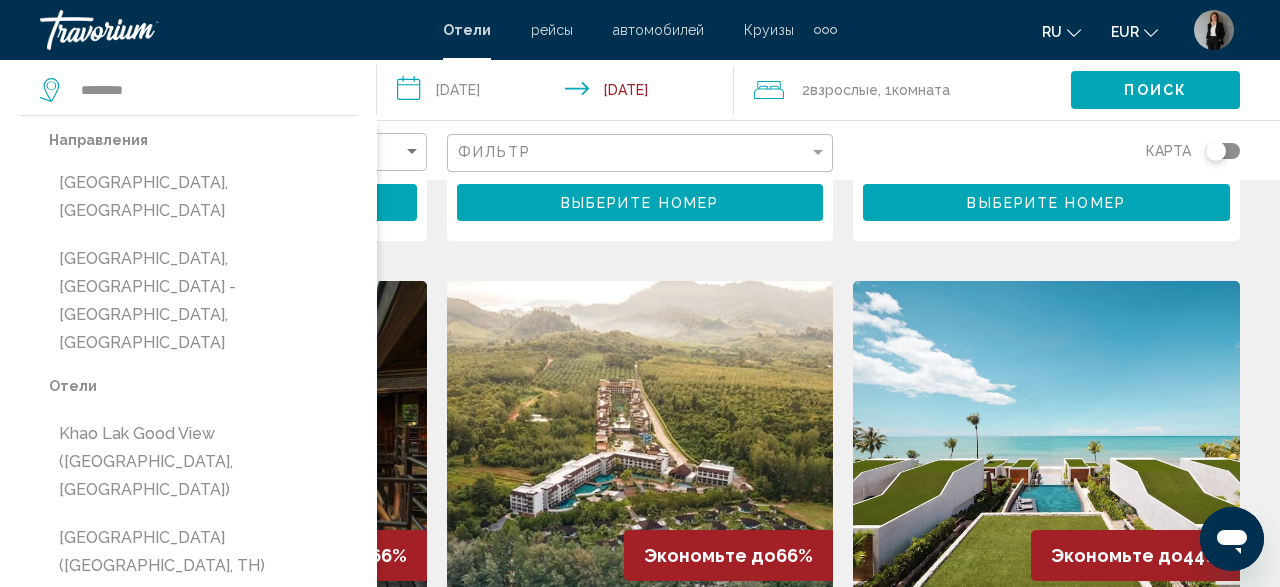 click on "Фильтр" 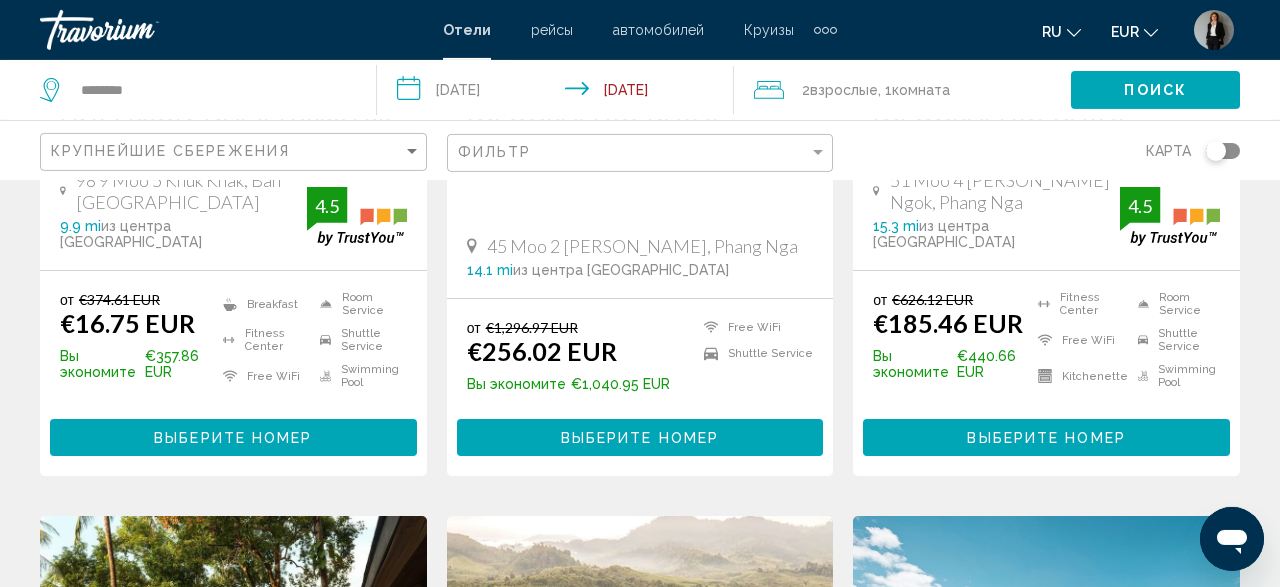 scroll, scrollTop: 416, scrollLeft: 0, axis: vertical 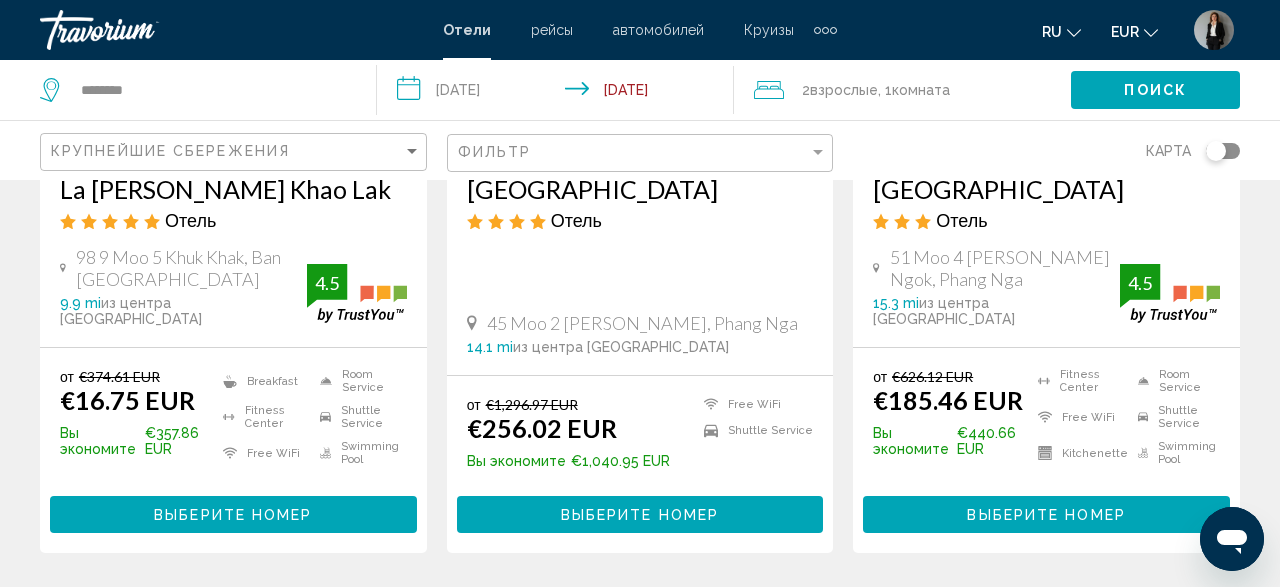 click on "Фильтр" 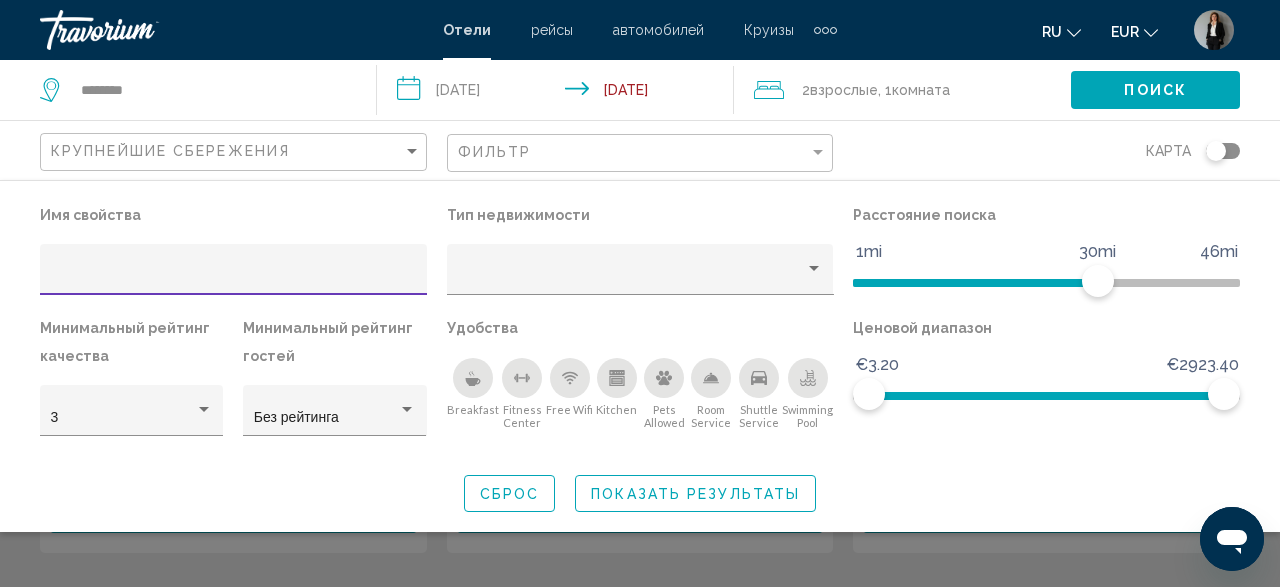 click at bounding box center [234, 277] 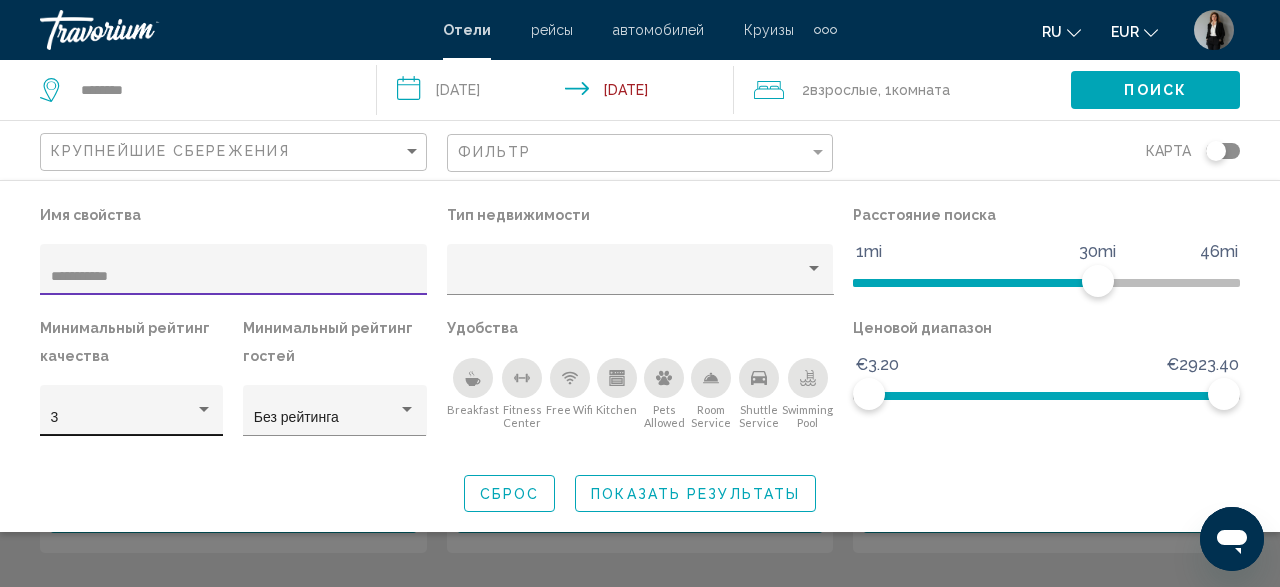 type on "**********" 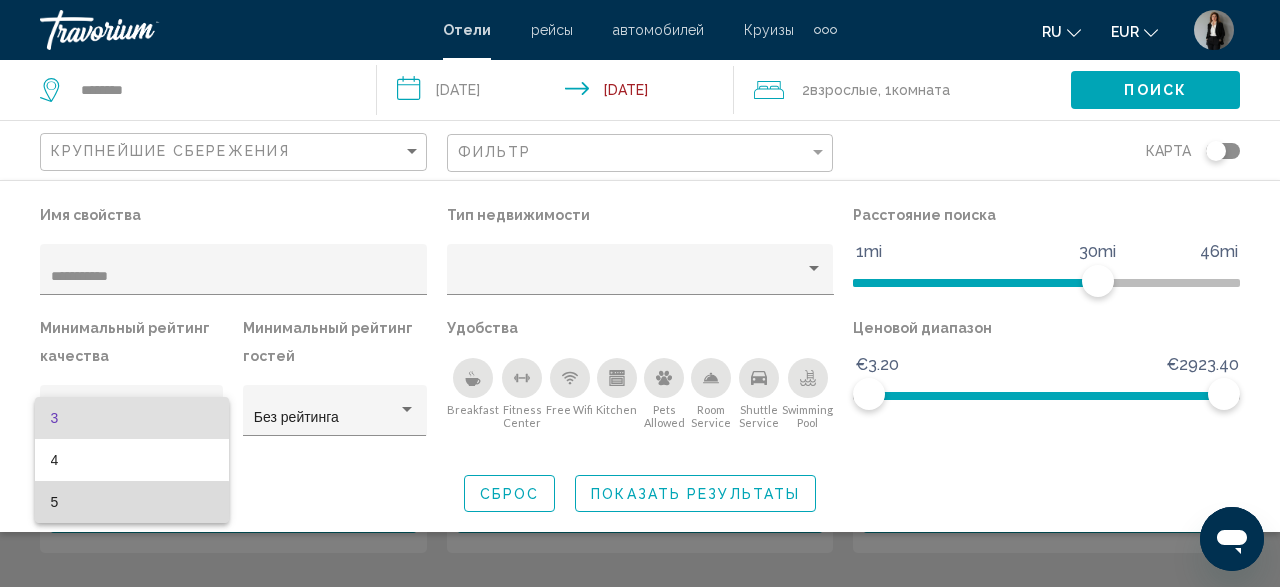 click on "5" at bounding box center (132, 502) 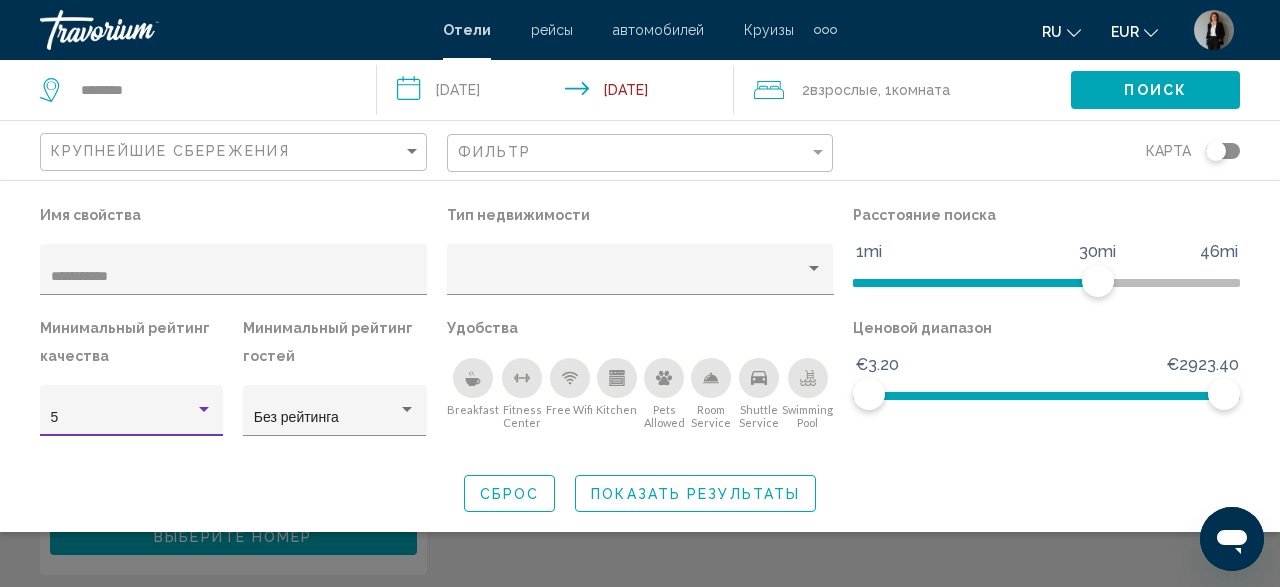 click on "Показать результаты" 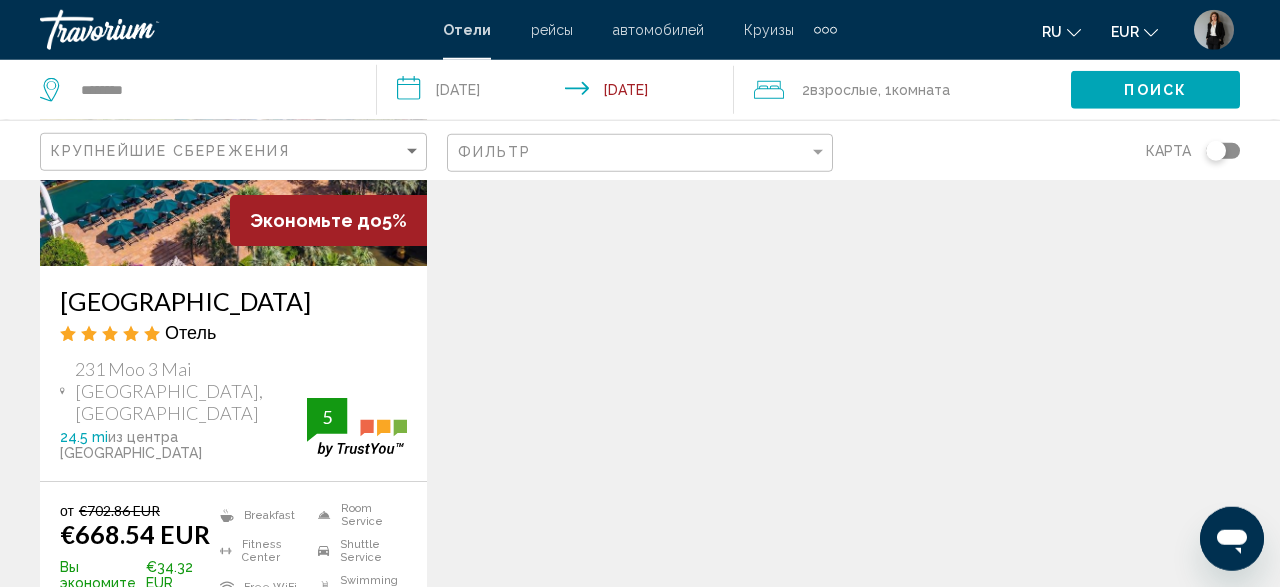 scroll, scrollTop: 416, scrollLeft: 0, axis: vertical 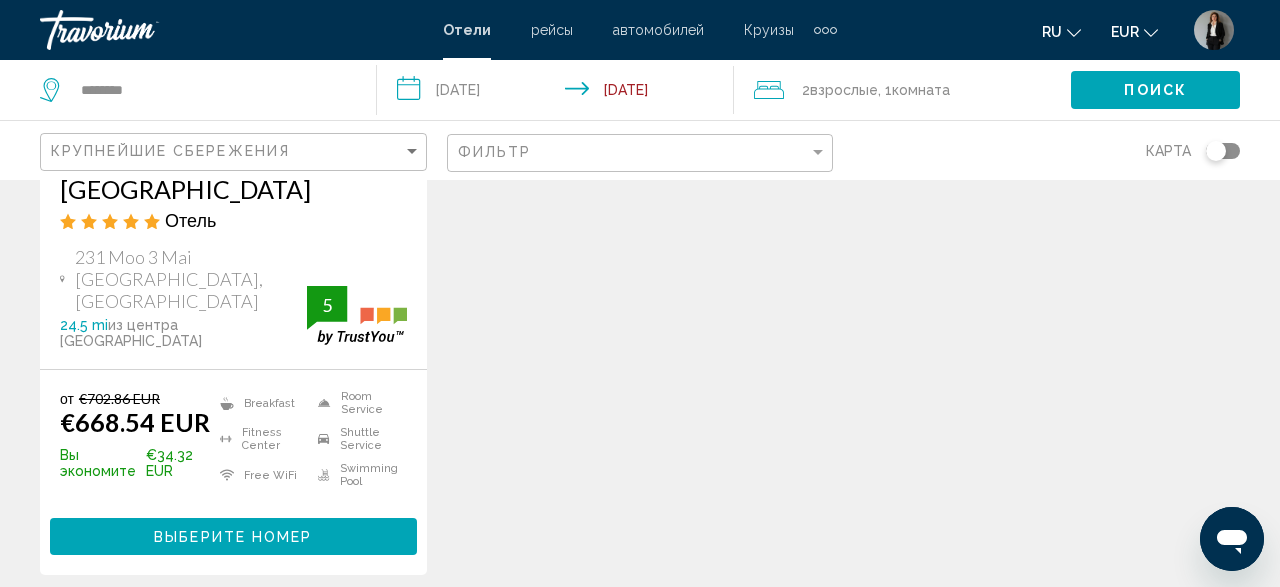 click on "Выберите номер" at bounding box center (233, 537) 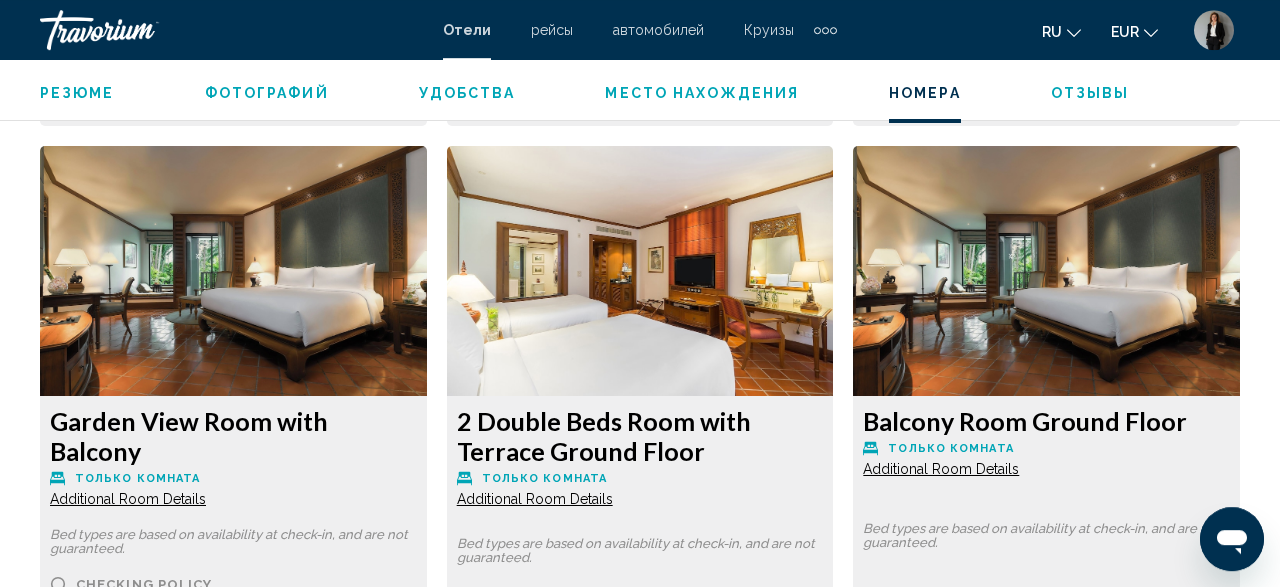 scroll, scrollTop: 3885, scrollLeft: 0, axis: vertical 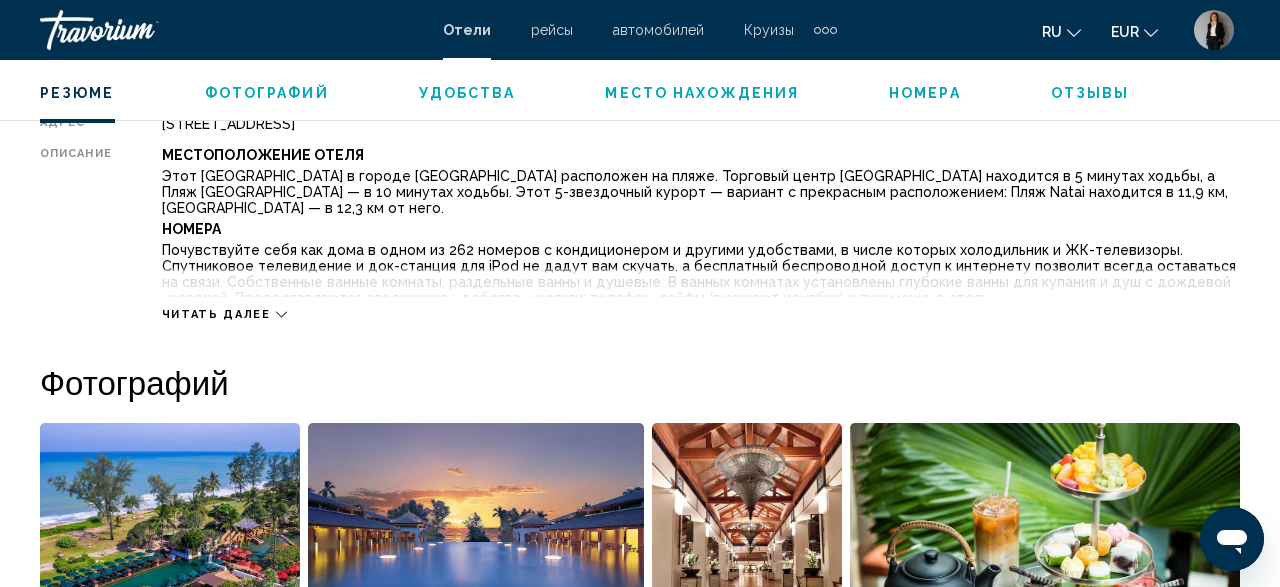 click on "Читать далее" at bounding box center (216, 314) 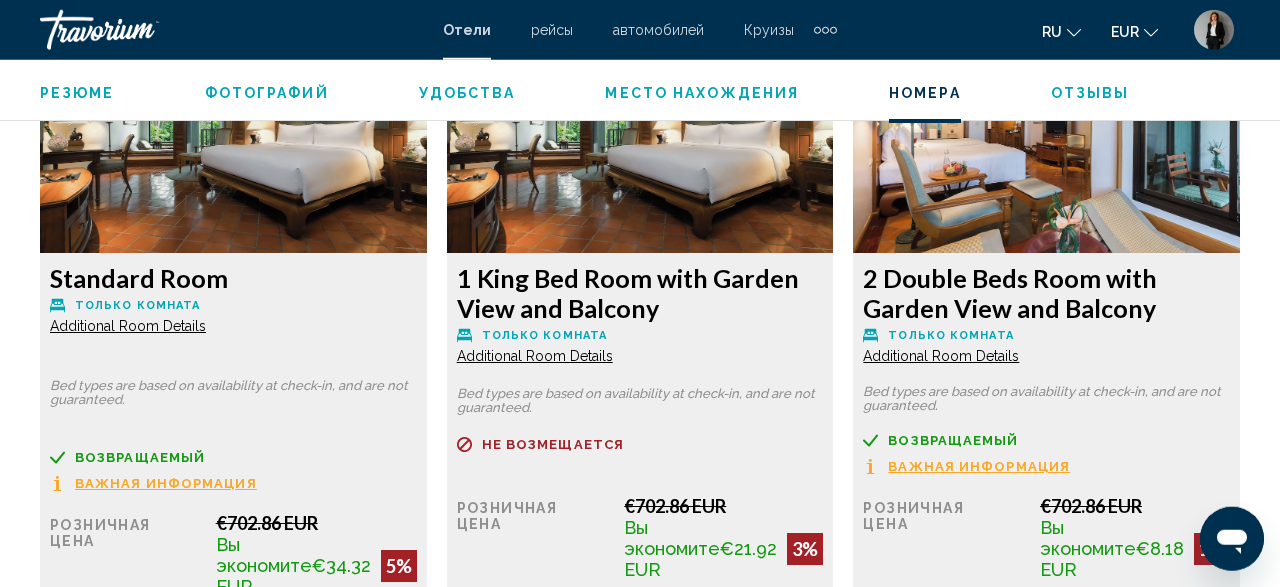 scroll, scrollTop: 3894, scrollLeft: 0, axis: vertical 